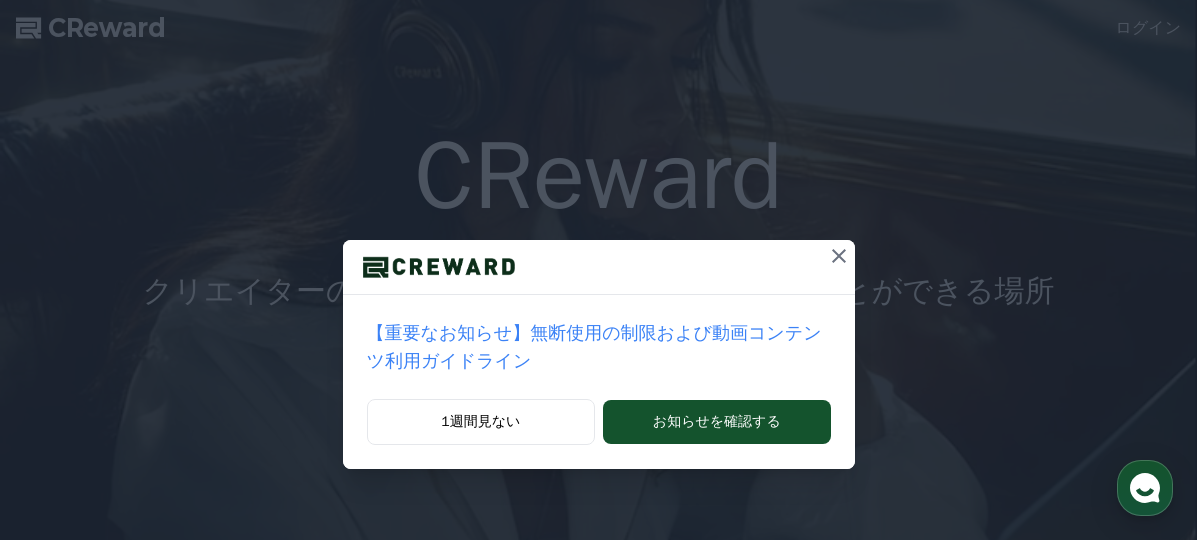scroll, scrollTop: 0, scrollLeft: 0, axis: both 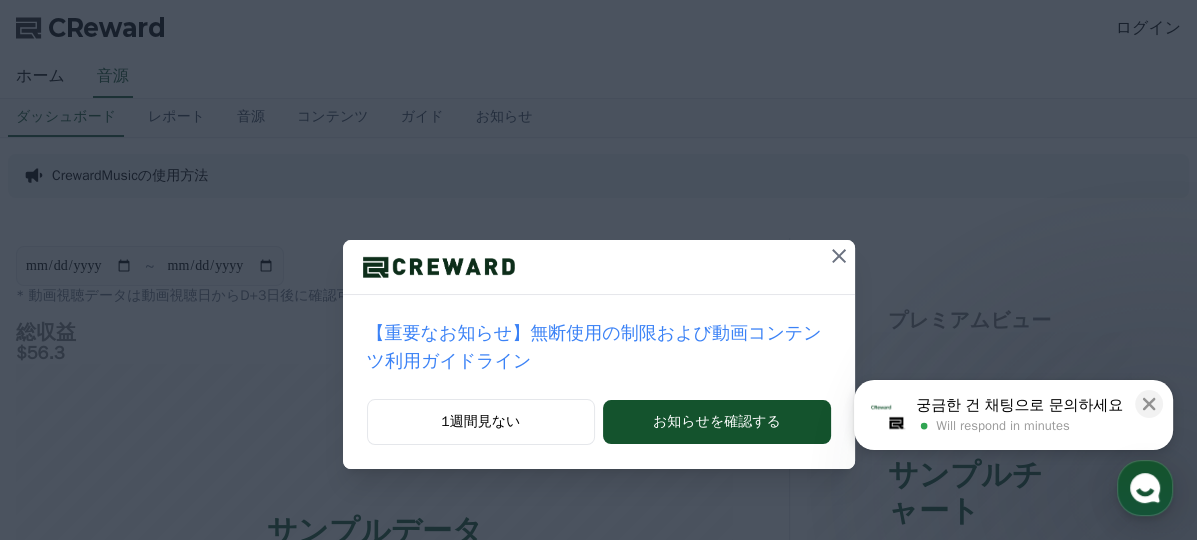 click 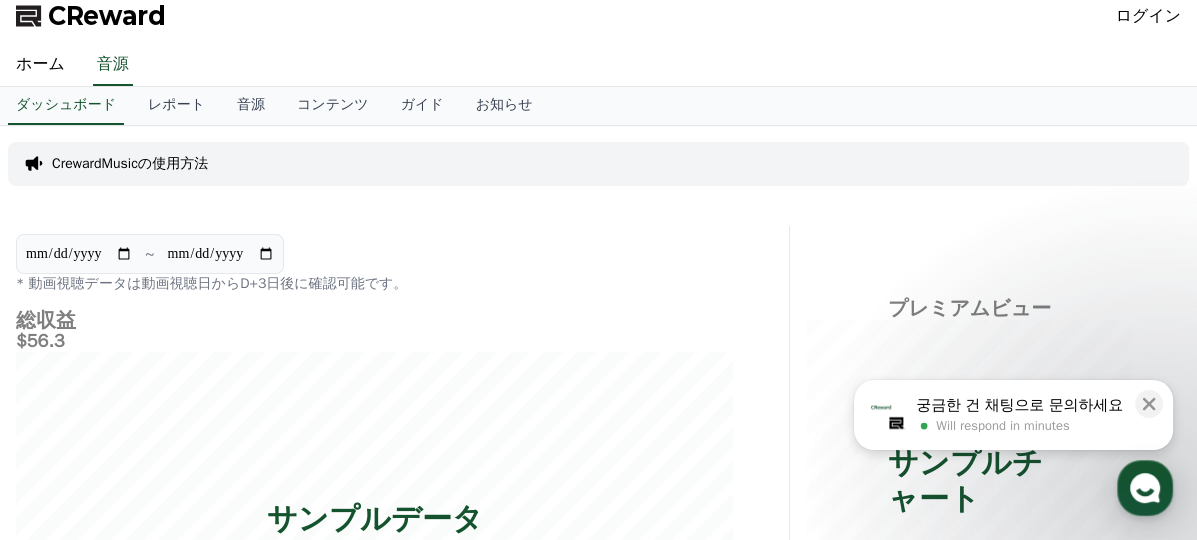 scroll, scrollTop: 0, scrollLeft: 0, axis: both 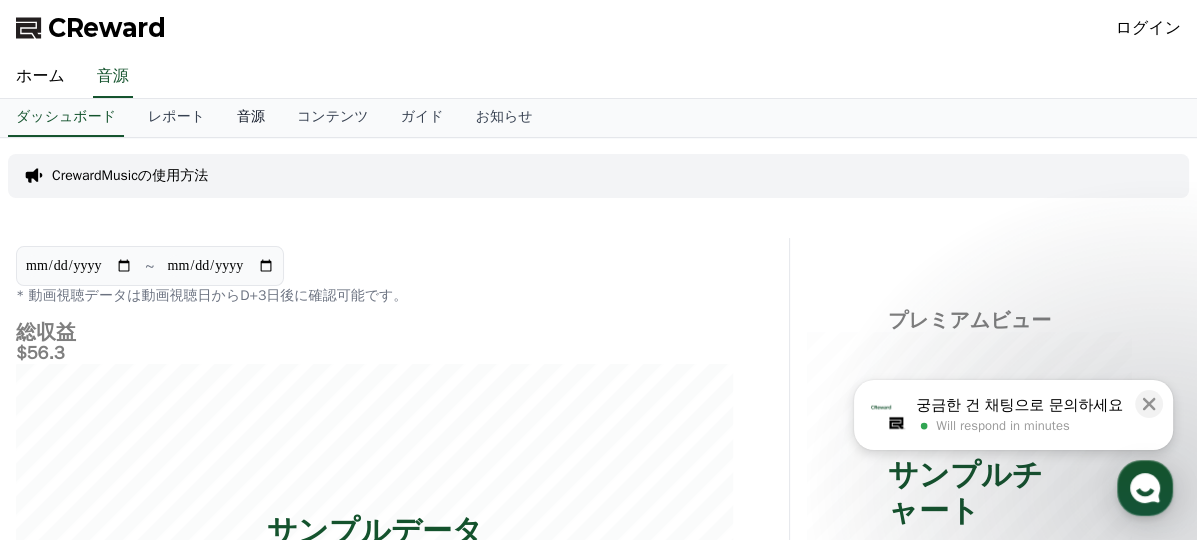 click on "音源" at bounding box center (251, 118) 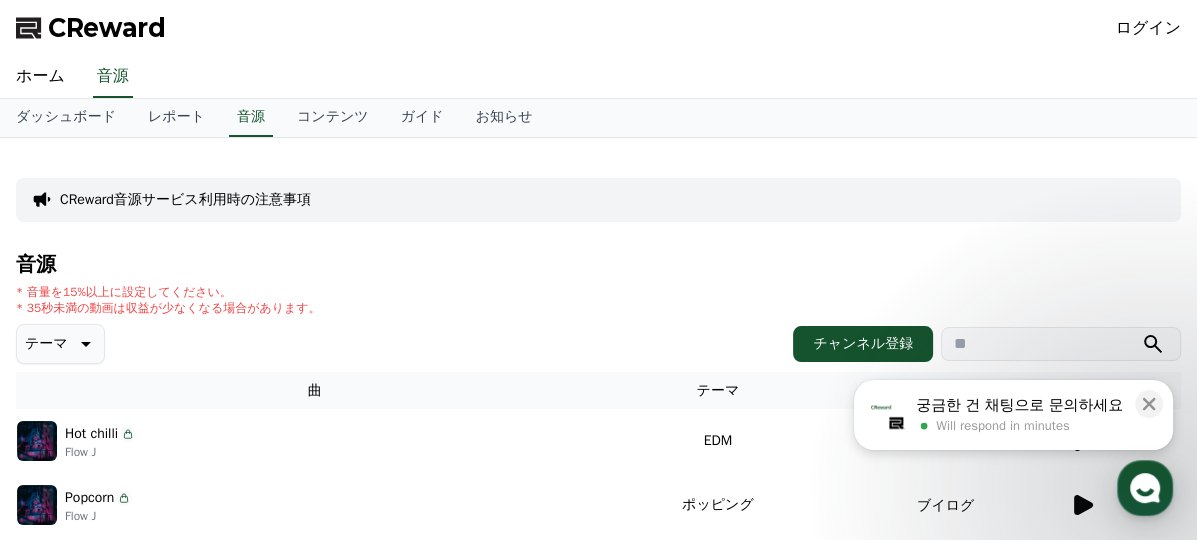 scroll, scrollTop: 200, scrollLeft: 0, axis: vertical 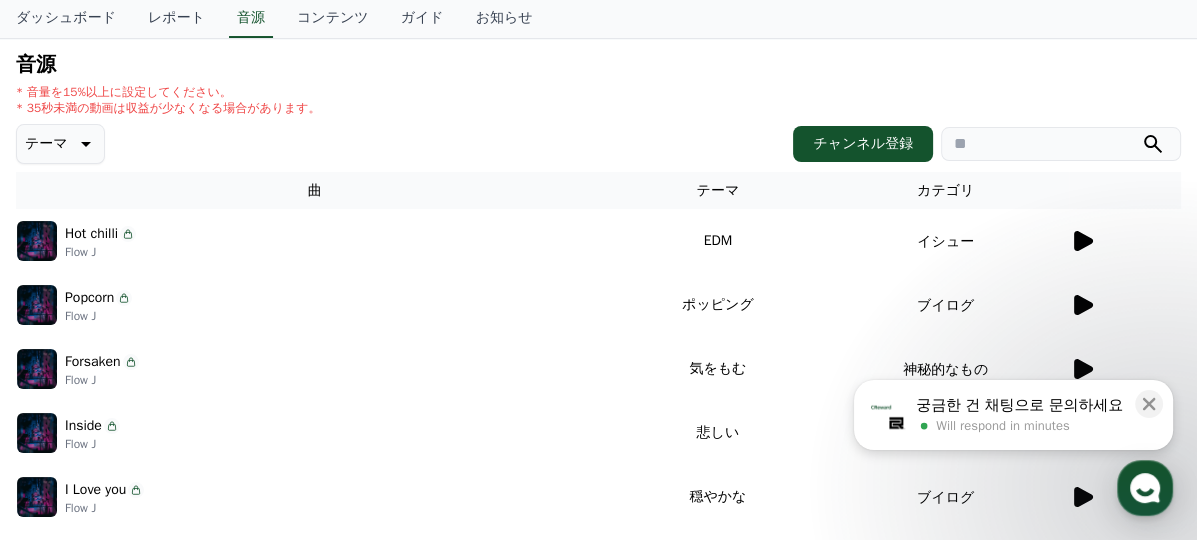 click 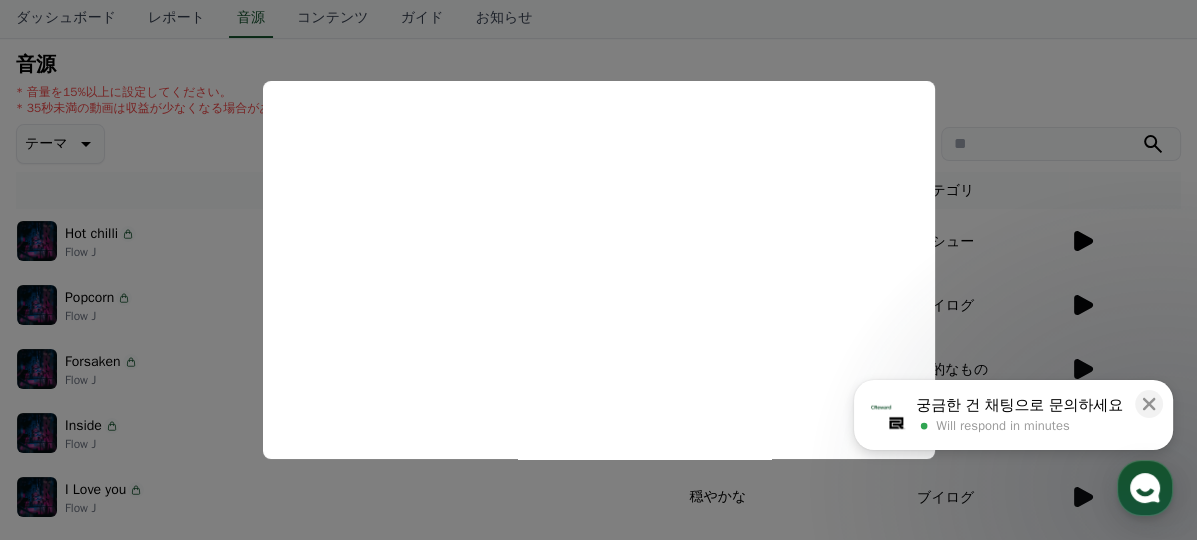 click at bounding box center [598, 270] 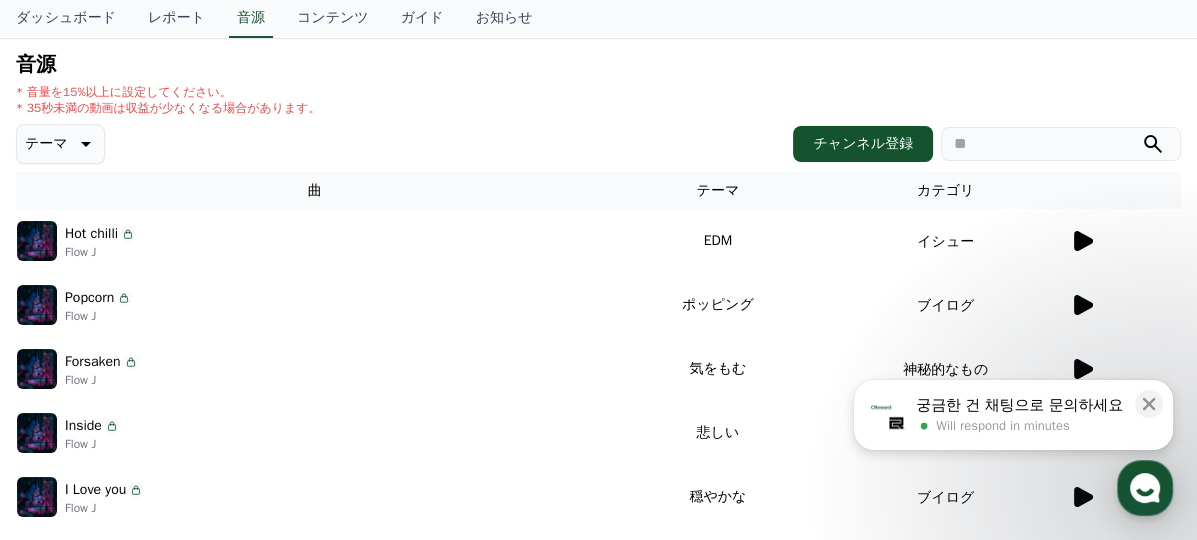 click 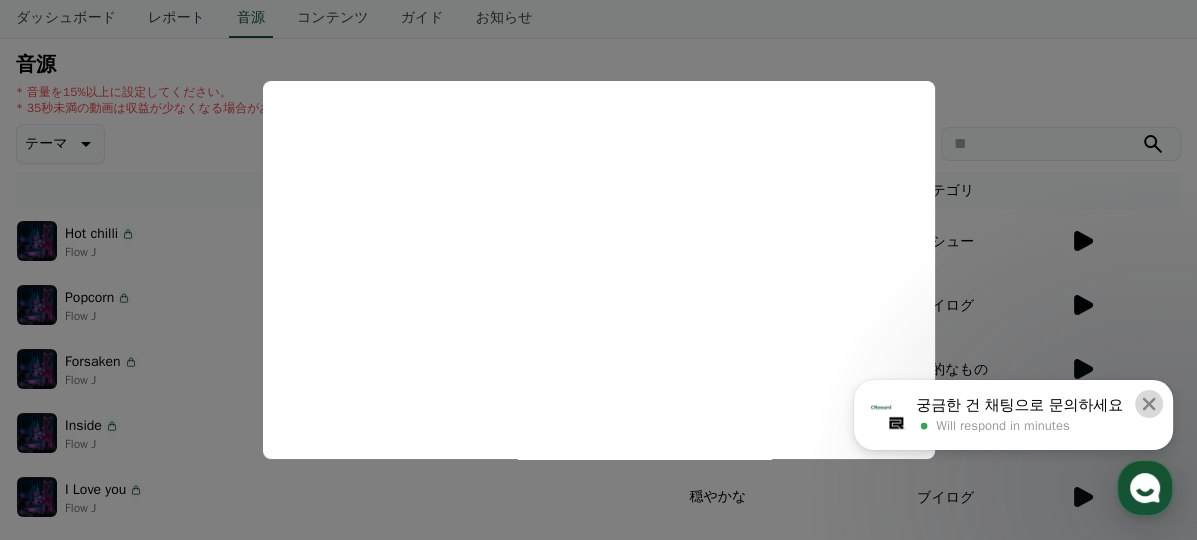 click 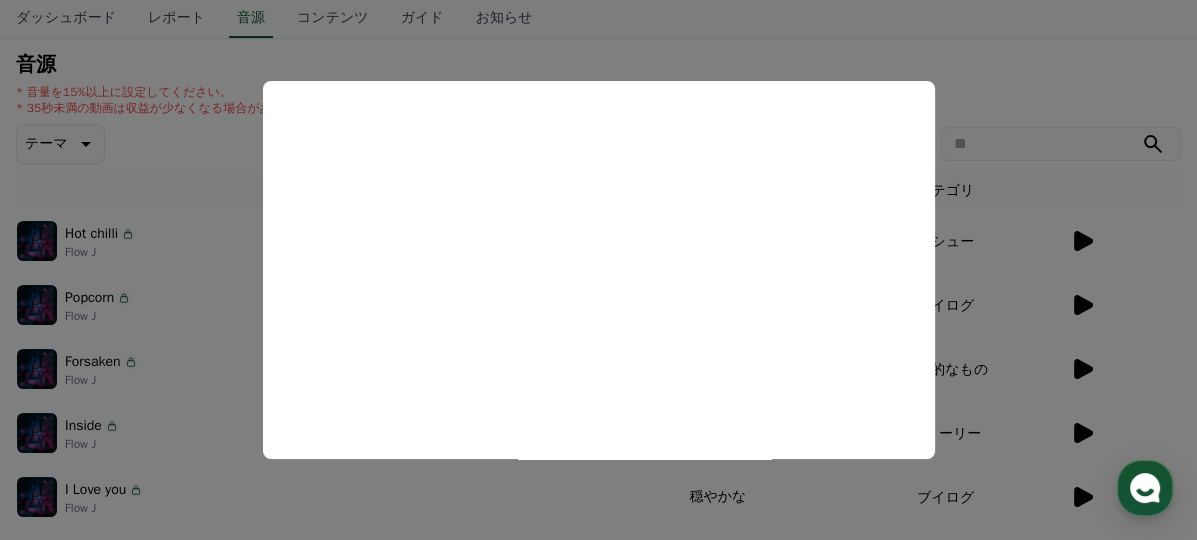 click at bounding box center (598, 270) 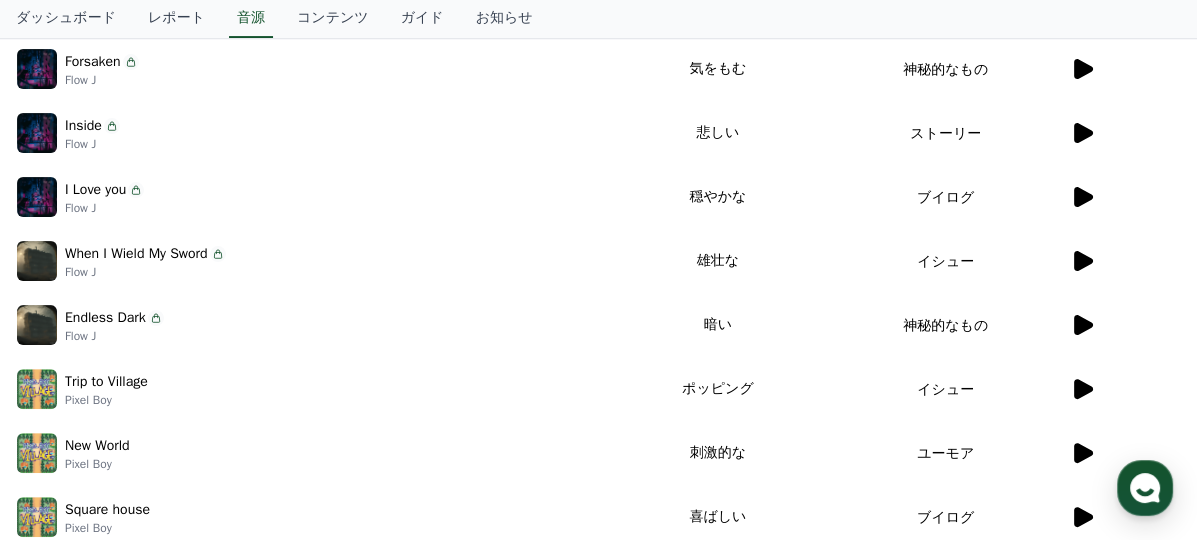 scroll, scrollTop: 812, scrollLeft: 0, axis: vertical 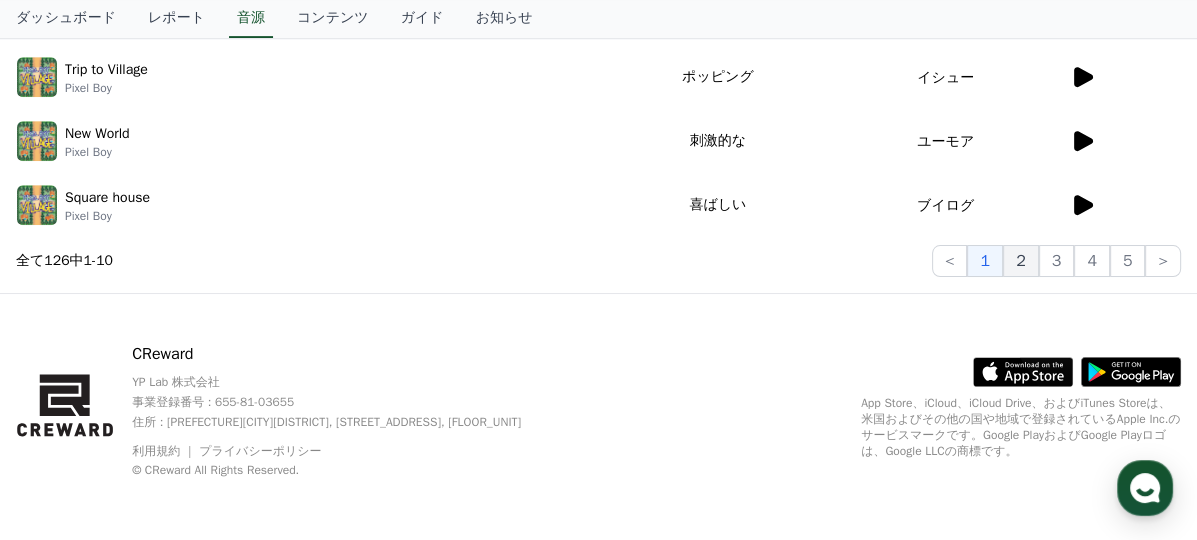 click on "2" 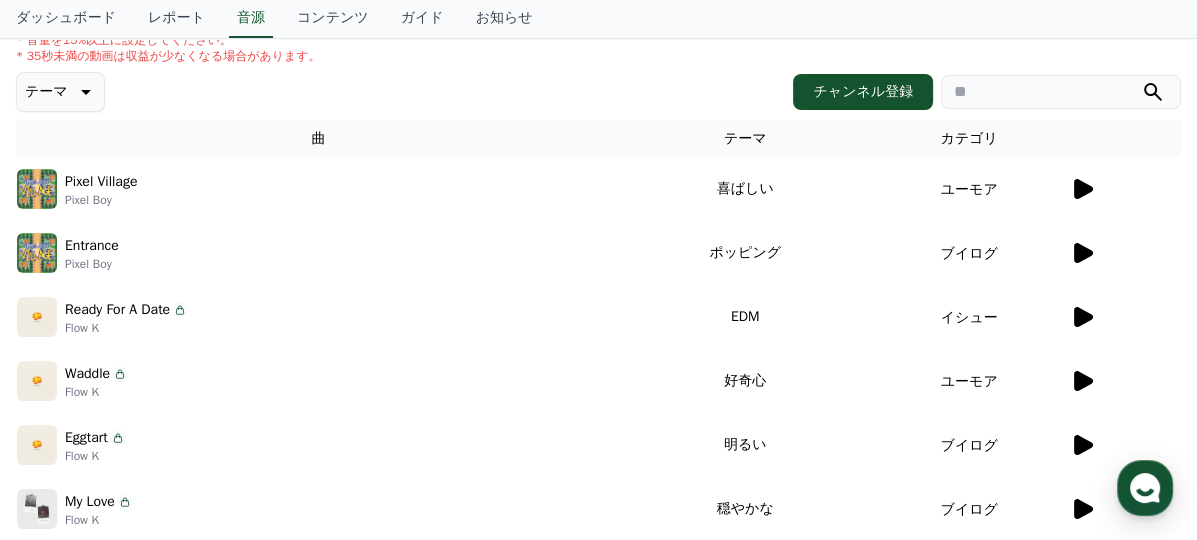 scroll, scrollTop: 212, scrollLeft: 0, axis: vertical 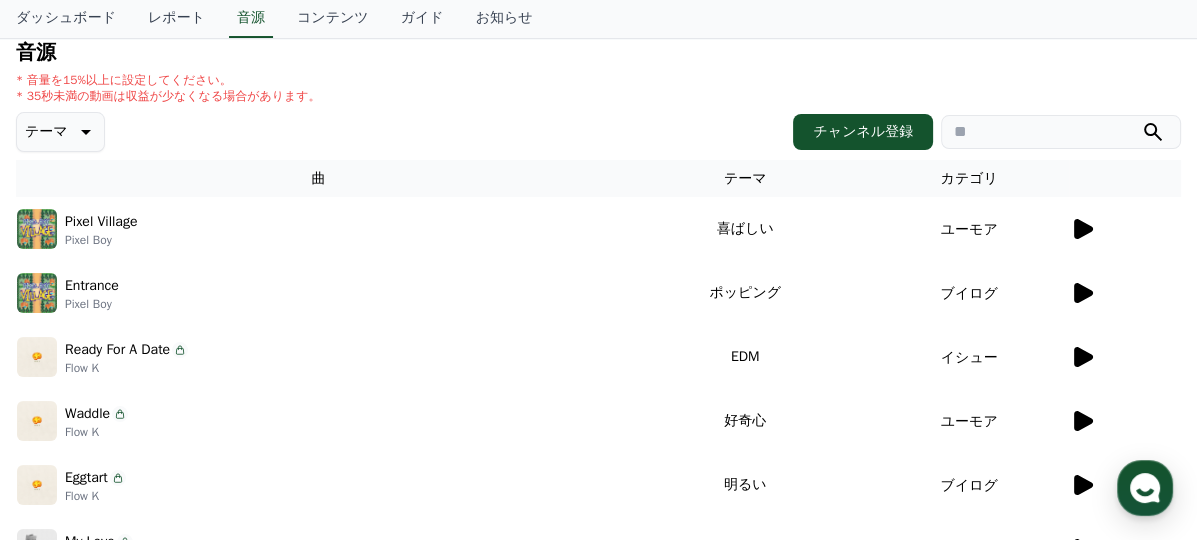 click 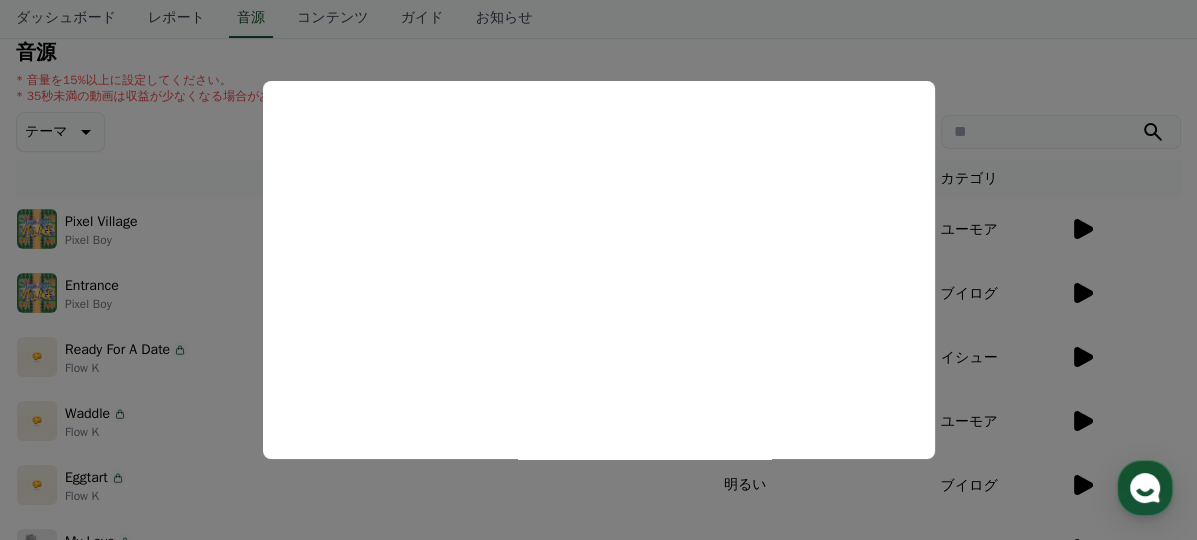 click at bounding box center [598, 270] 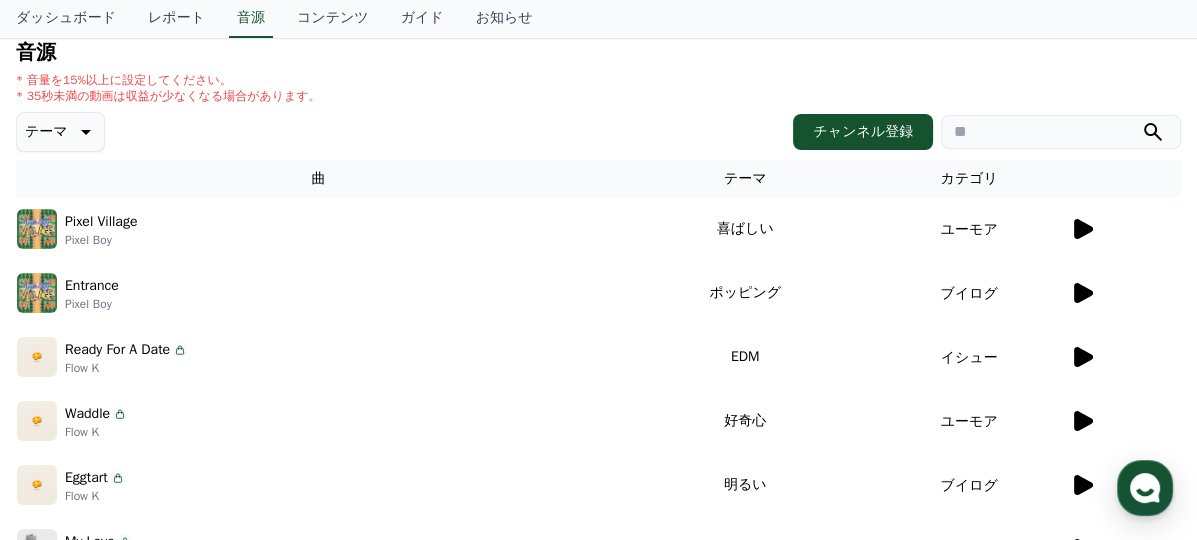 click 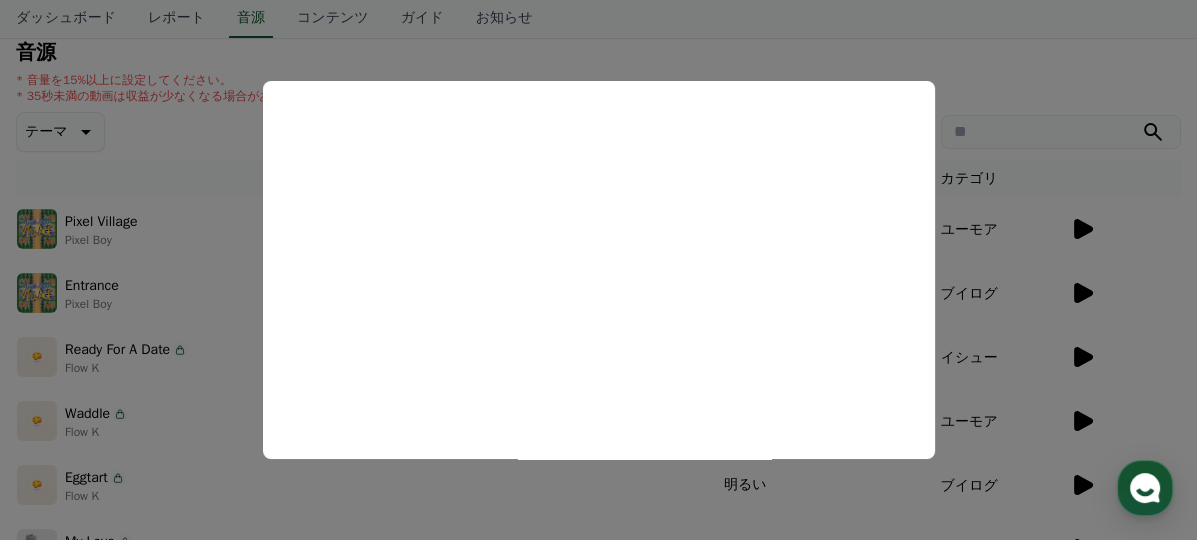 click at bounding box center (598, 270) 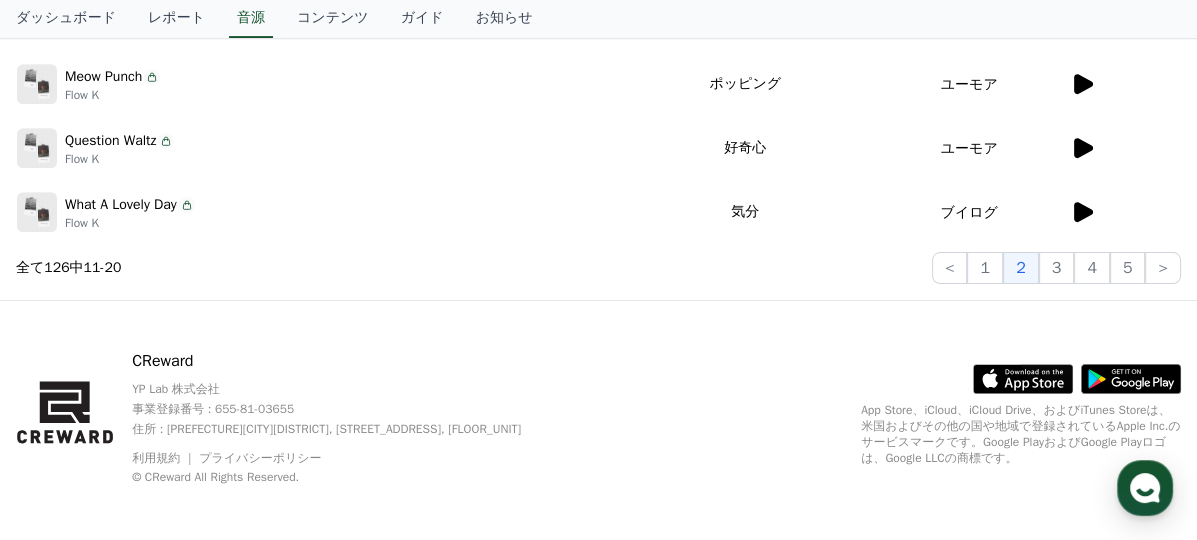 scroll, scrollTop: 812, scrollLeft: 0, axis: vertical 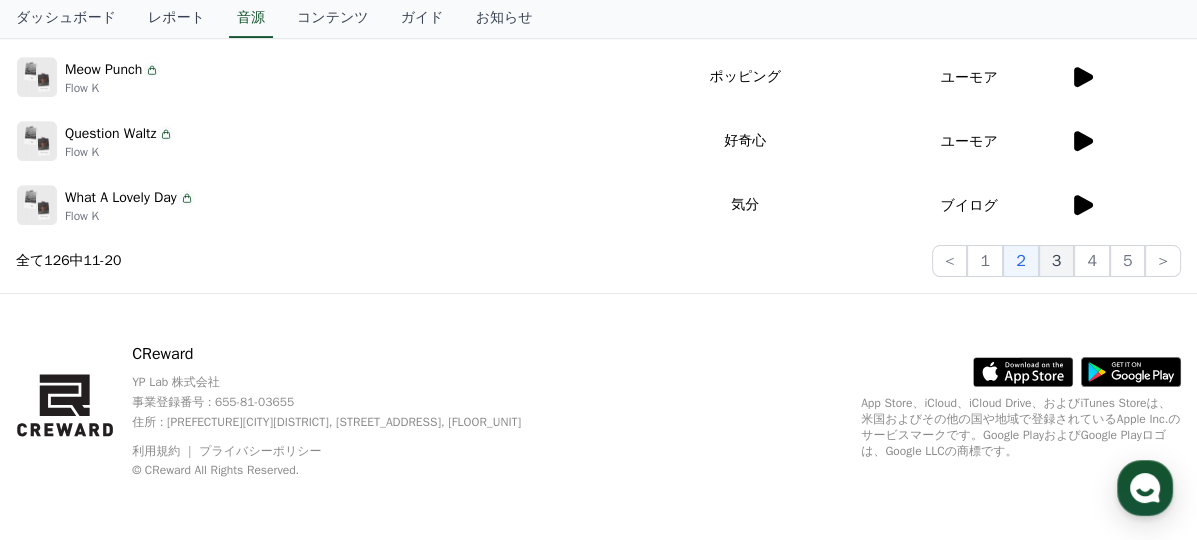 click on "3" 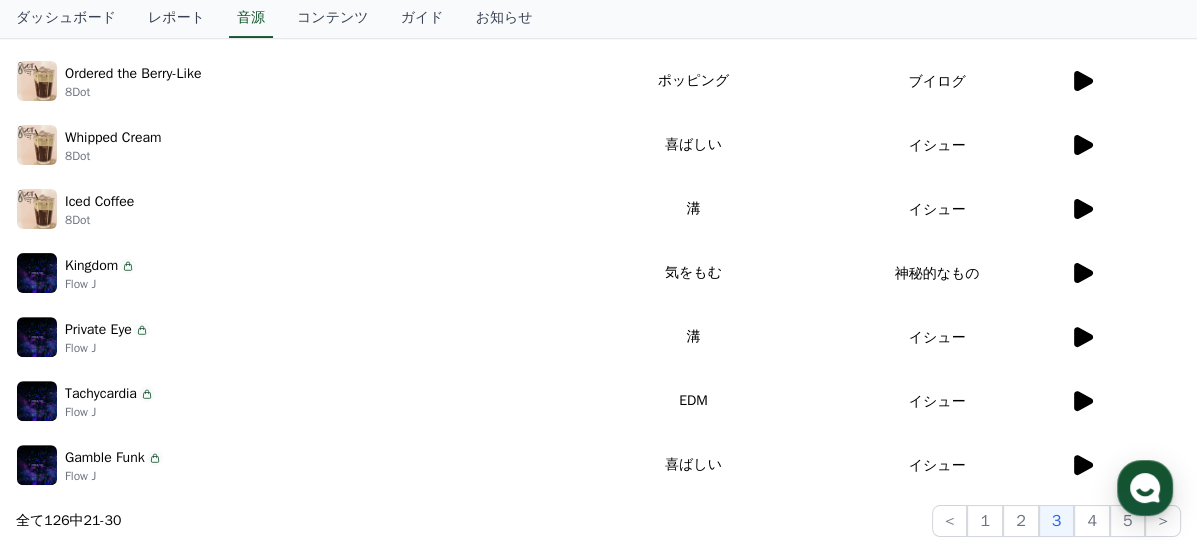 scroll, scrollTop: 512, scrollLeft: 0, axis: vertical 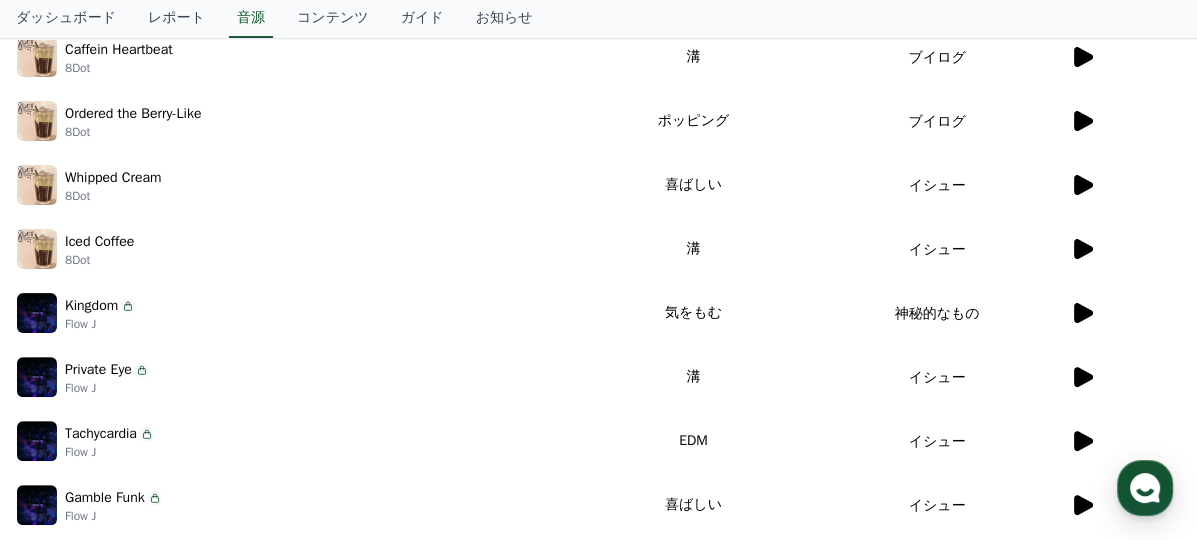 click 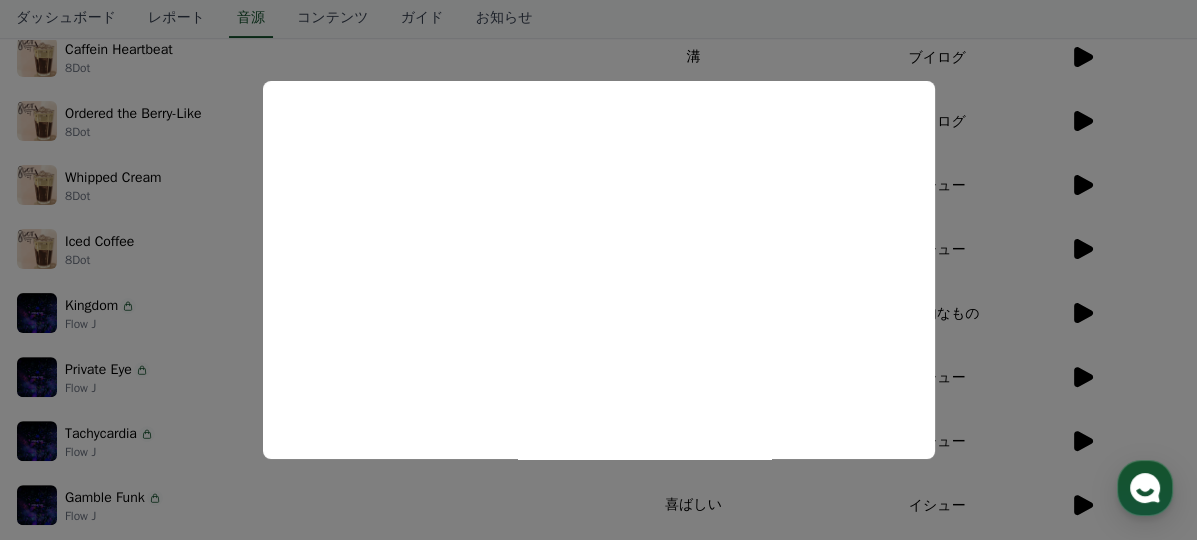 click at bounding box center (598, 270) 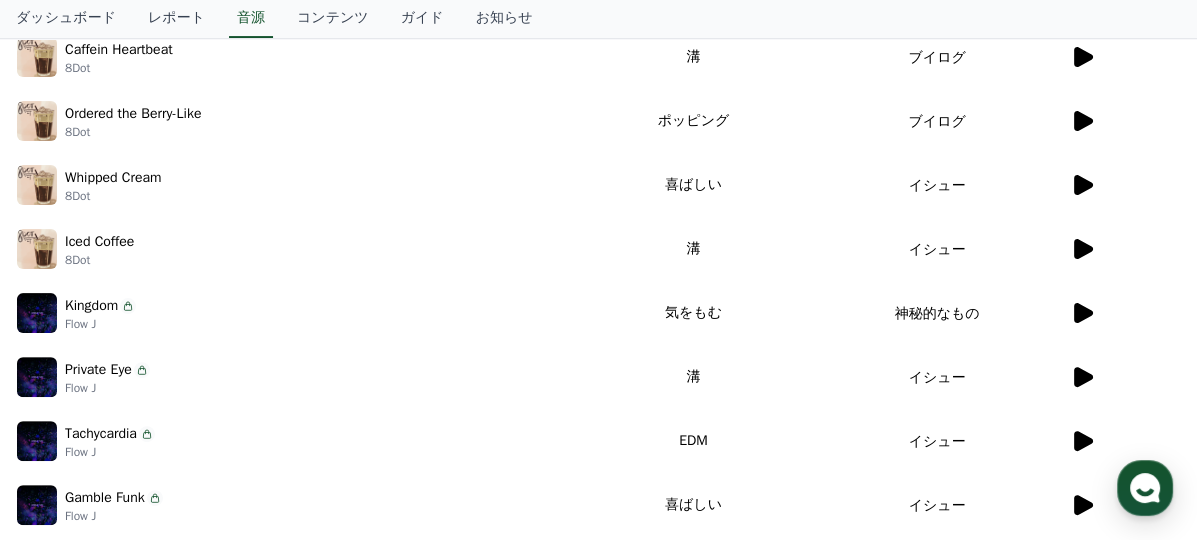 click 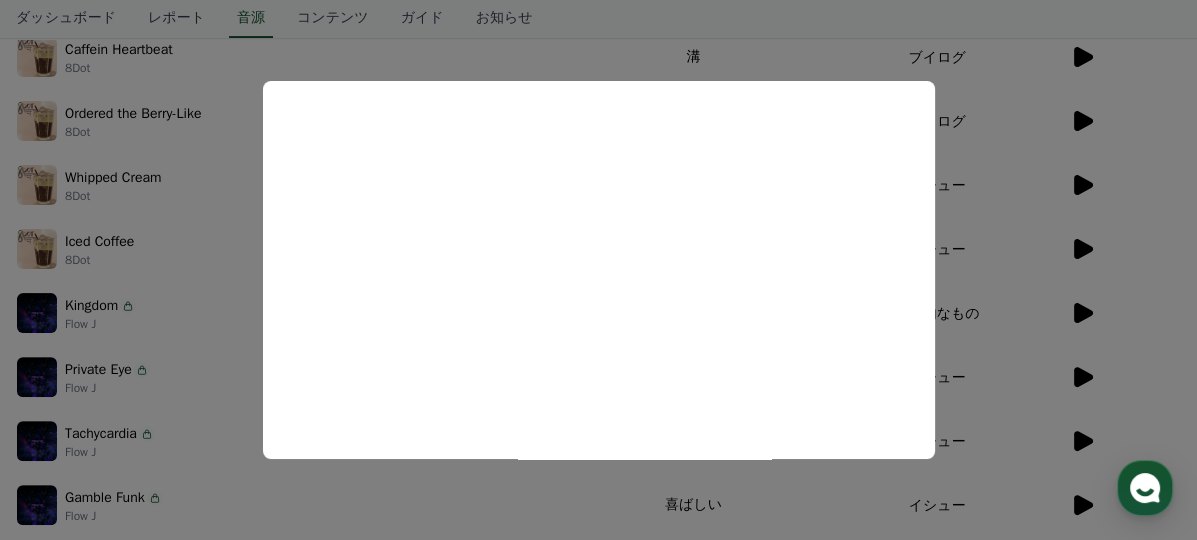 click at bounding box center [598, 270] 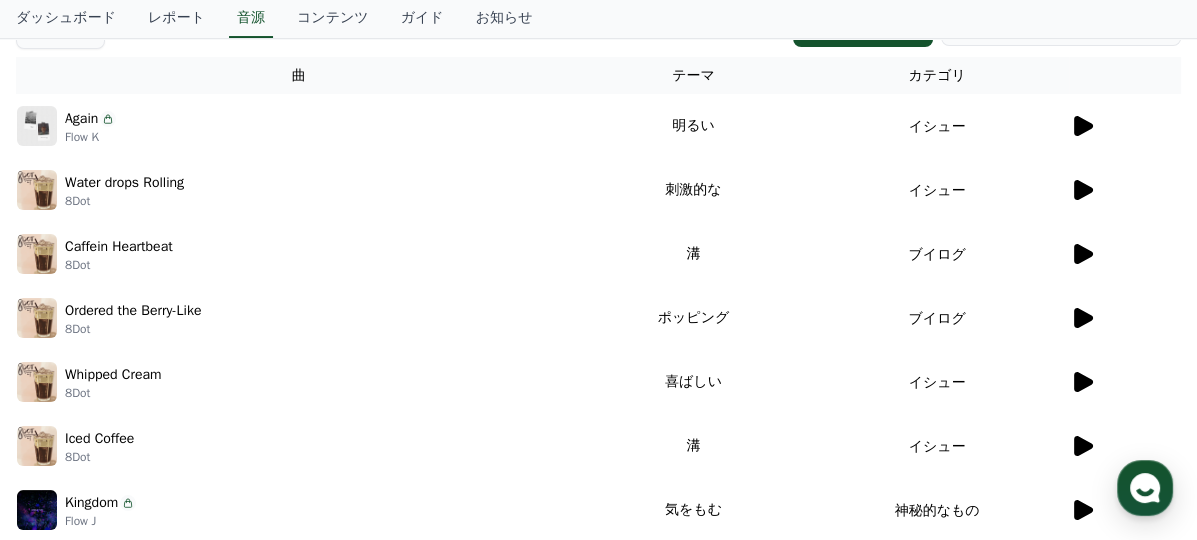 scroll, scrollTop: 312, scrollLeft: 0, axis: vertical 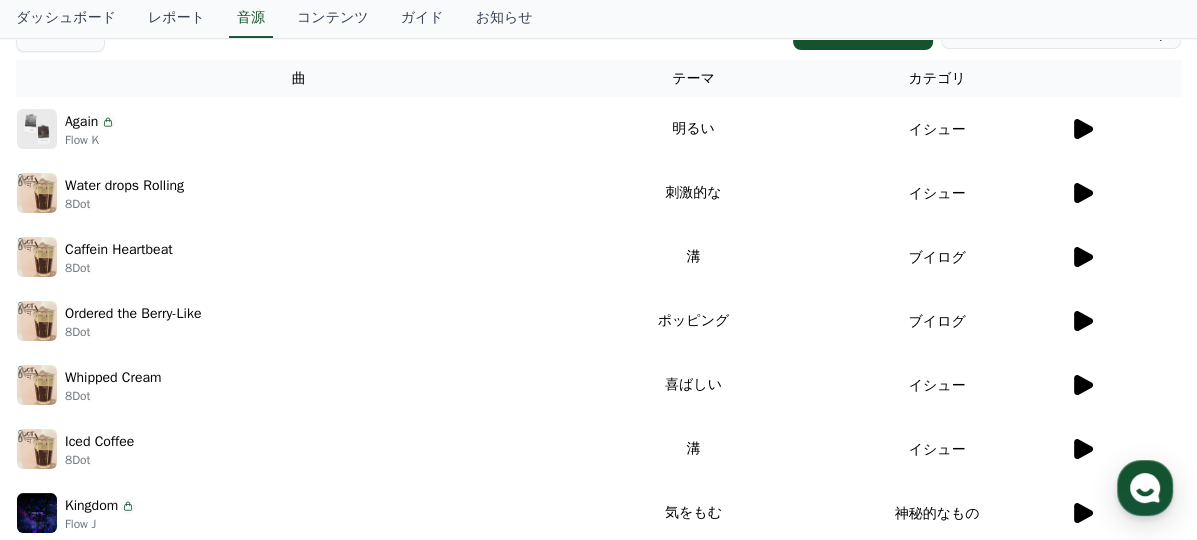 click 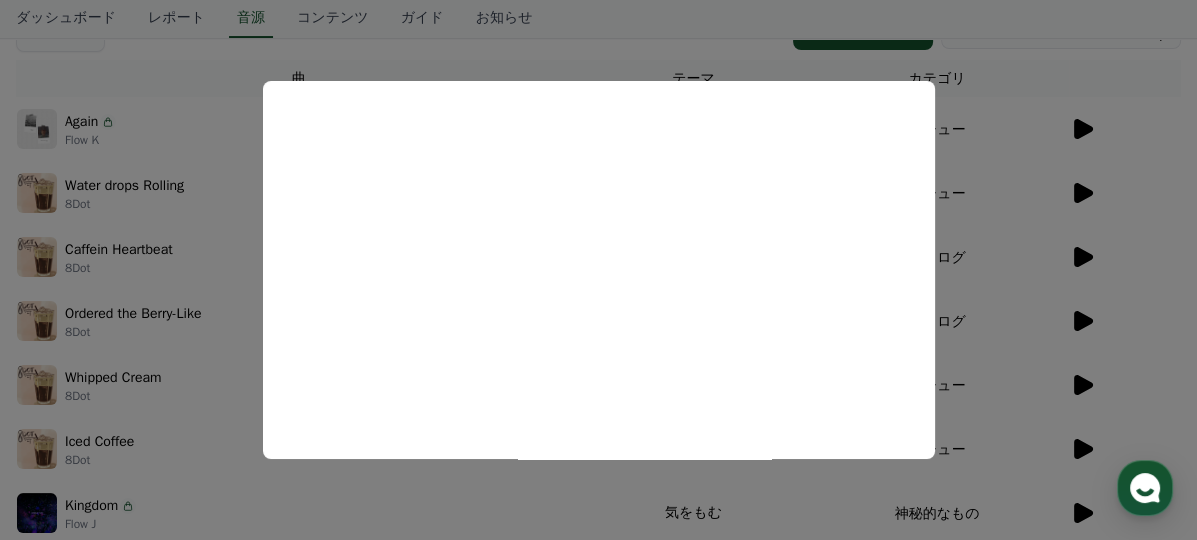 click at bounding box center [598, 270] 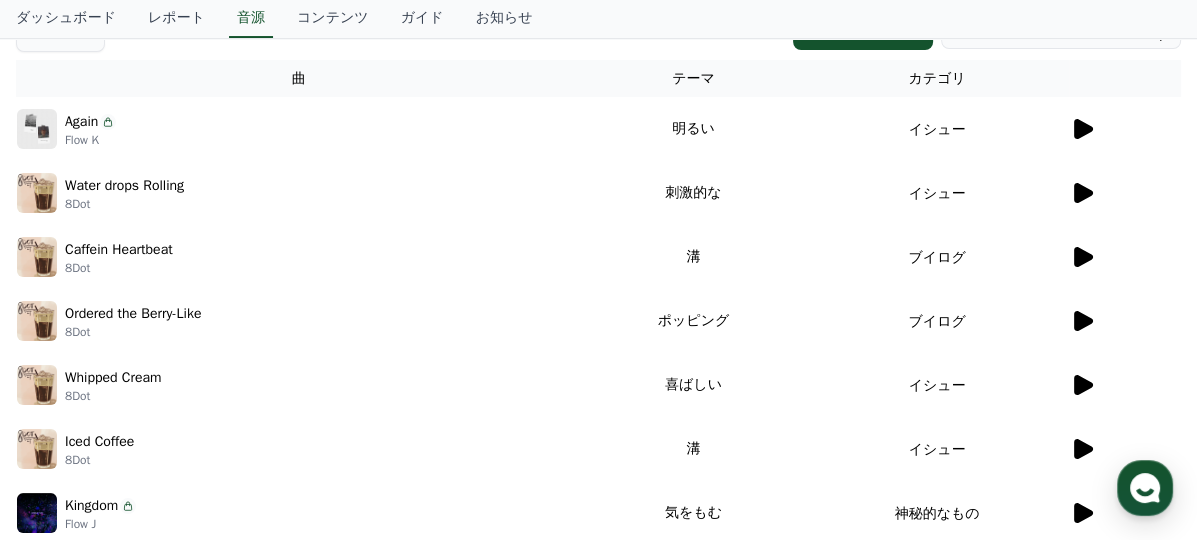 scroll, scrollTop: 812, scrollLeft: 0, axis: vertical 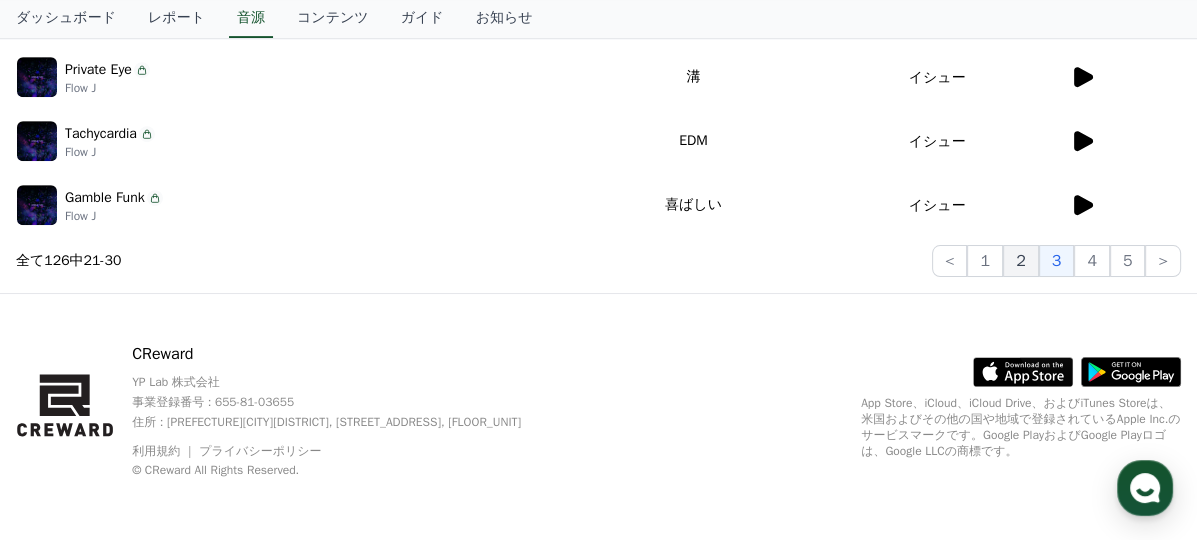 click on "2" 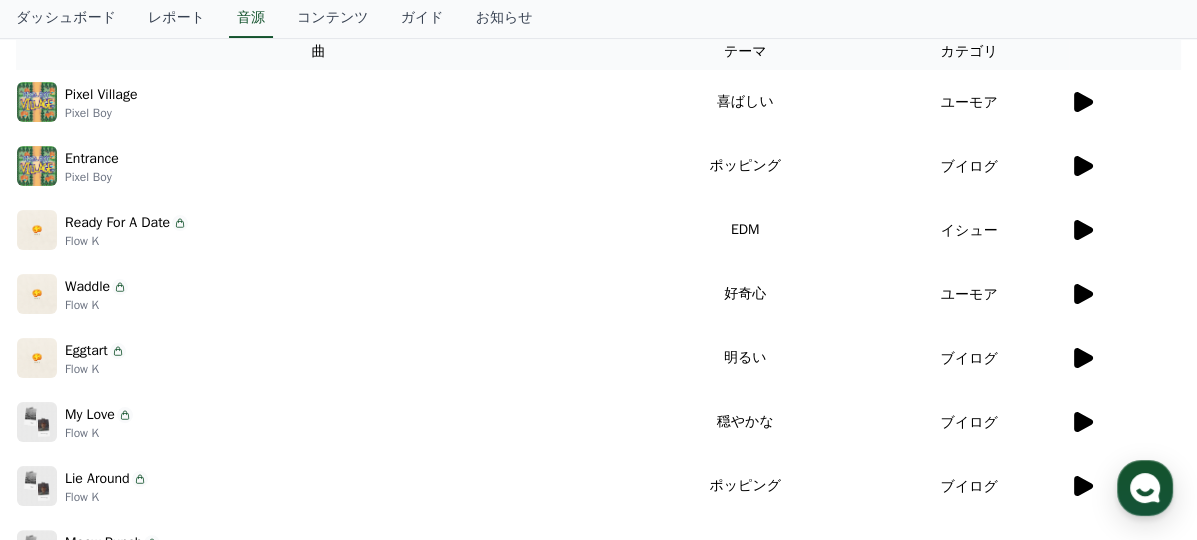 scroll, scrollTop: 312, scrollLeft: 0, axis: vertical 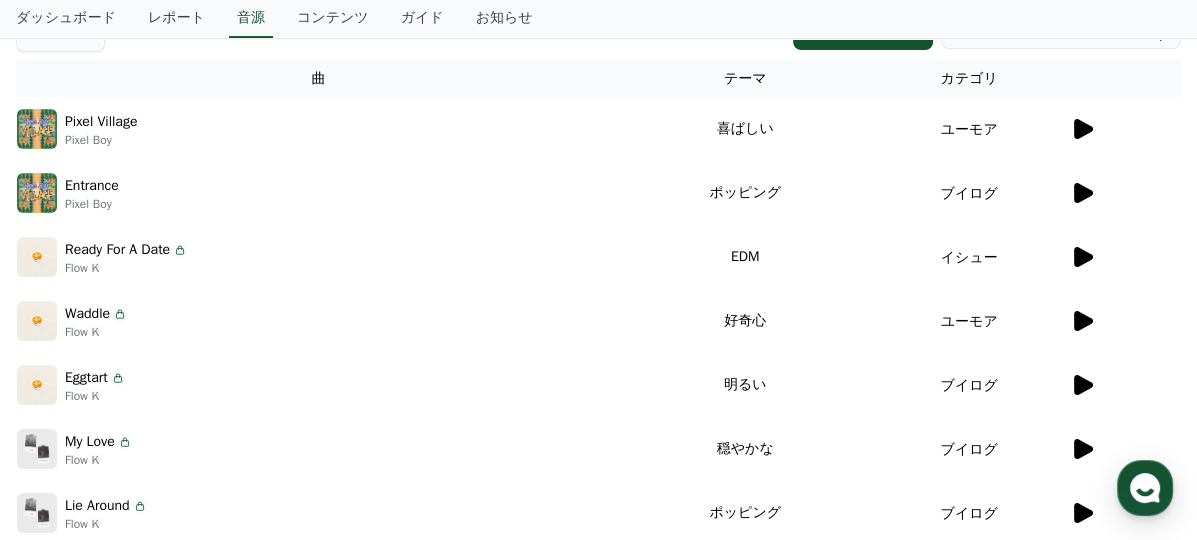click 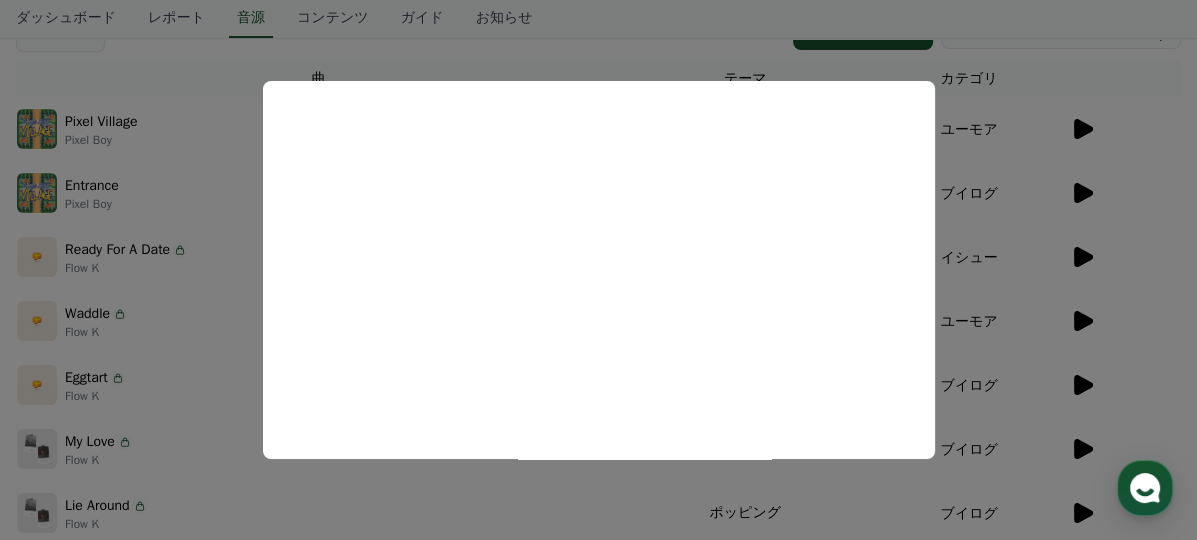 click at bounding box center (598, 270) 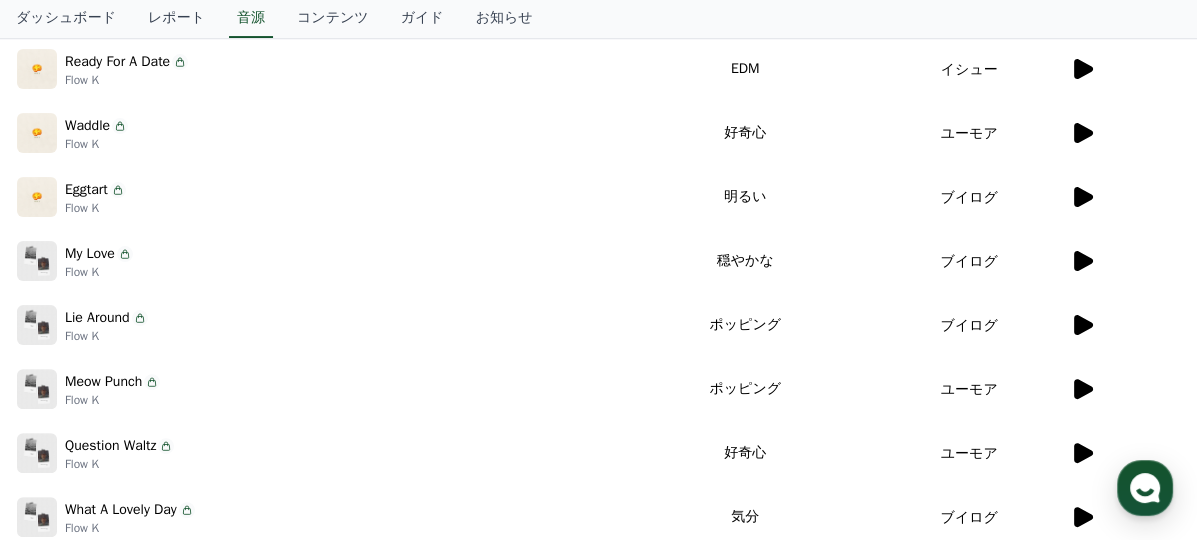 scroll, scrollTop: 512, scrollLeft: 0, axis: vertical 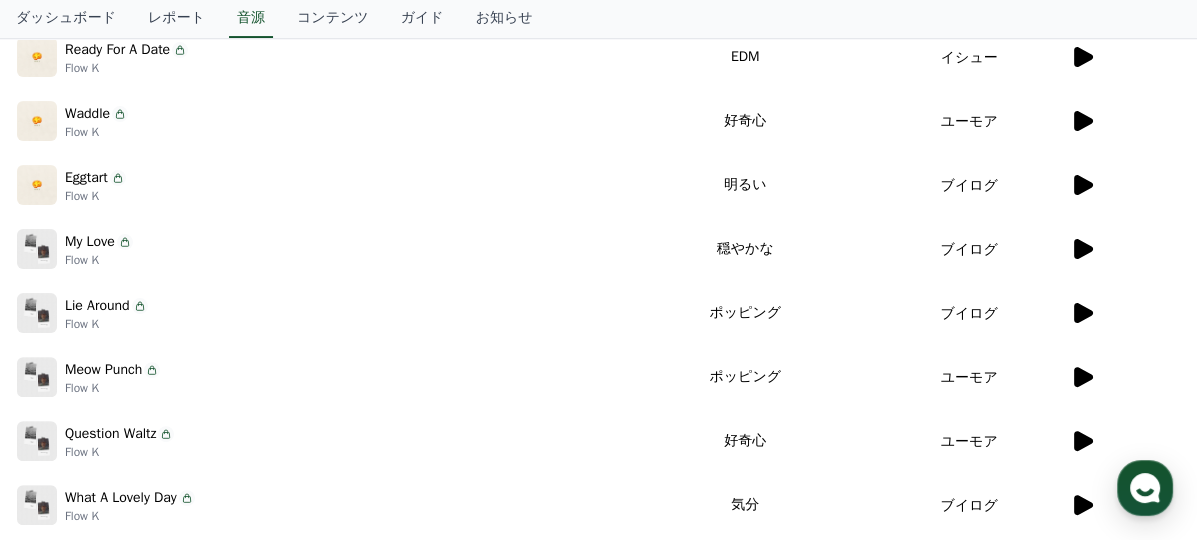 click 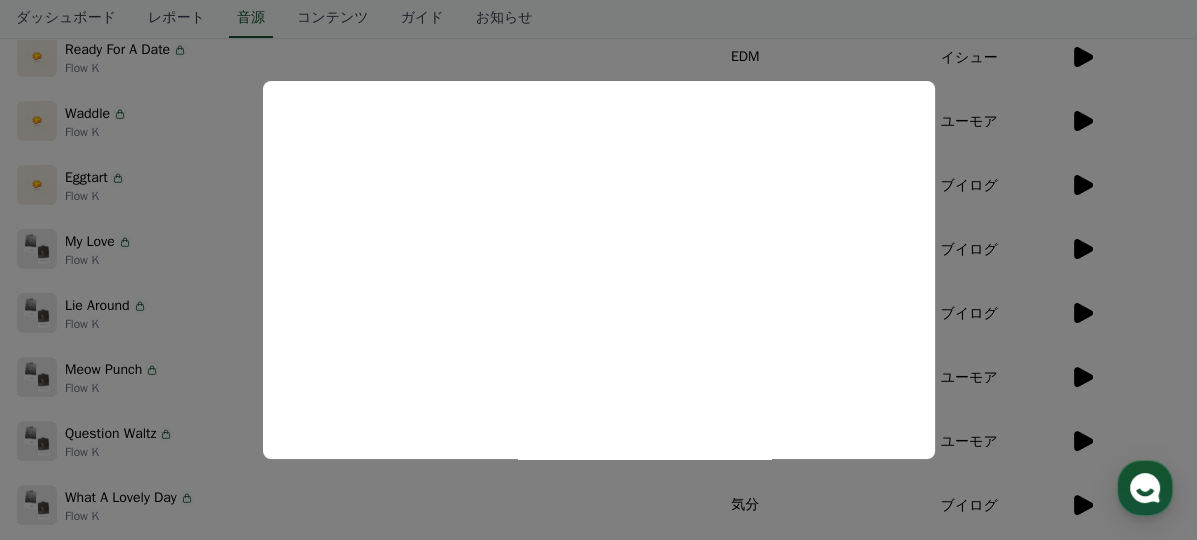 click at bounding box center [598, 270] 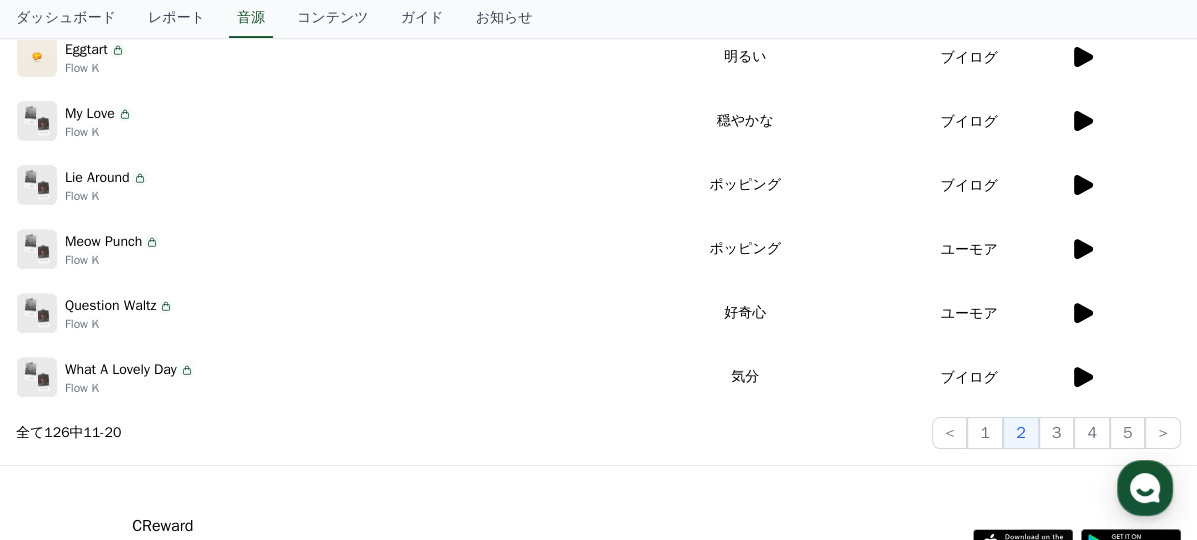 scroll, scrollTop: 812, scrollLeft: 0, axis: vertical 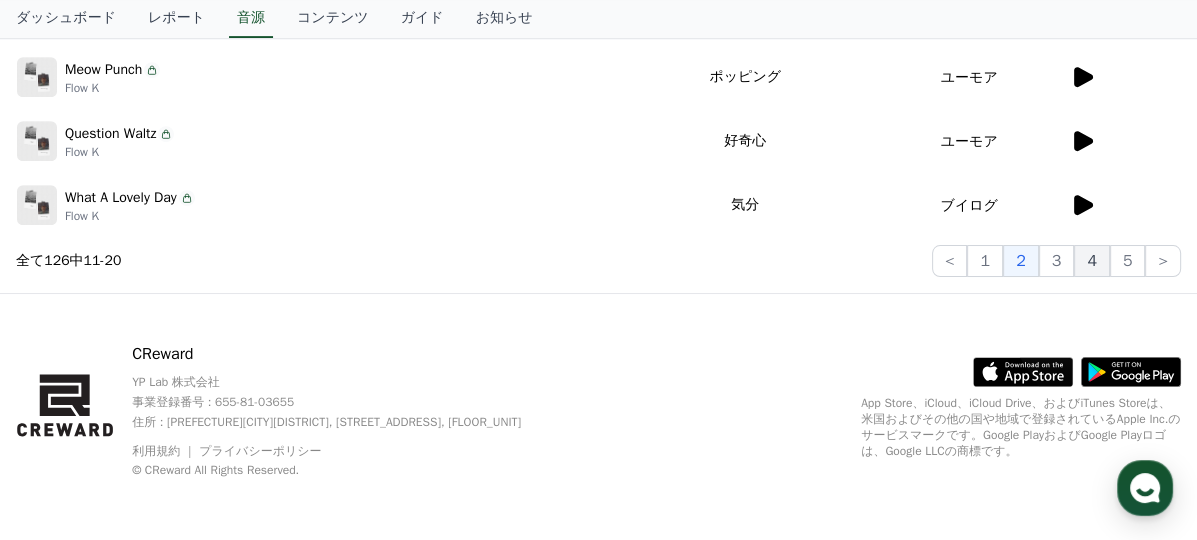 click on "4" 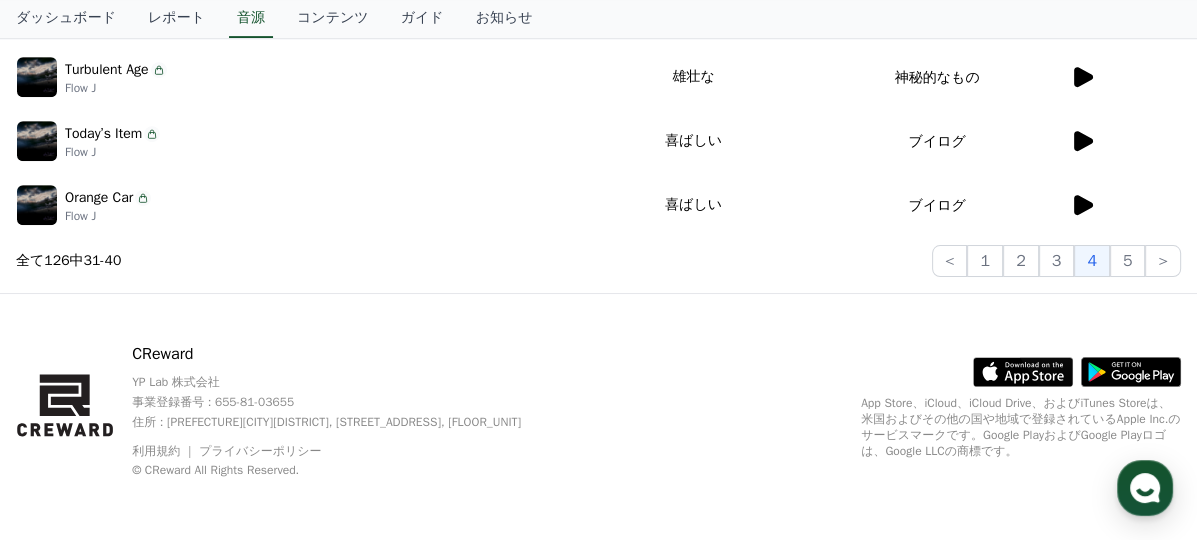 scroll, scrollTop: 512, scrollLeft: 0, axis: vertical 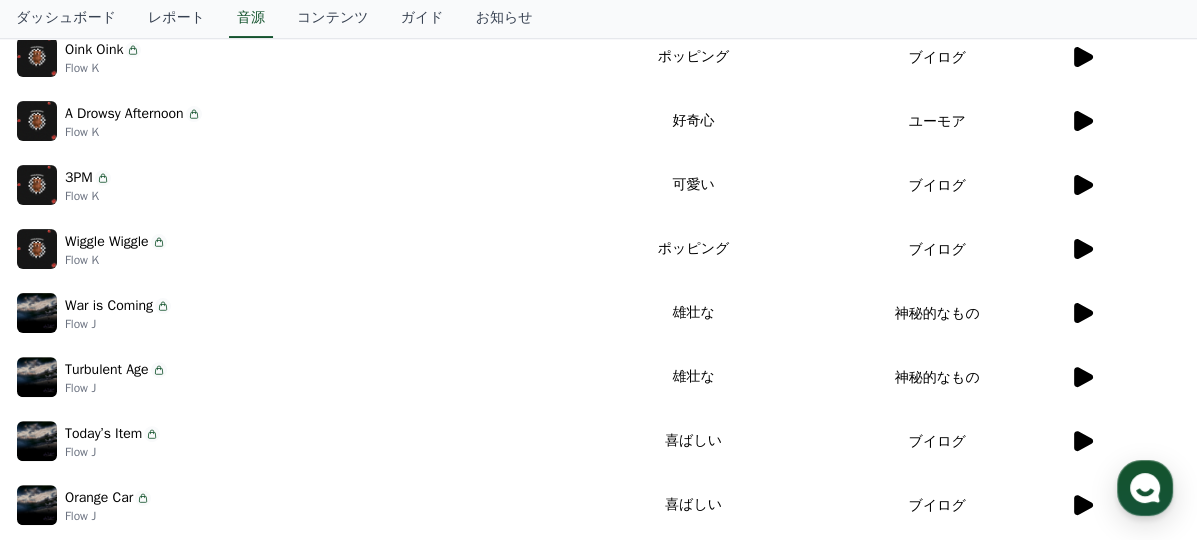 click 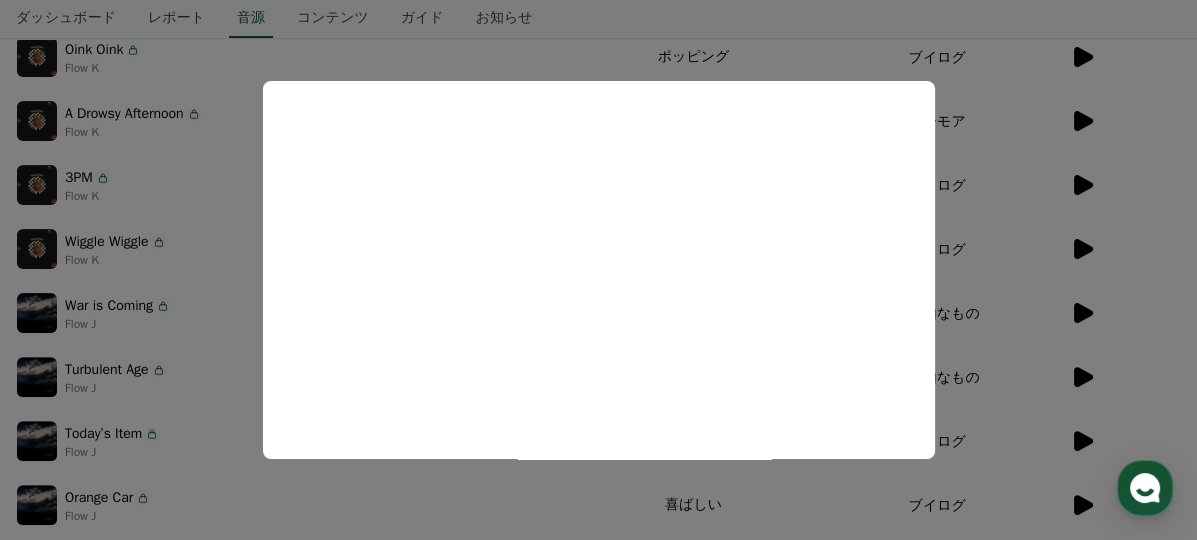 click at bounding box center [598, 270] 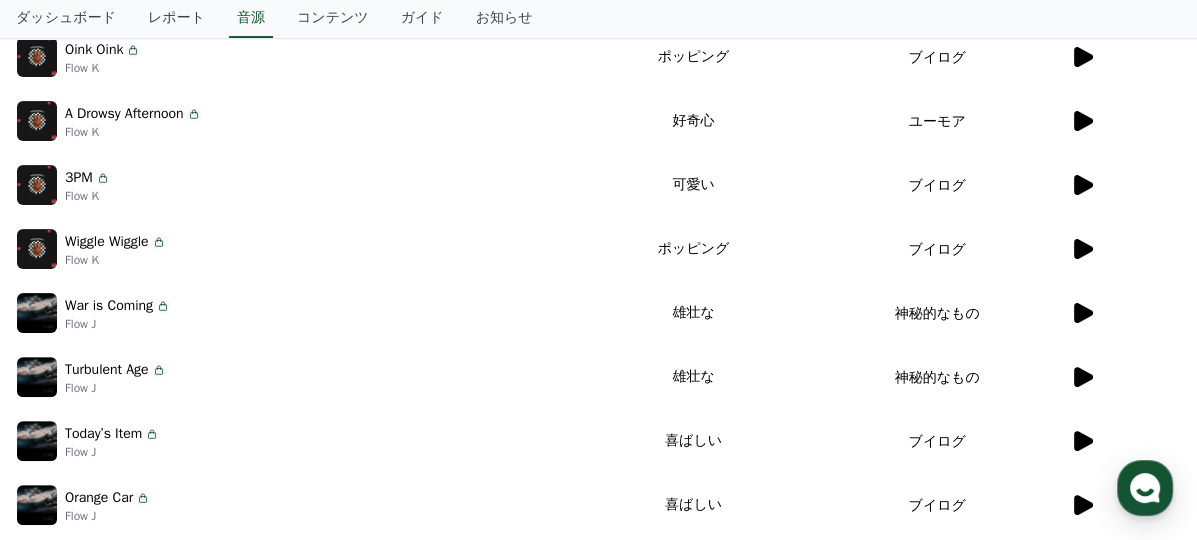 click at bounding box center (1125, 185) 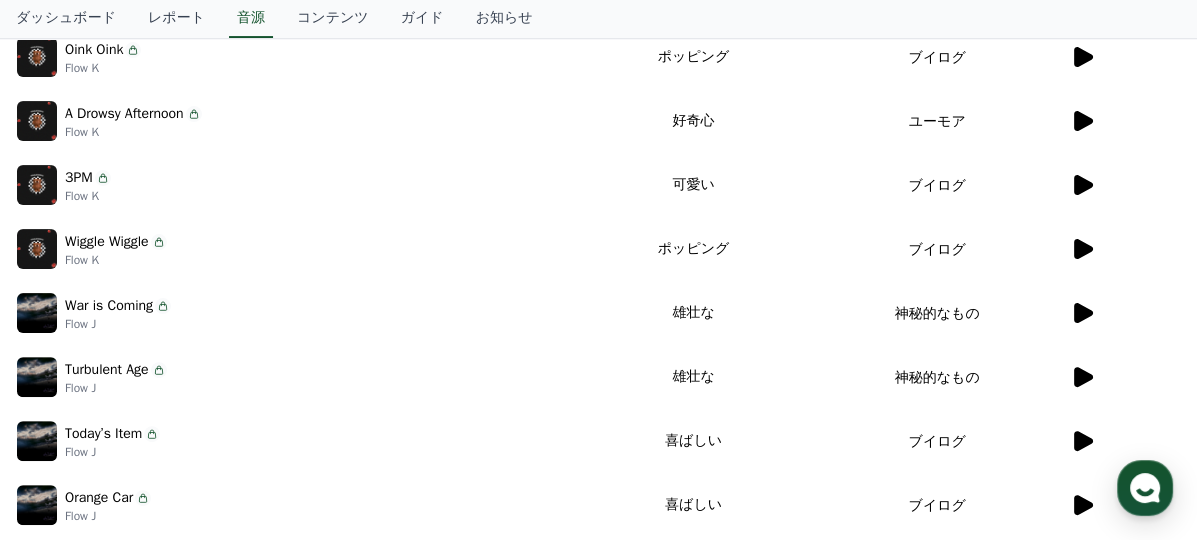 scroll, scrollTop: 812, scrollLeft: 0, axis: vertical 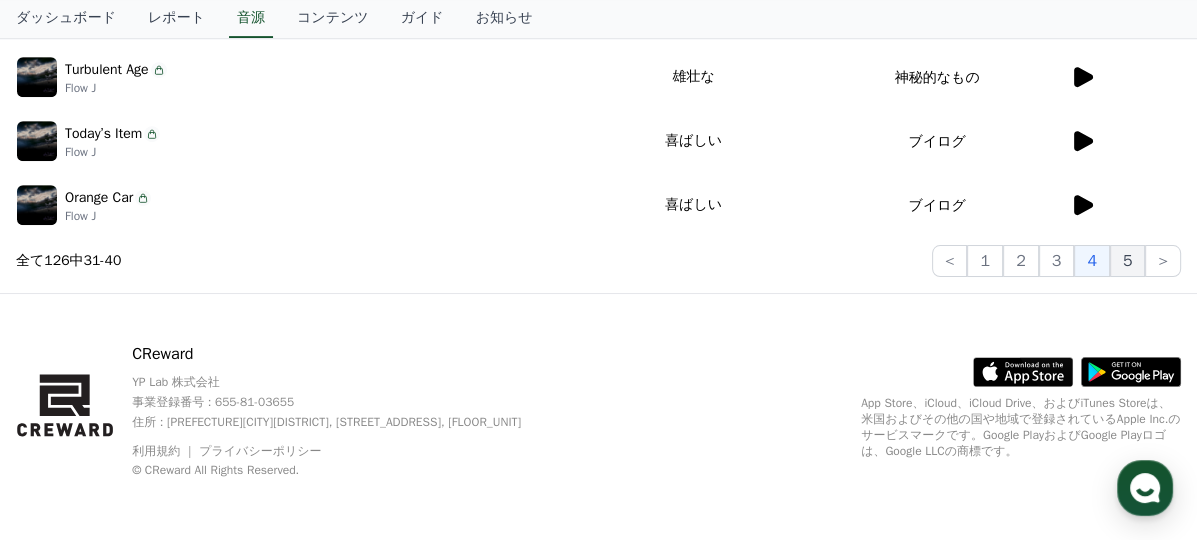 click on "5" 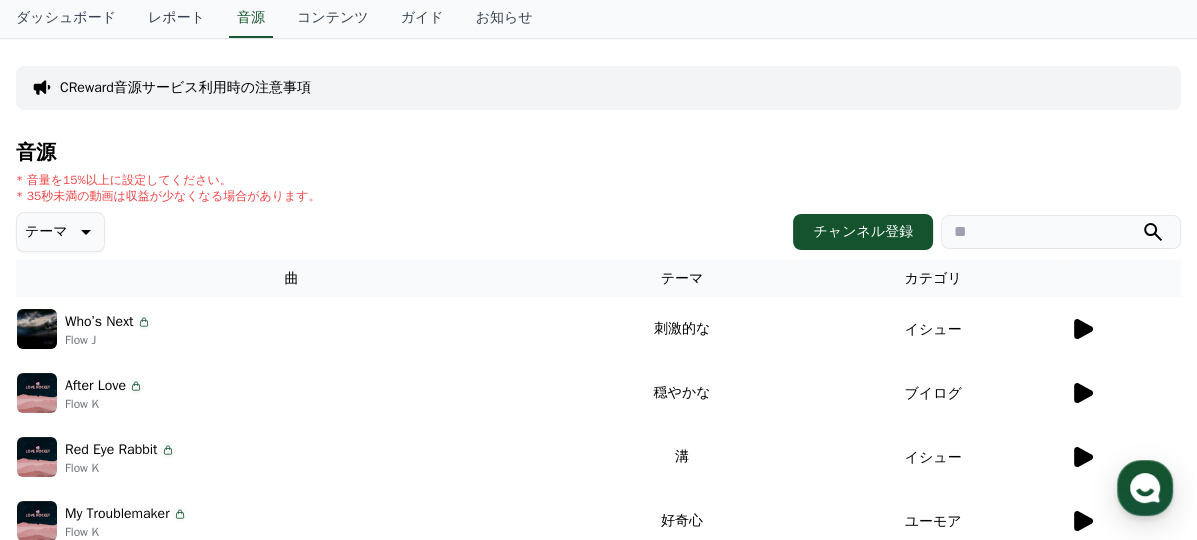 scroll, scrollTop: 0, scrollLeft: 0, axis: both 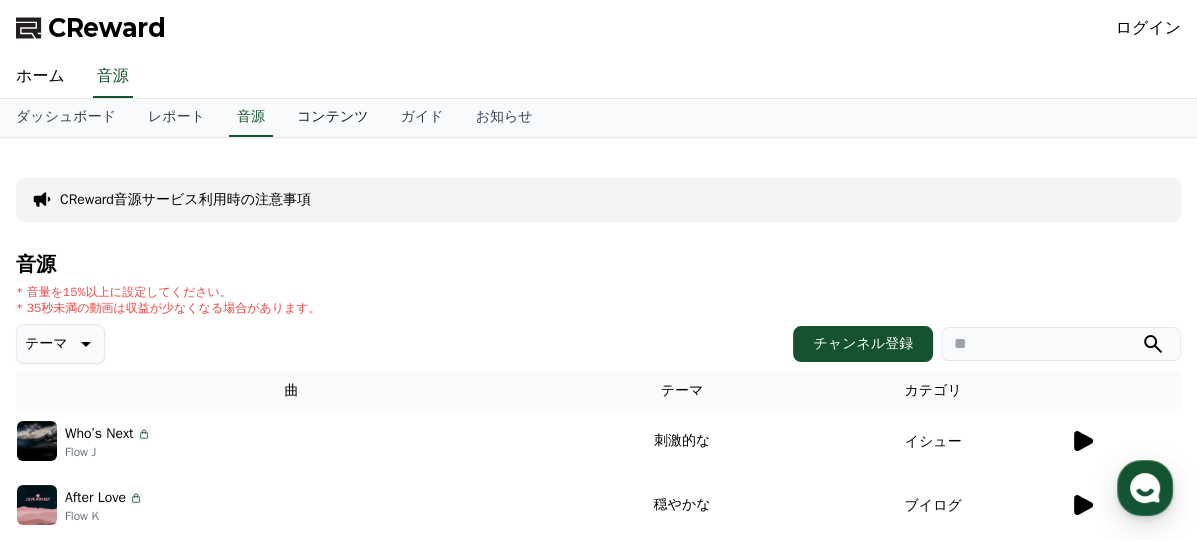 click on "コンテンツ" at bounding box center [333, 118] 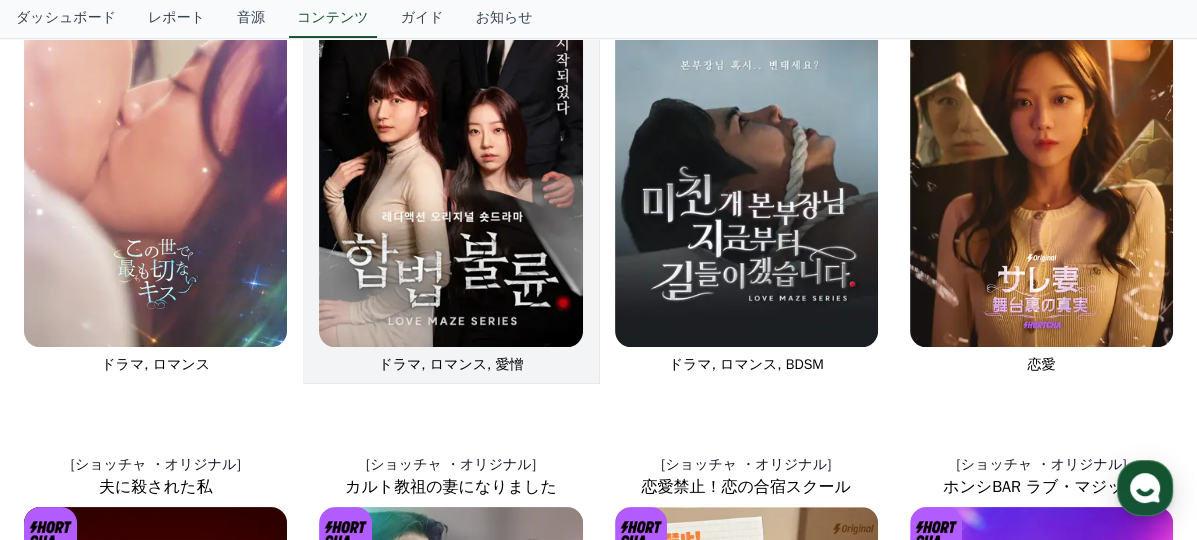 scroll, scrollTop: 146, scrollLeft: 0, axis: vertical 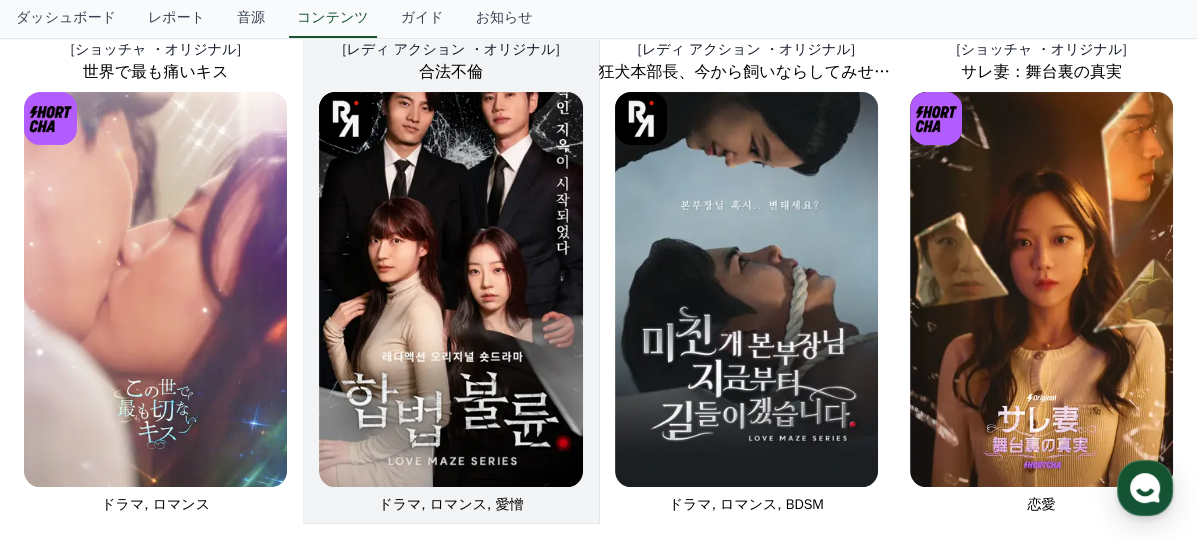 click at bounding box center (450, 289) 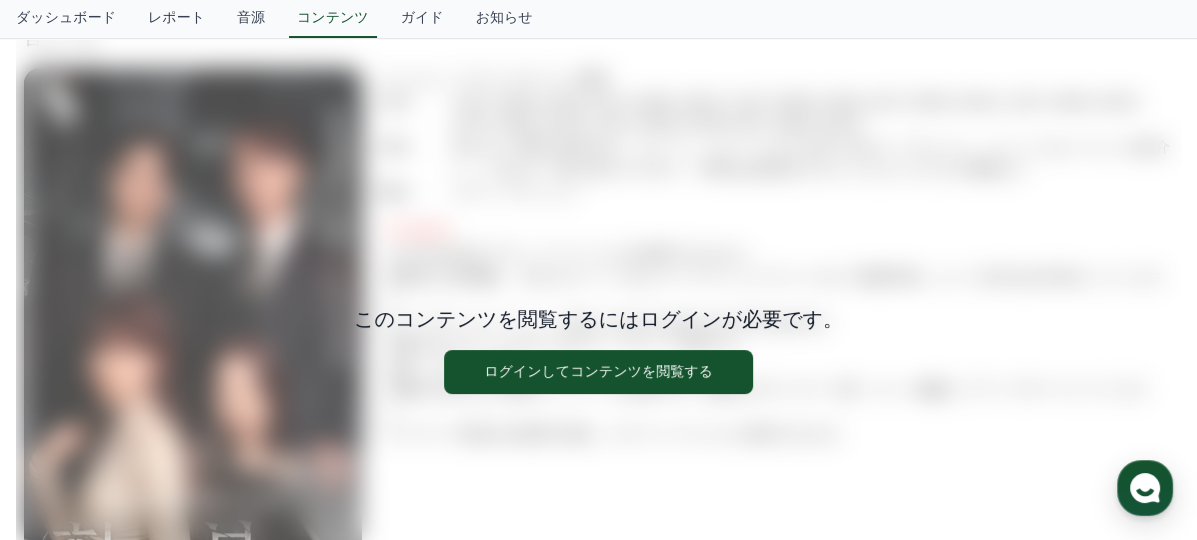 scroll, scrollTop: 0, scrollLeft: 0, axis: both 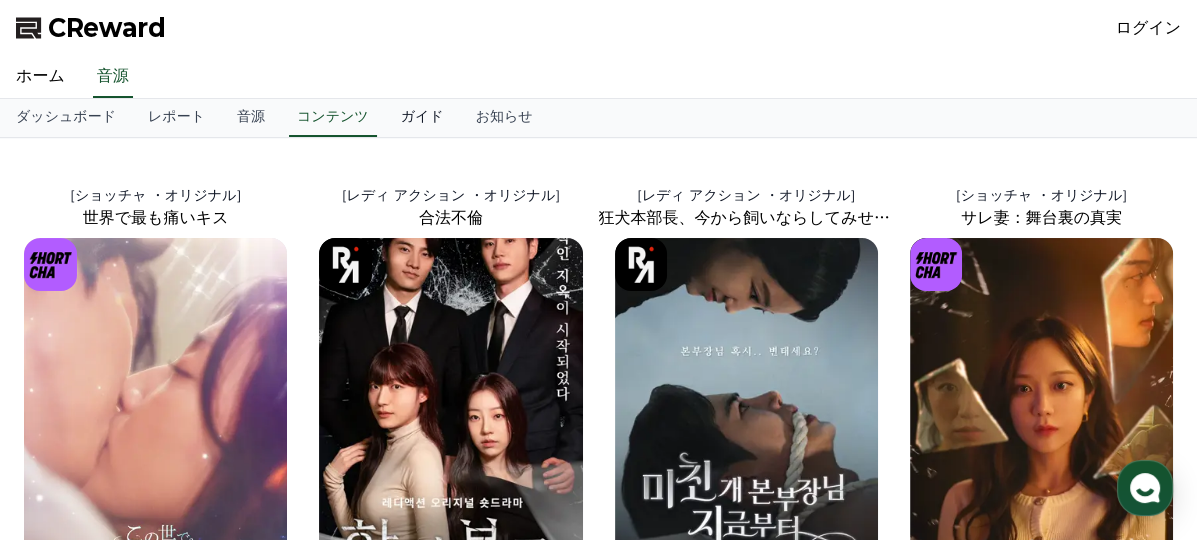 click on "ガイド" at bounding box center (422, 118) 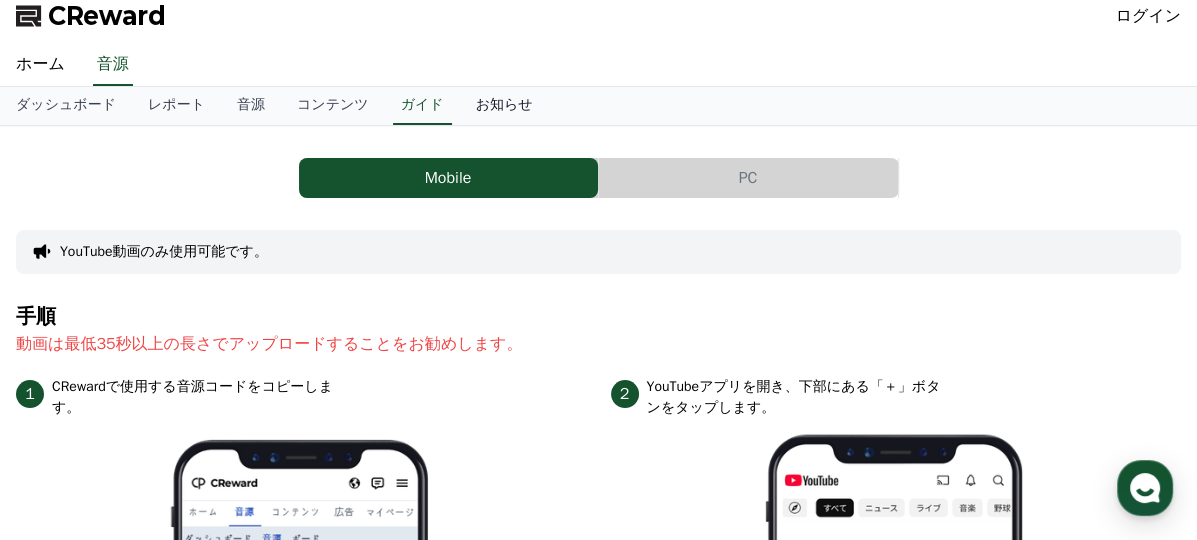scroll, scrollTop: 0, scrollLeft: 0, axis: both 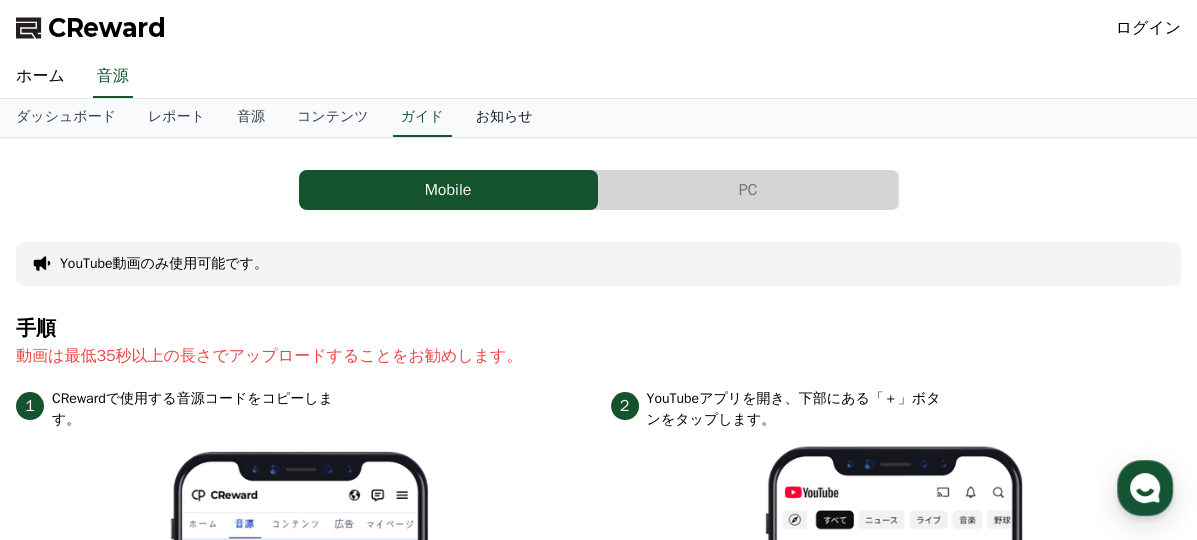 click on "お知らせ" at bounding box center [504, 118] 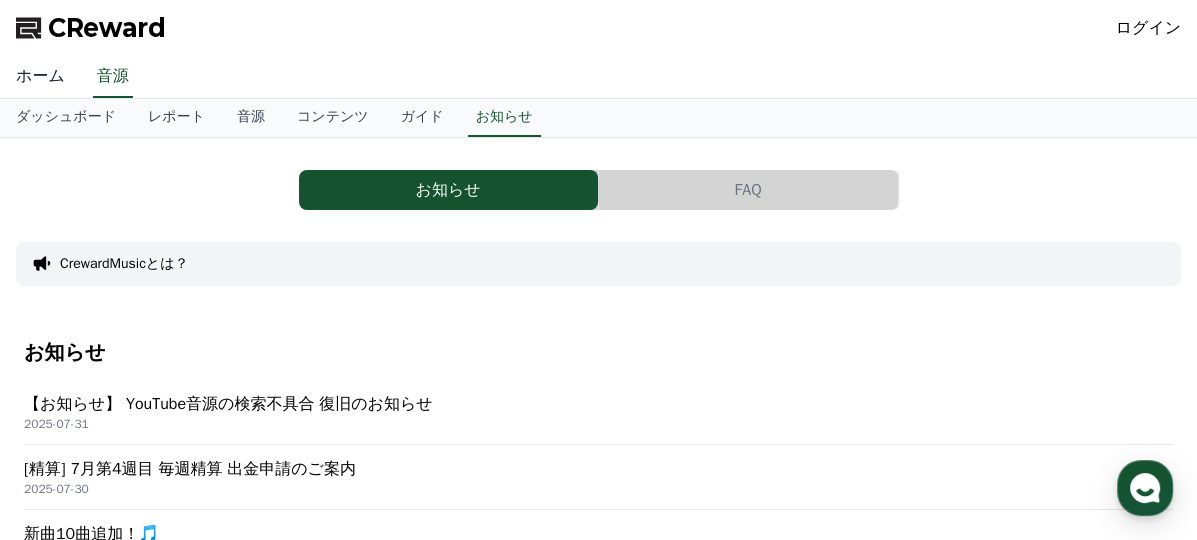 click on "ホーム" at bounding box center [40, 77] 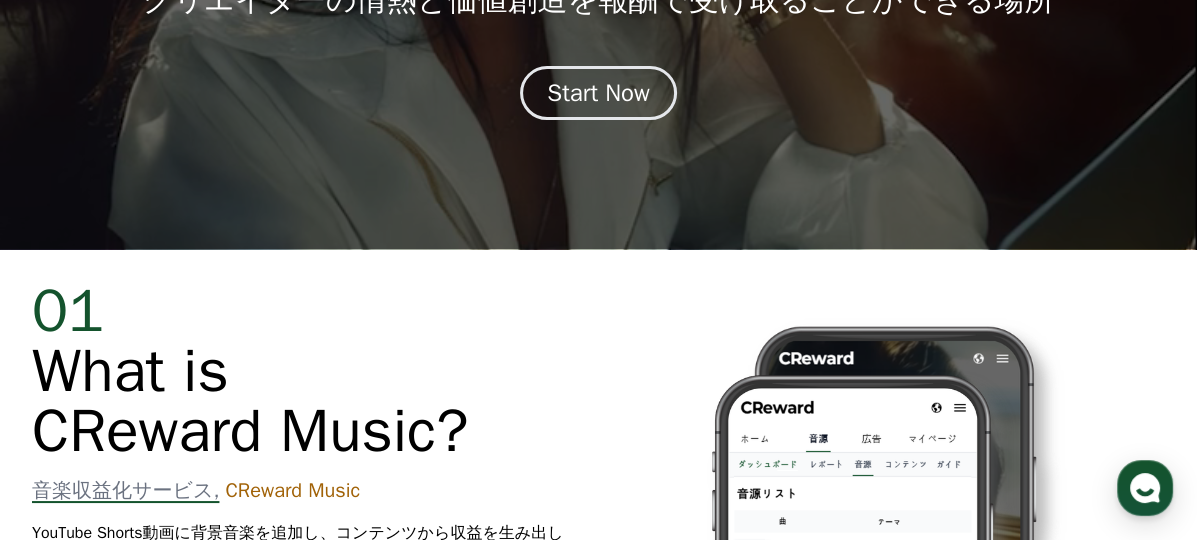 scroll, scrollTop: 300, scrollLeft: 0, axis: vertical 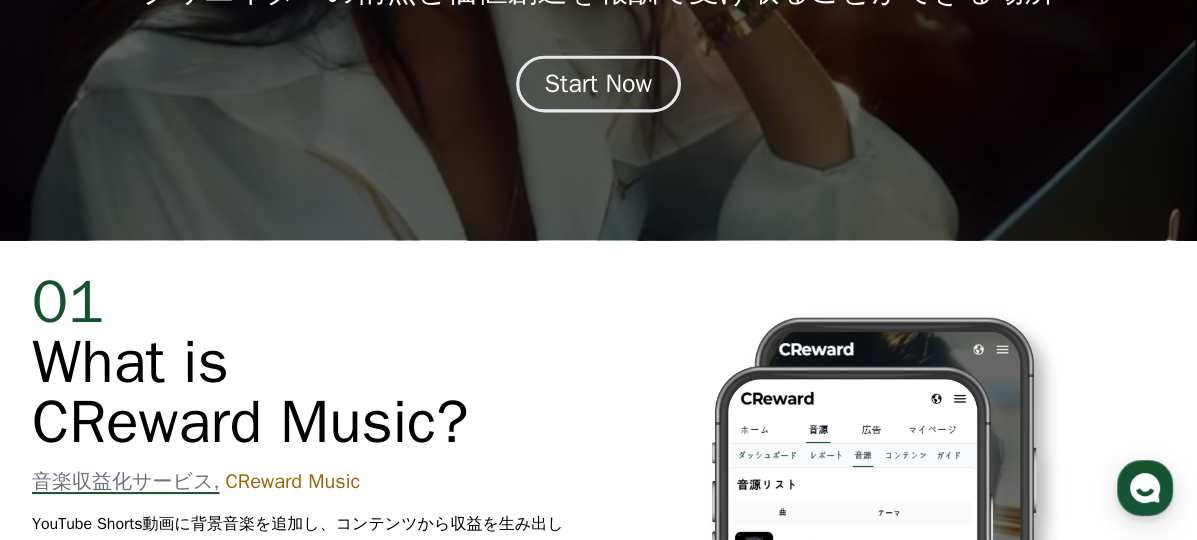 click on "Start Now" at bounding box center [599, 84] 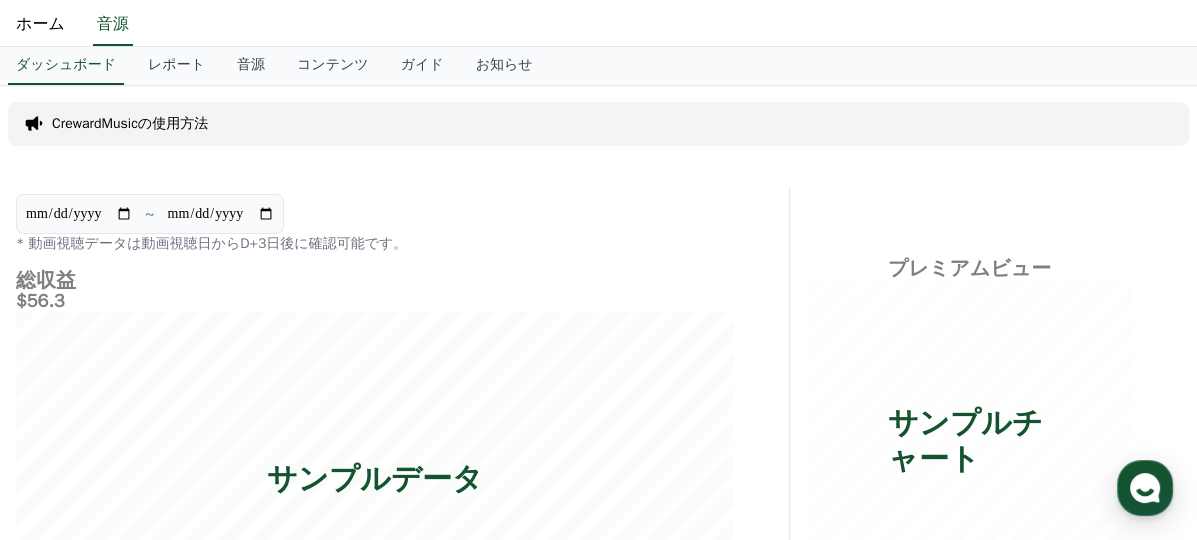 scroll, scrollTop: 0, scrollLeft: 0, axis: both 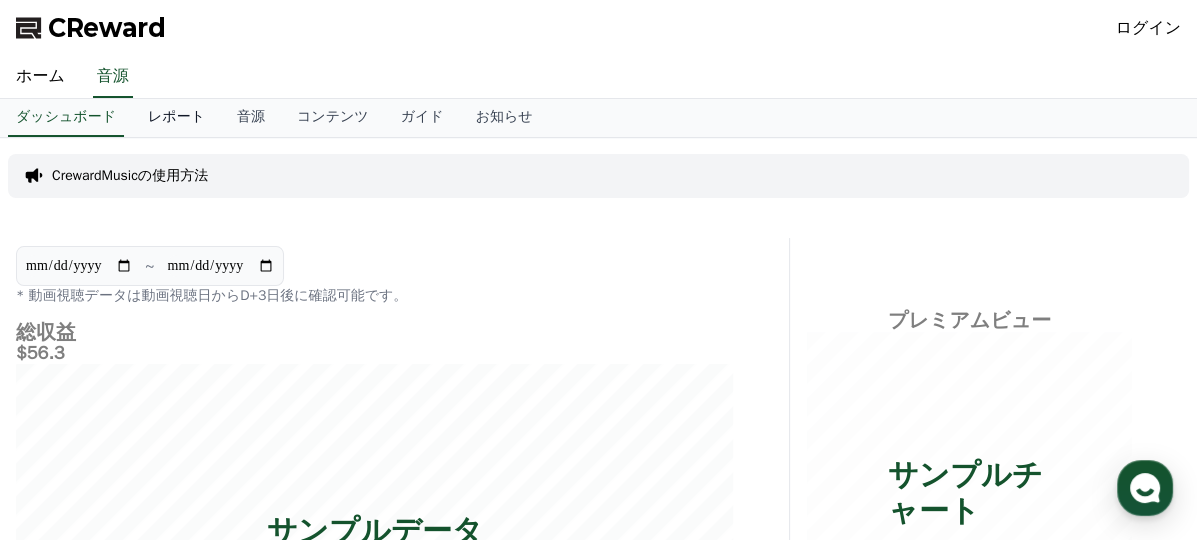 click on "レポート" at bounding box center [176, 118] 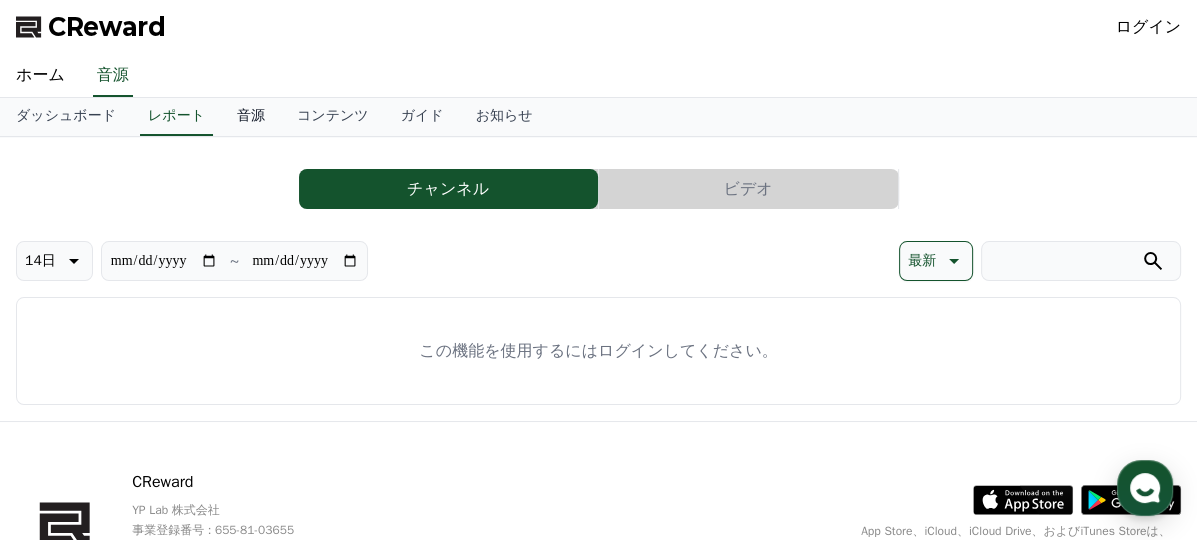 scroll, scrollTop: 0, scrollLeft: 0, axis: both 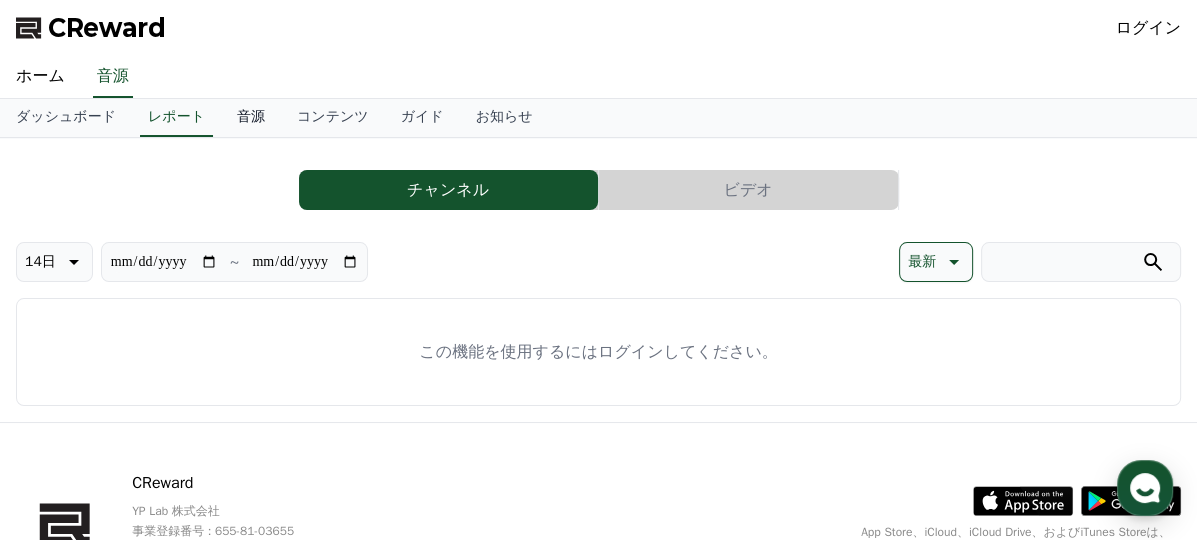 click on "音源" at bounding box center [251, 118] 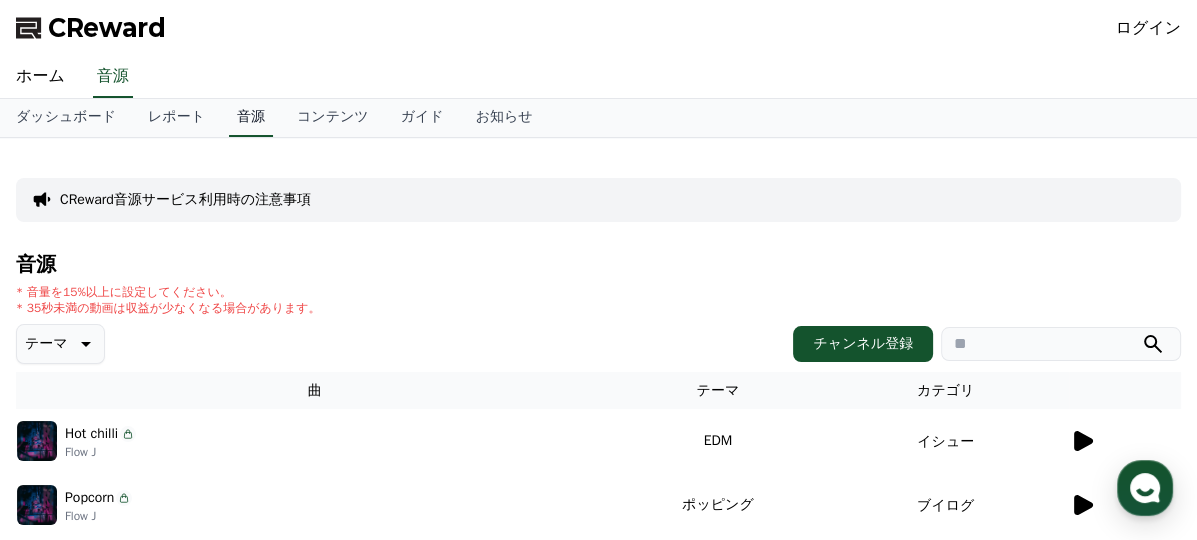 scroll, scrollTop: 200, scrollLeft: 0, axis: vertical 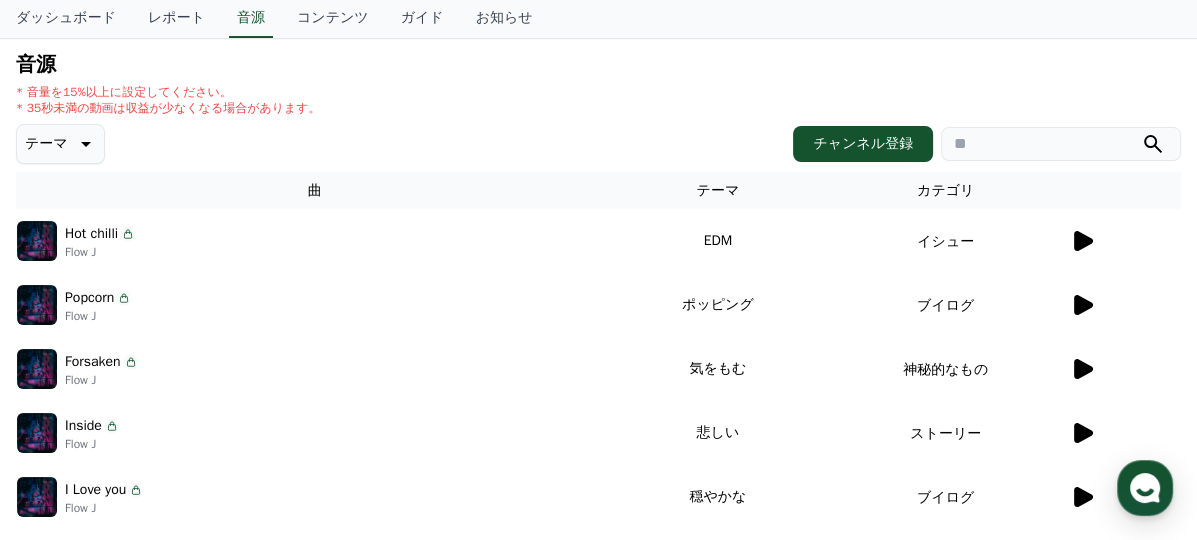 click at bounding box center (1125, 241) 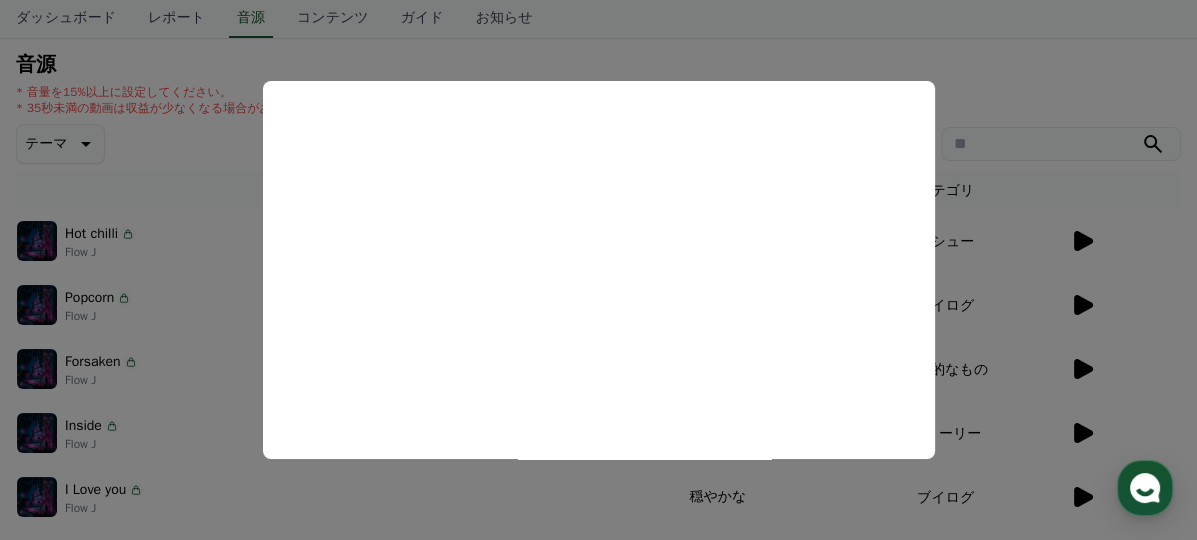 click at bounding box center (598, 270) 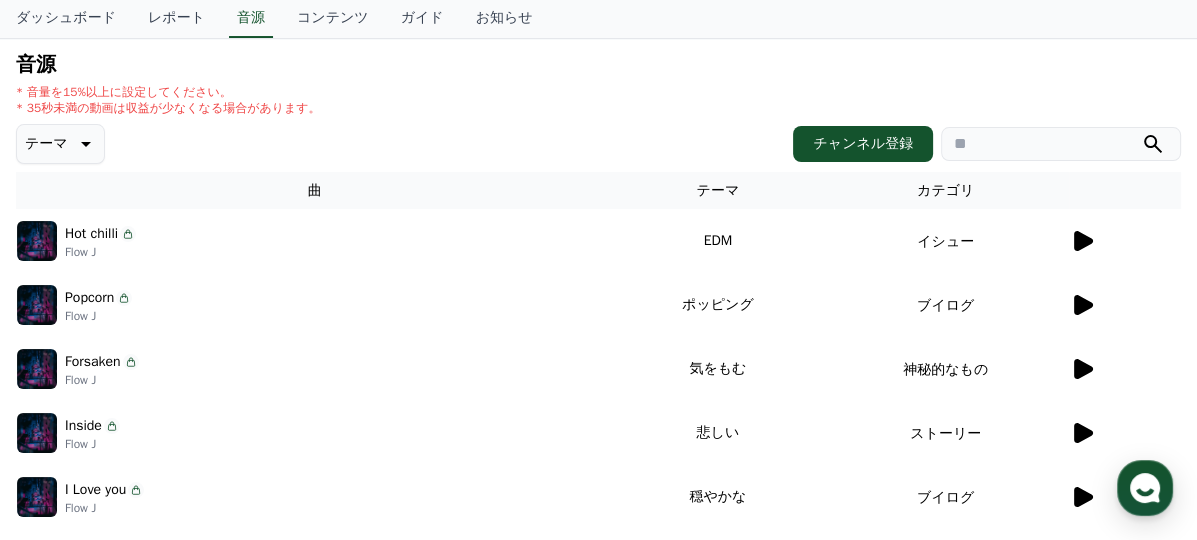 click 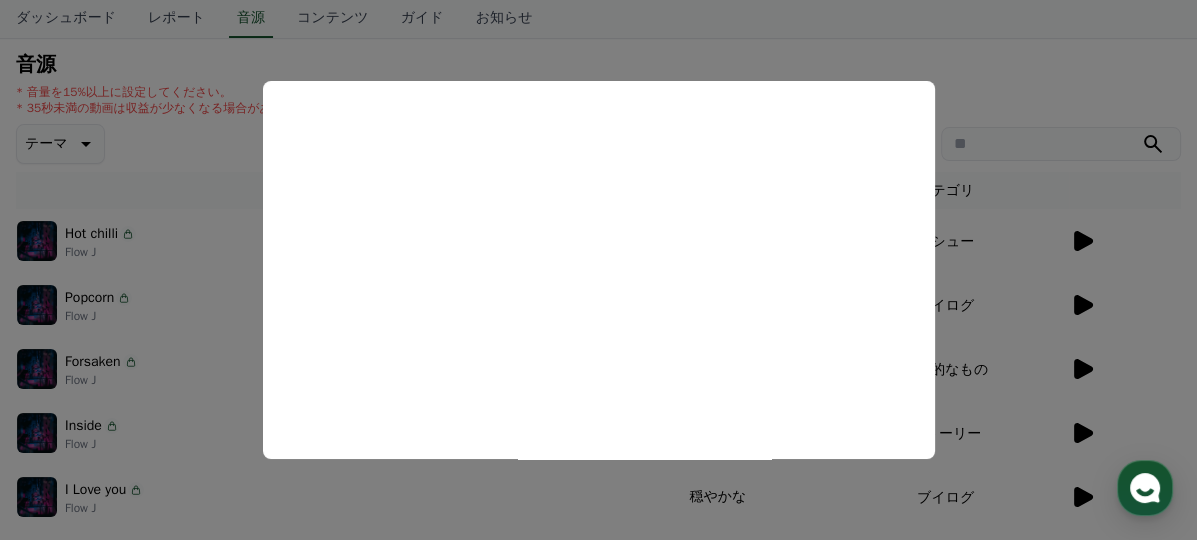 click at bounding box center [598, 270] 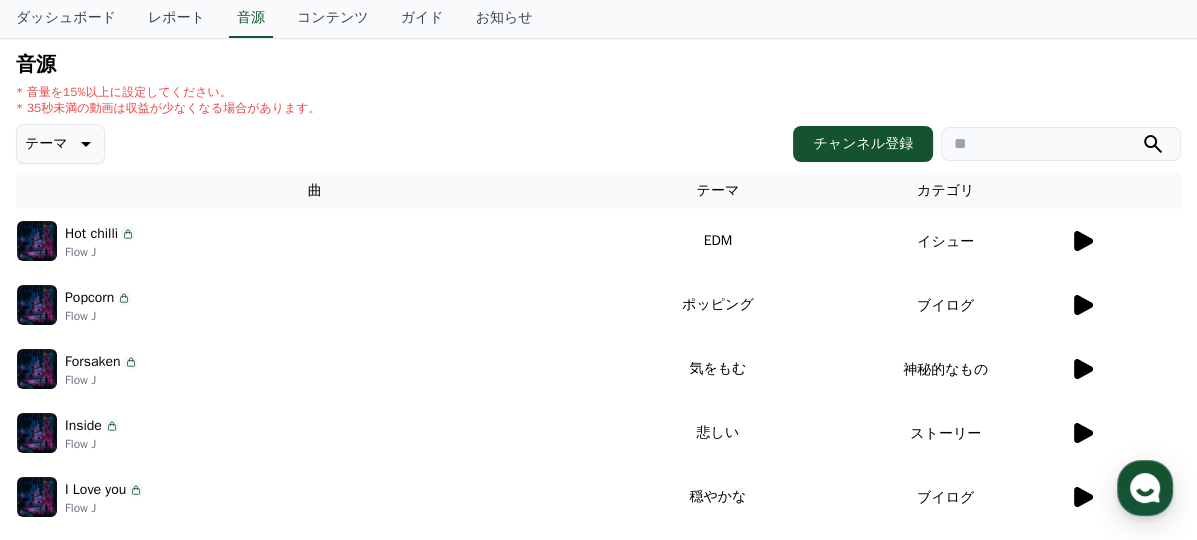 click 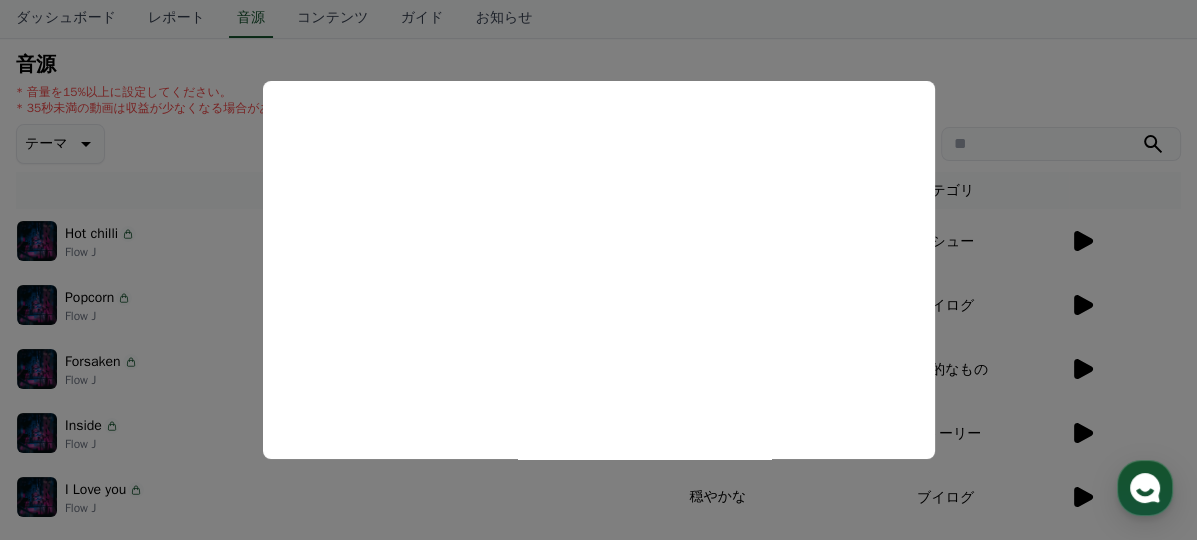 click at bounding box center (598, 270) 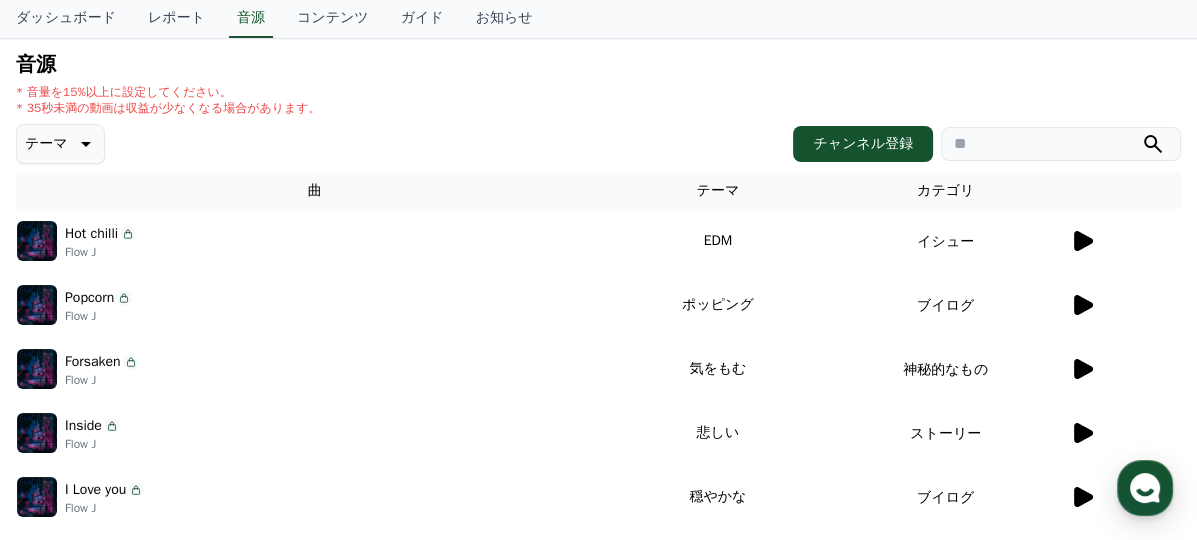 scroll, scrollTop: 300, scrollLeft: 0, axis: vertical 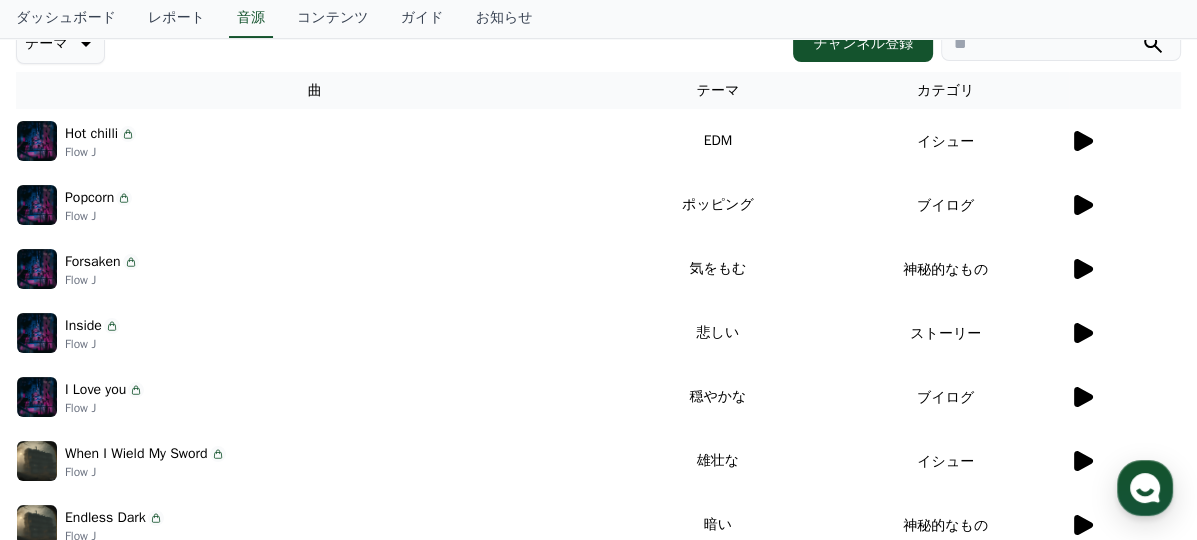 click 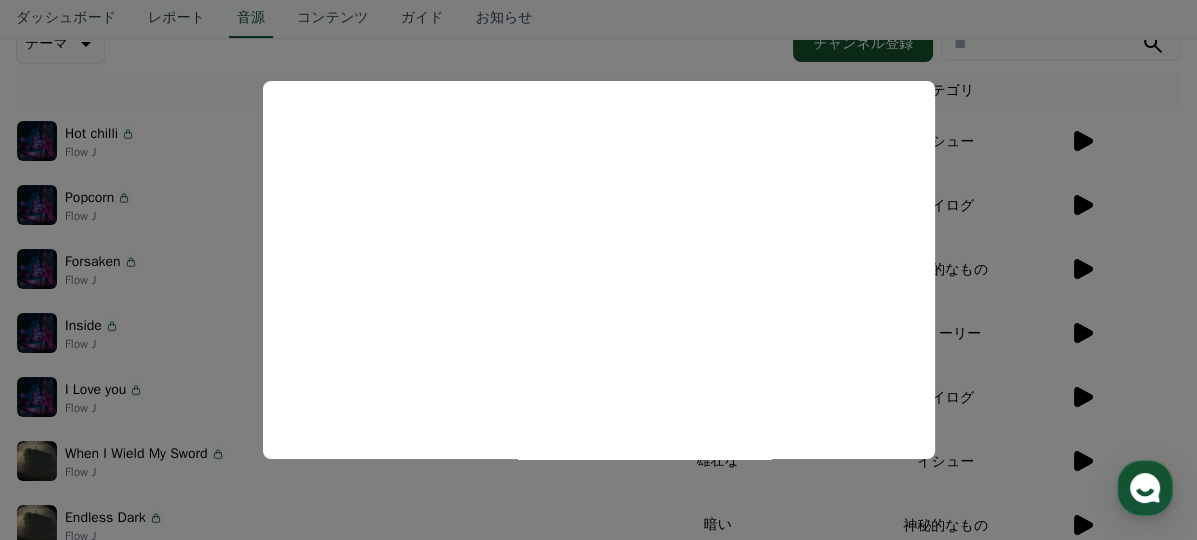 click at bounding box center (598, 270) 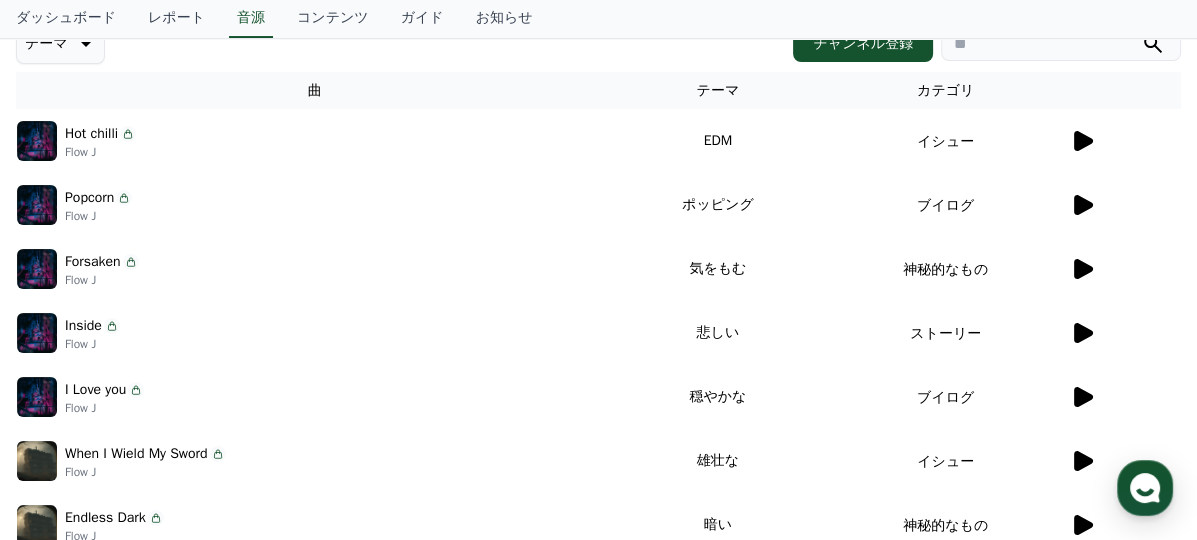 click at bounding box center [1125, 333] 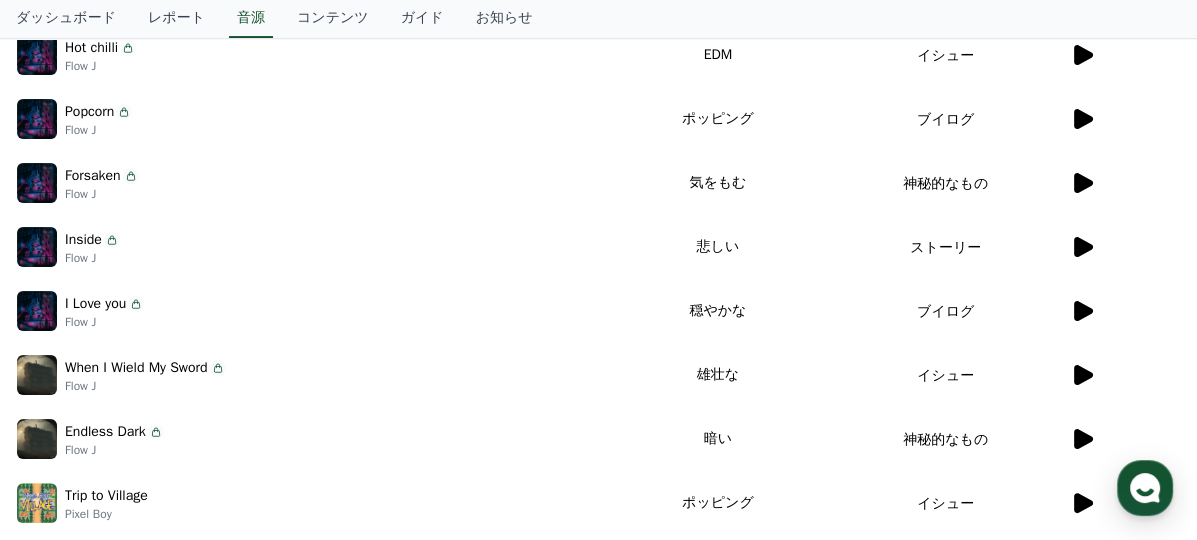 scroll, scrollTop: 500, scrollLeft: 0, axis: vertical 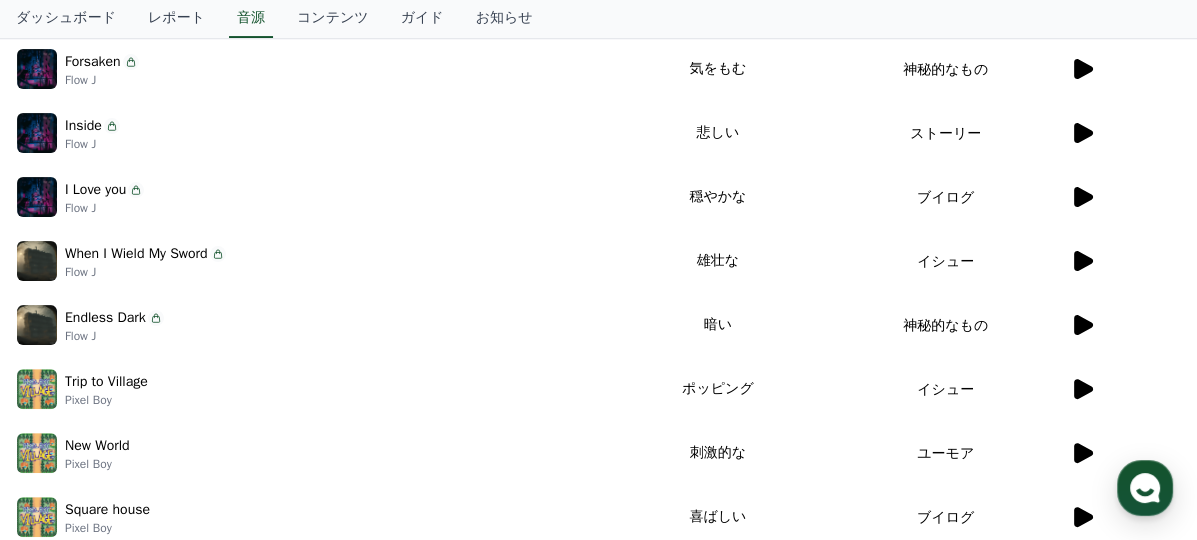 click 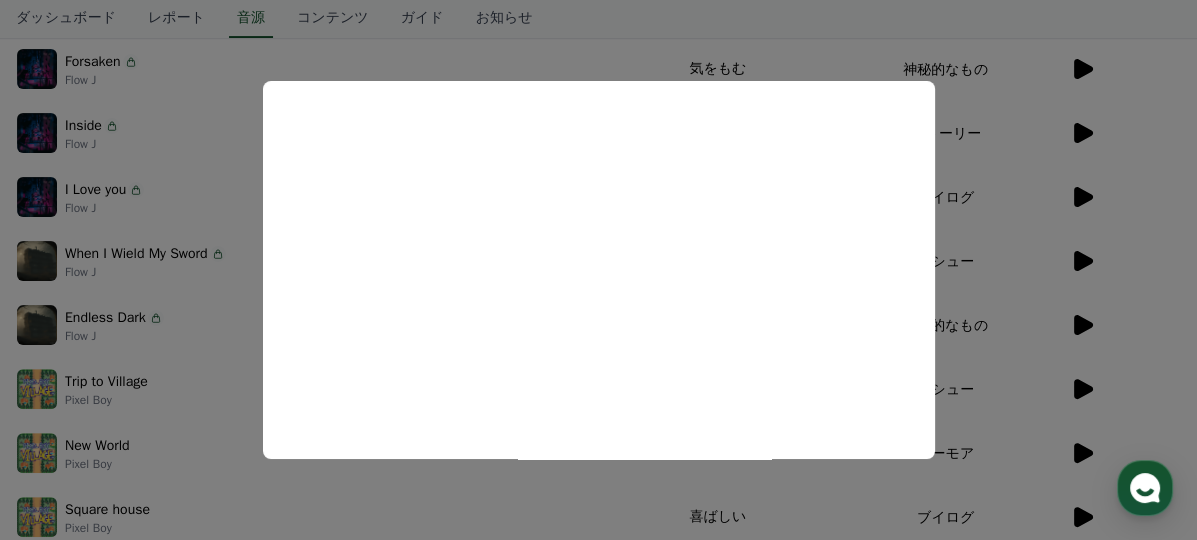 click at bounding box center [598, 270] 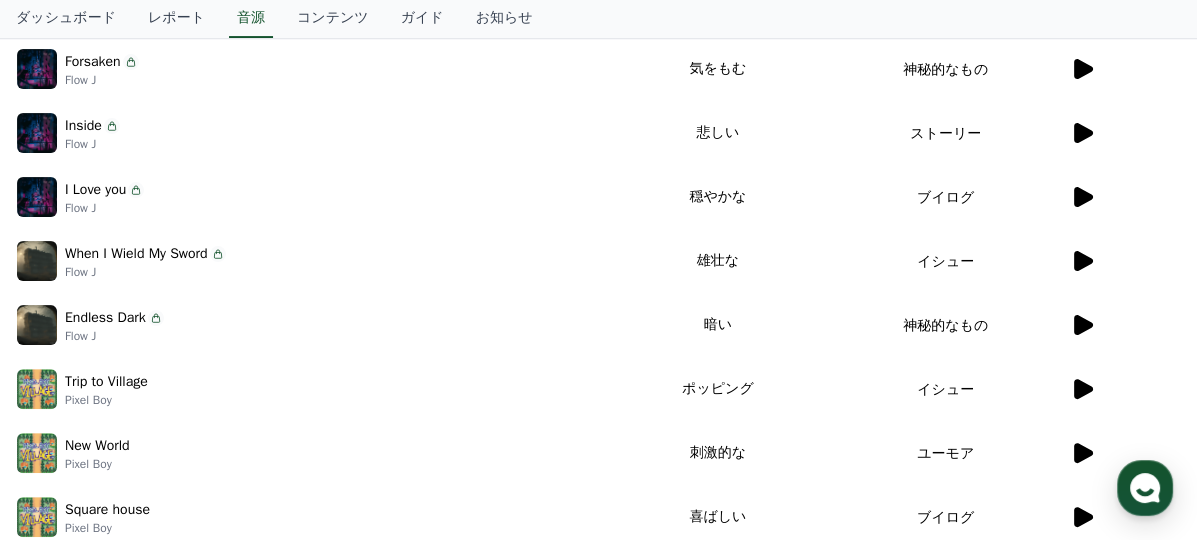 click 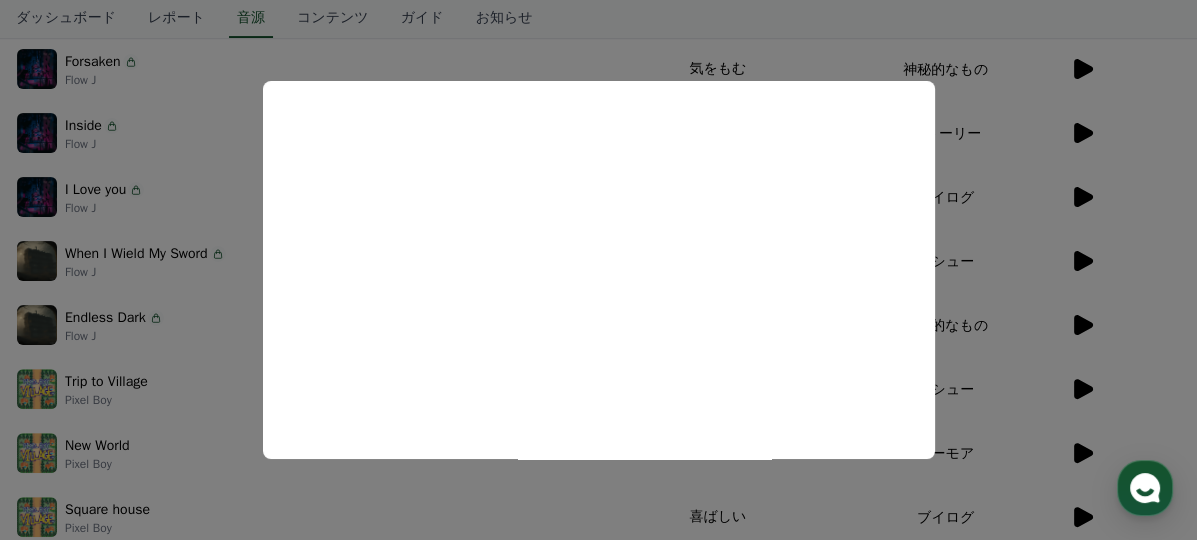 click at bounding box center [598, 270] 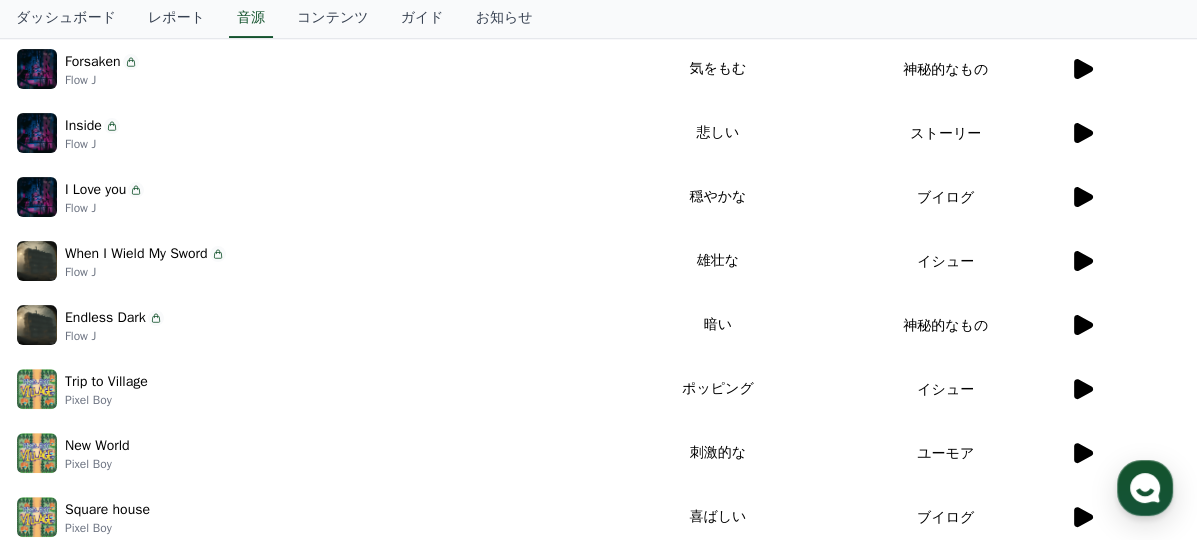 click 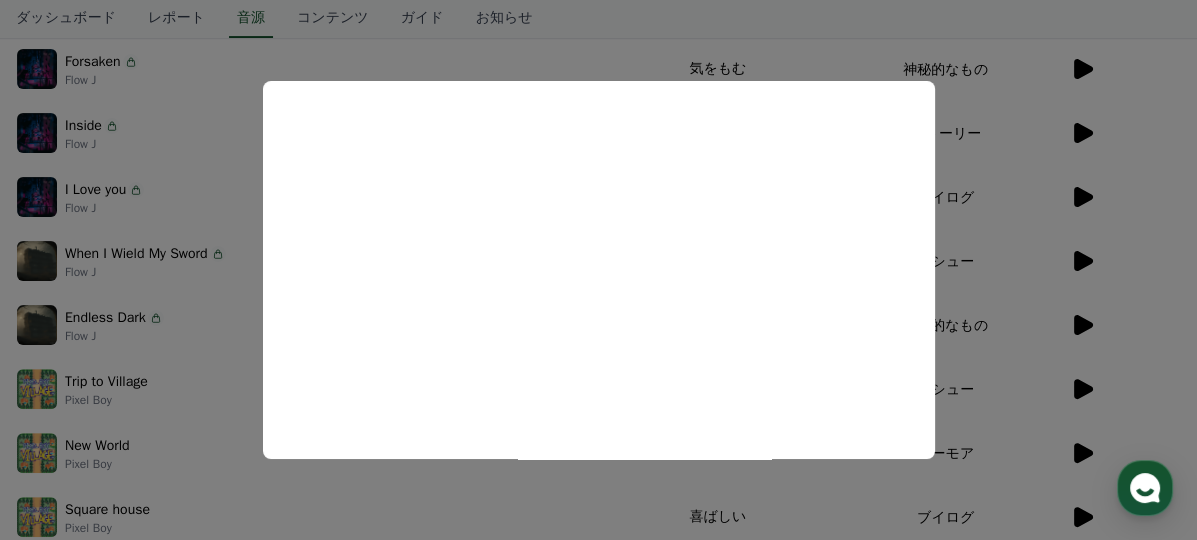 click at bounding box center [598, 270] 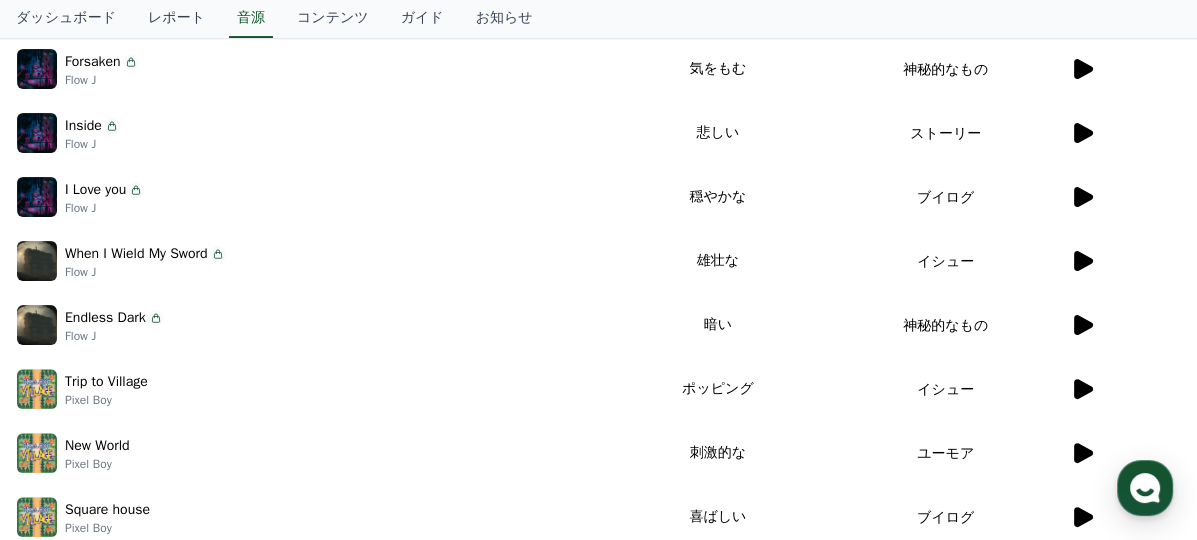 click 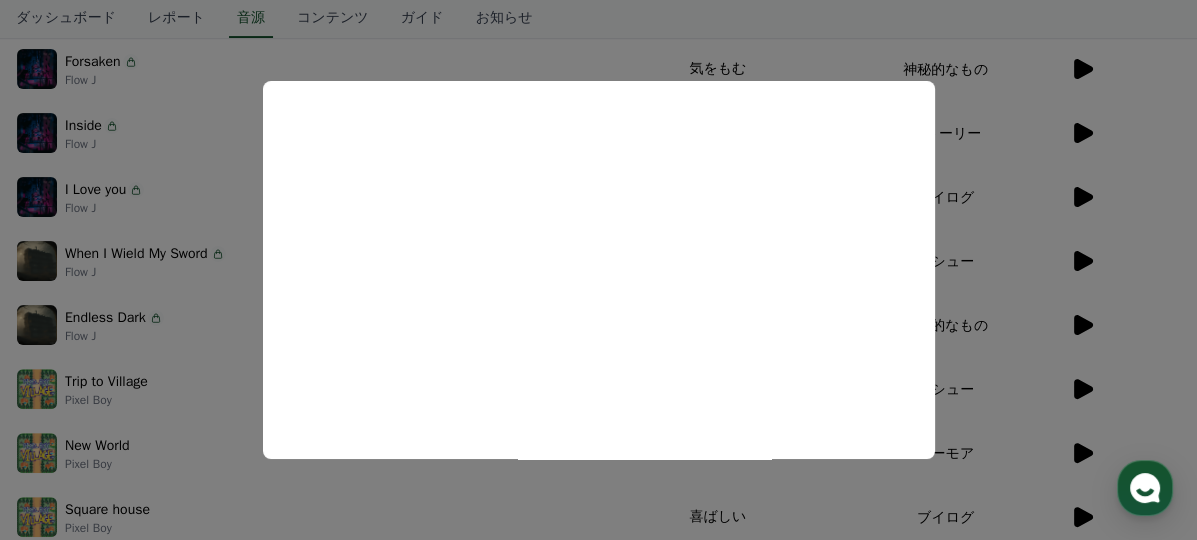 click at bounding box center (598, 270) 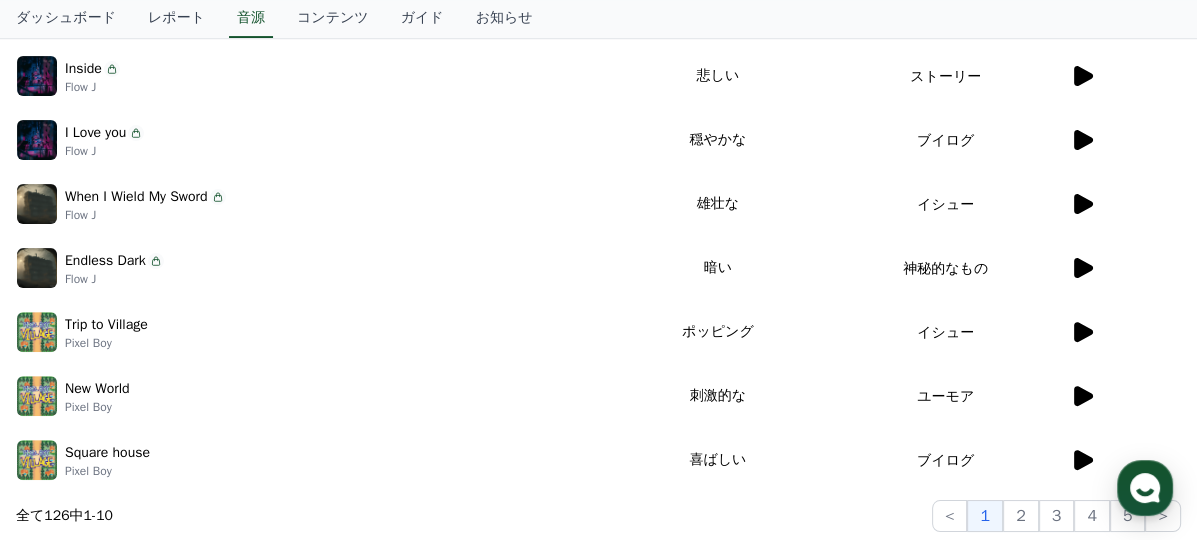 scroll, scrollTop: 600, scrollLeft: 0, axis: vertical 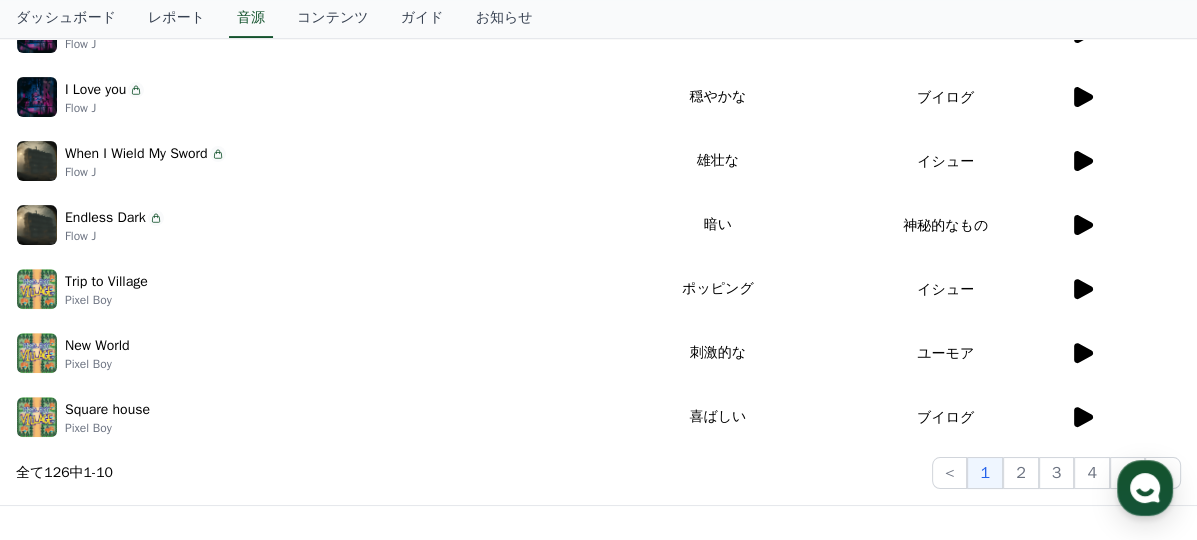 click 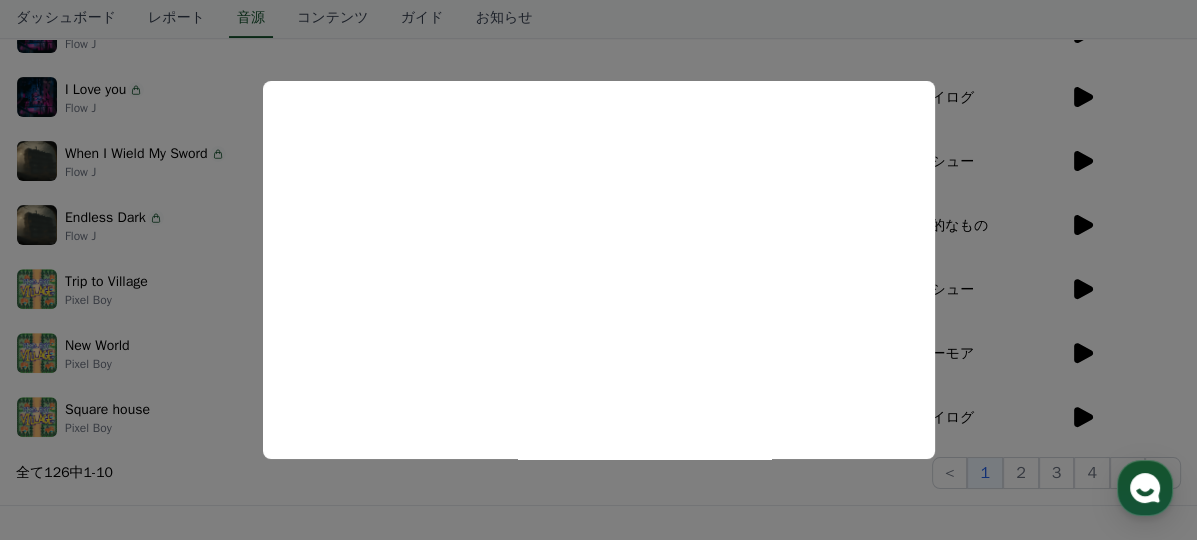 click at bounding box center [598, 270] 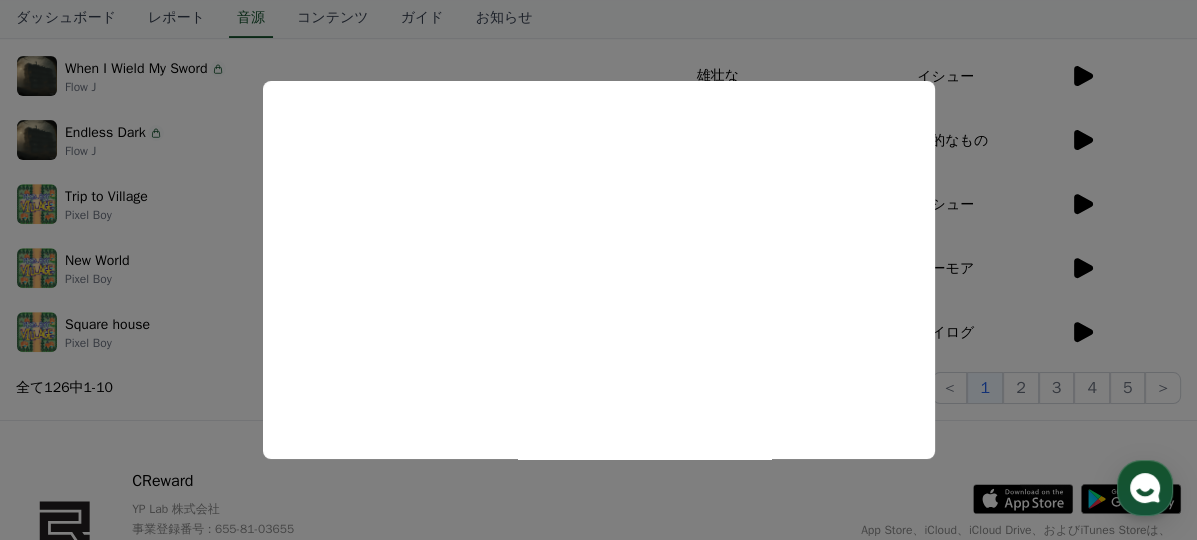 scroll, scrollTop: 800, scrollLeft: 0, axis: vertical 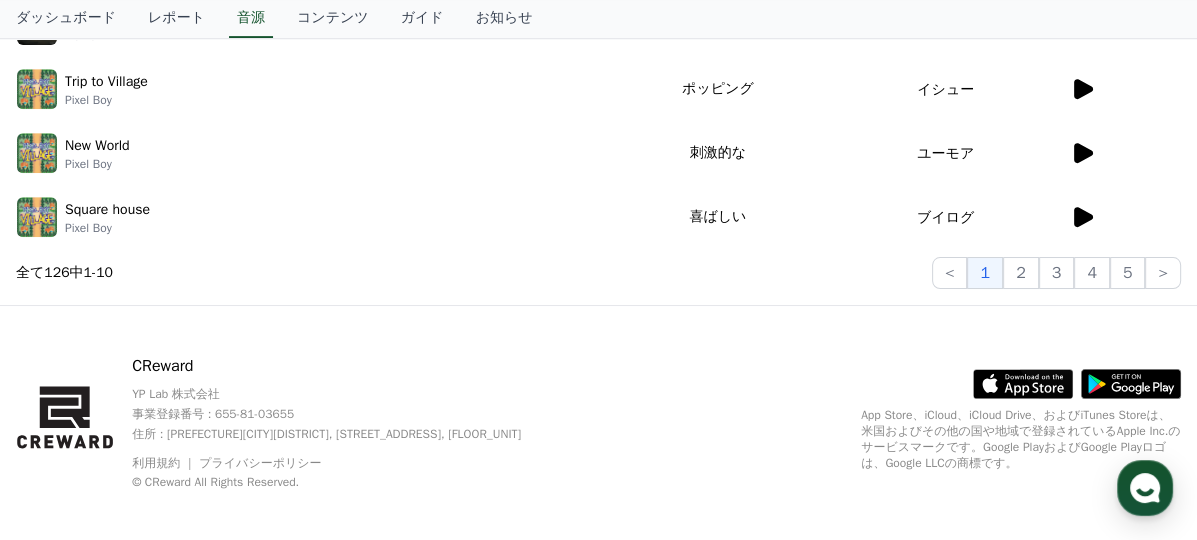 click at bounding box center (1125, 217) 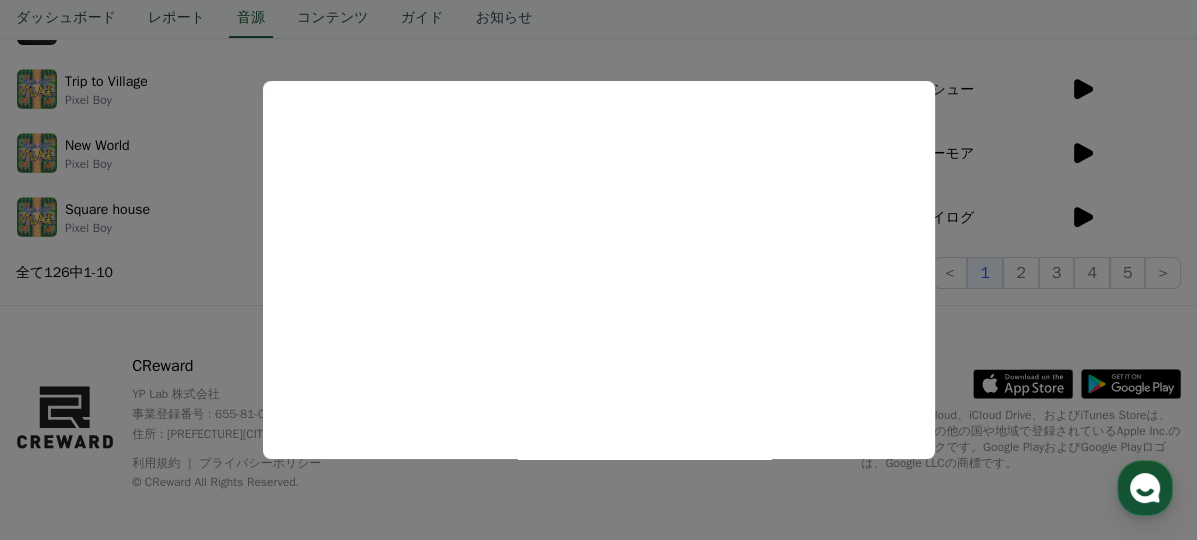 click at bounding box center (598, 270) 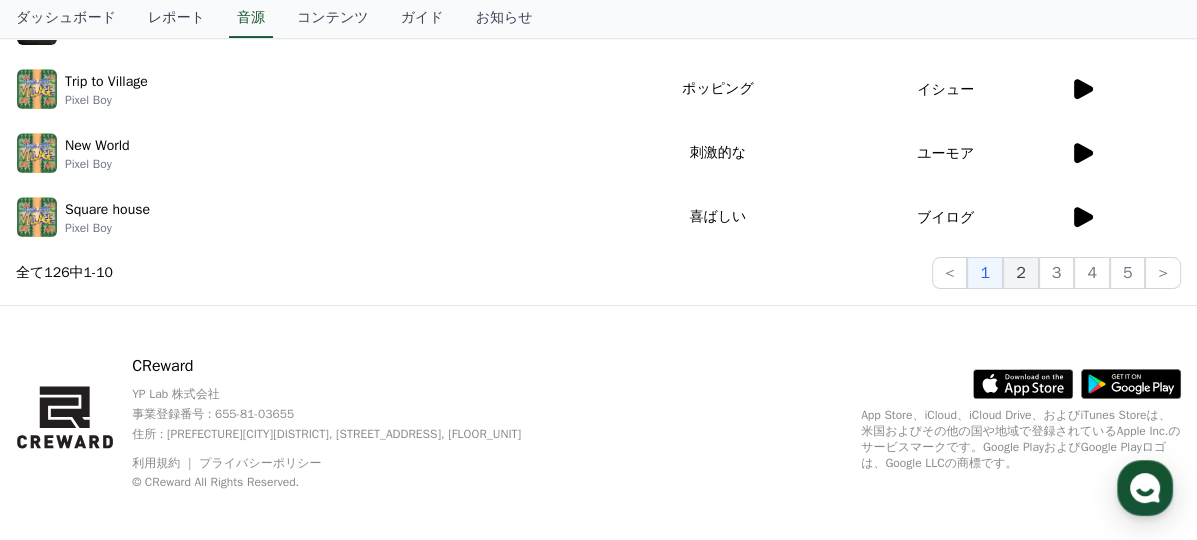 click on "2" 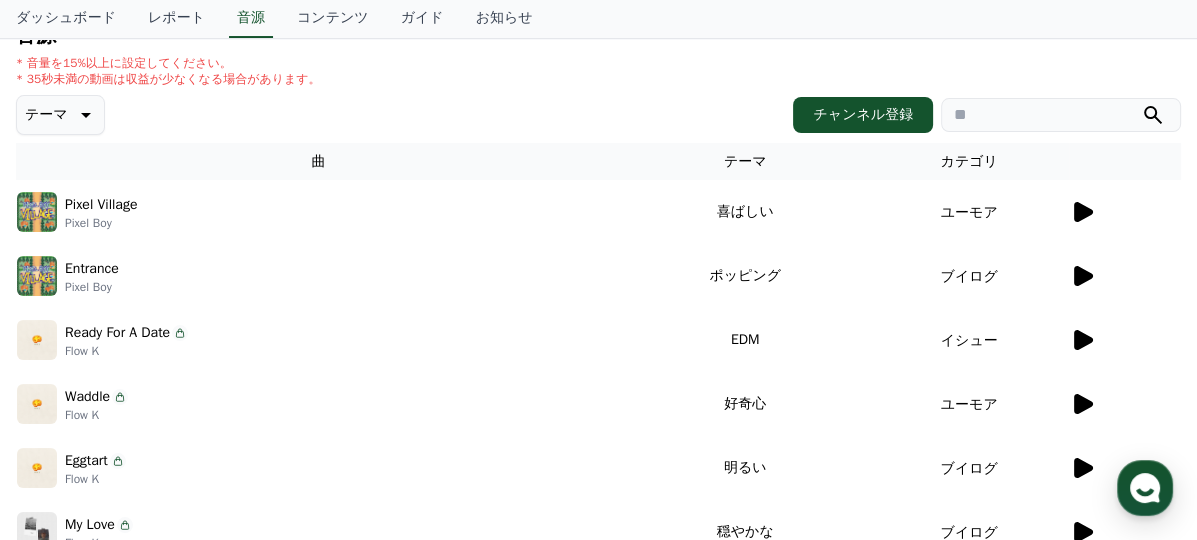 scroll, scrollTop: 200, scrollLeft: 0, axis: vertical 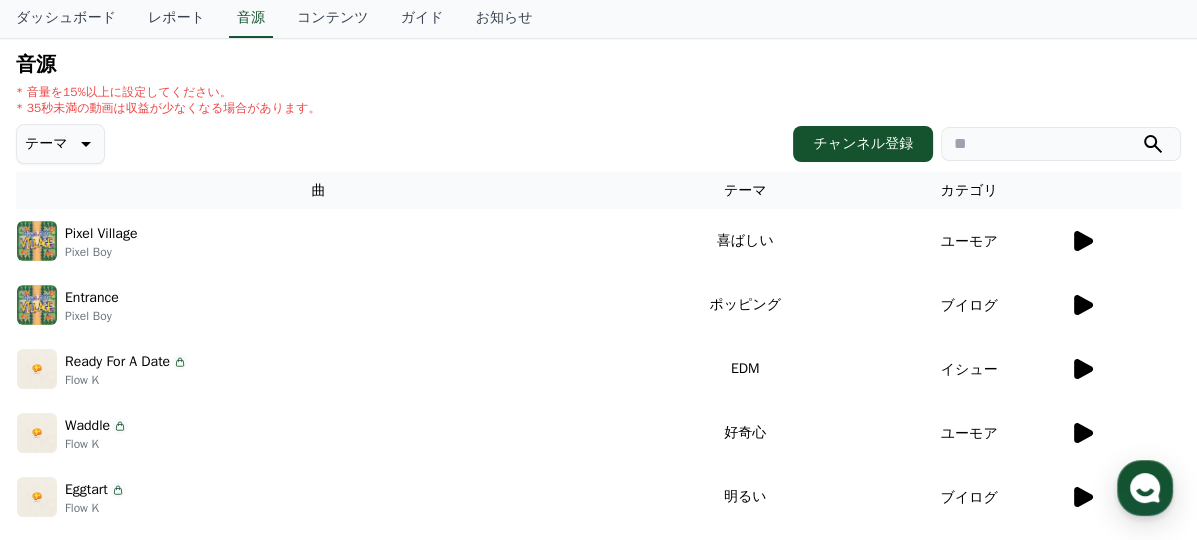 click 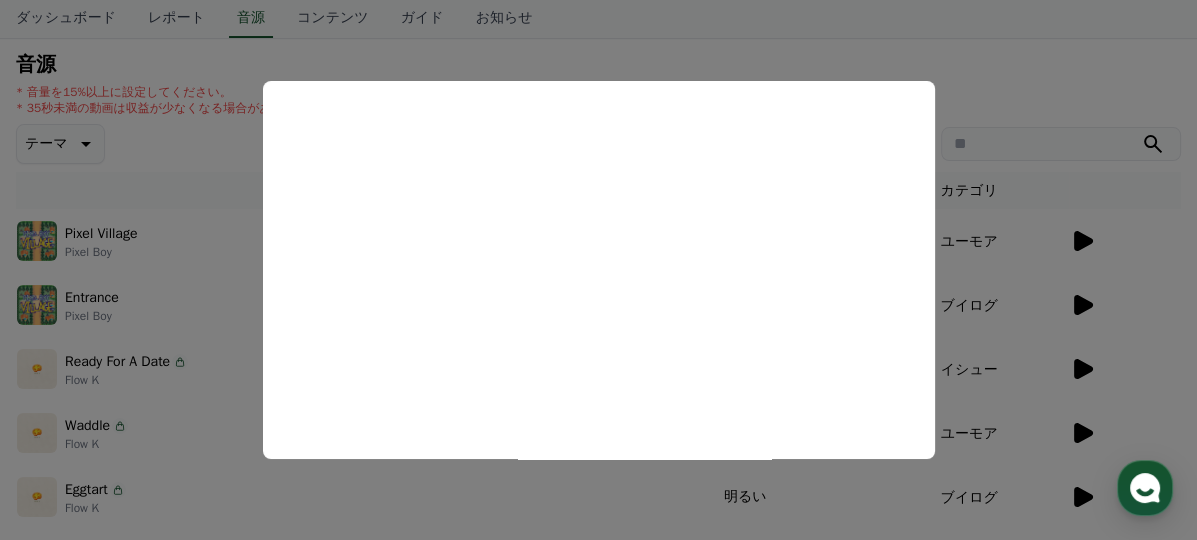 click at bounding box center (598, 270) 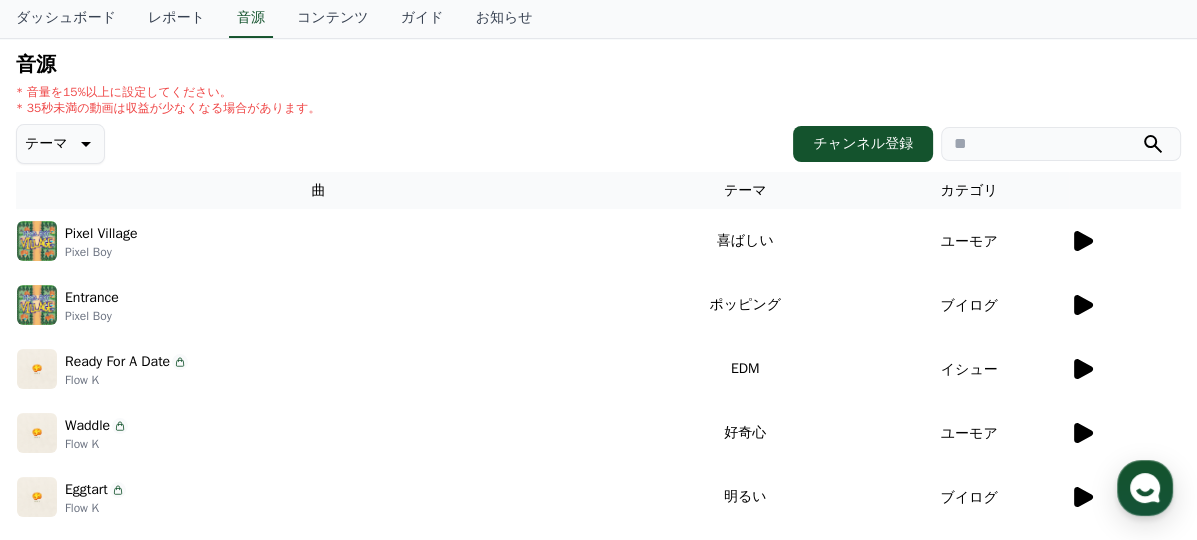 click 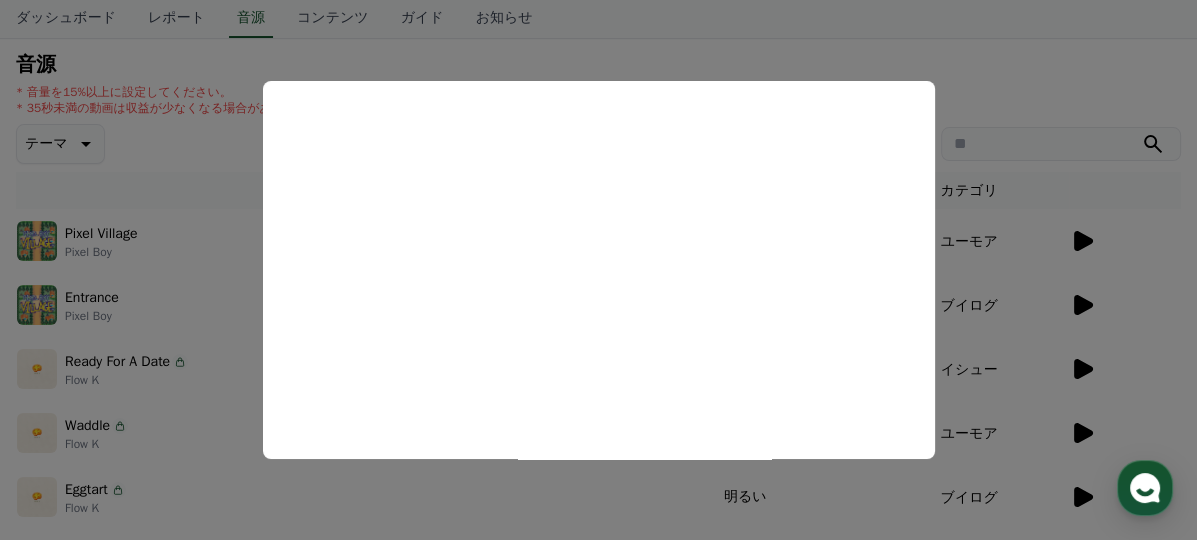 click at bounding box center (598, 270) 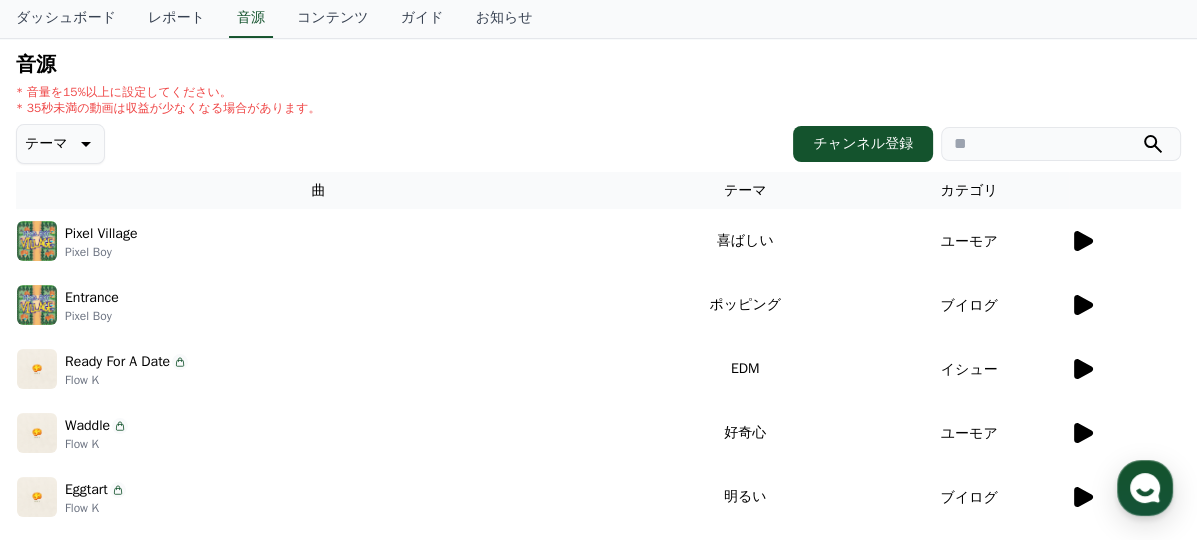 scroll, scrollTop: 400, scrollLeft: 0, axis: vertical 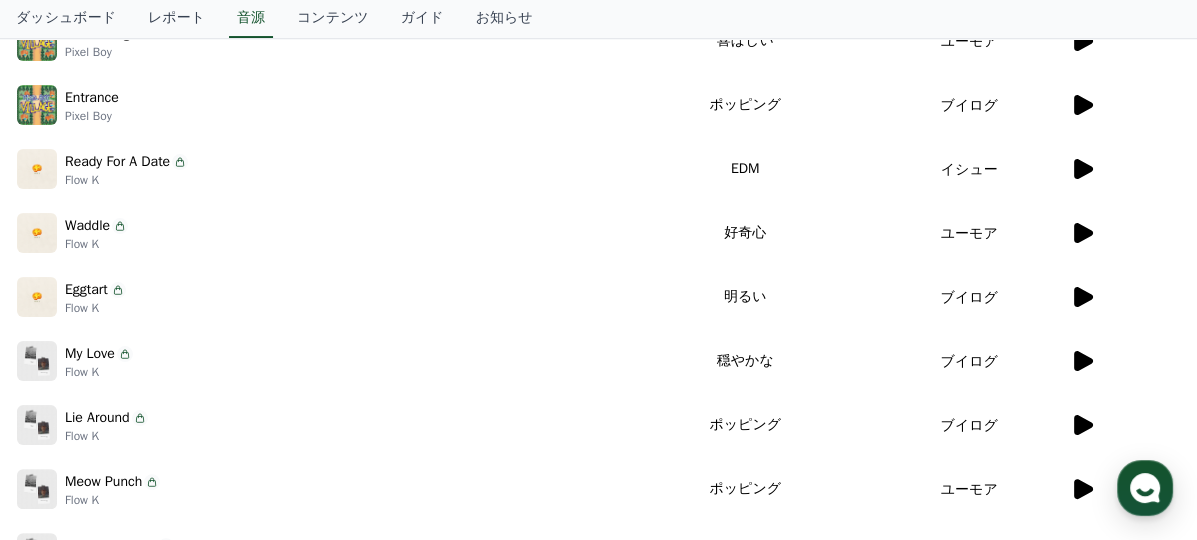 click 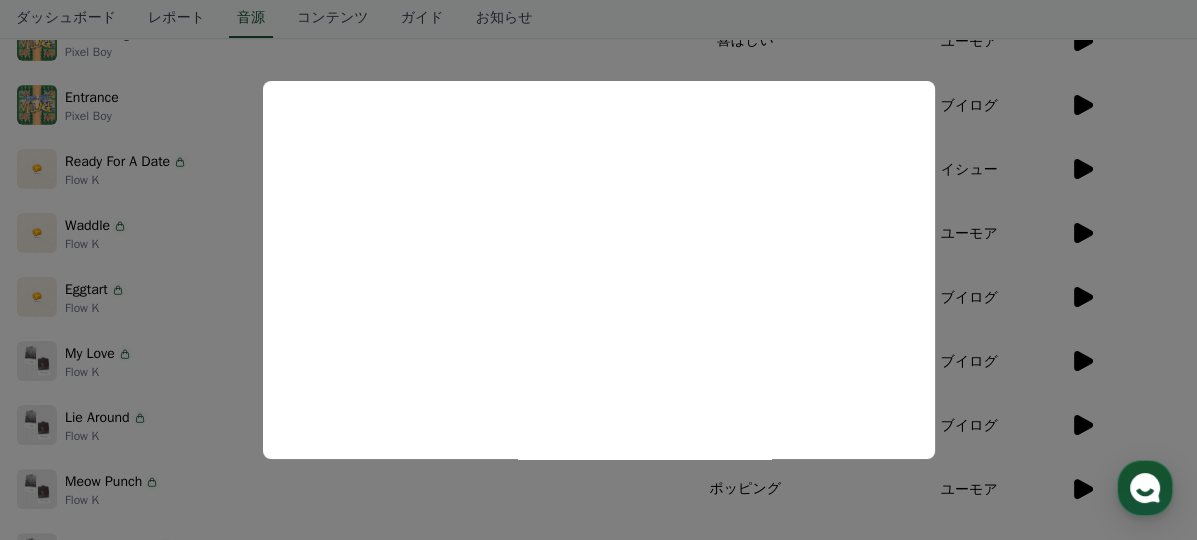 click at bounding box center [598, 270] 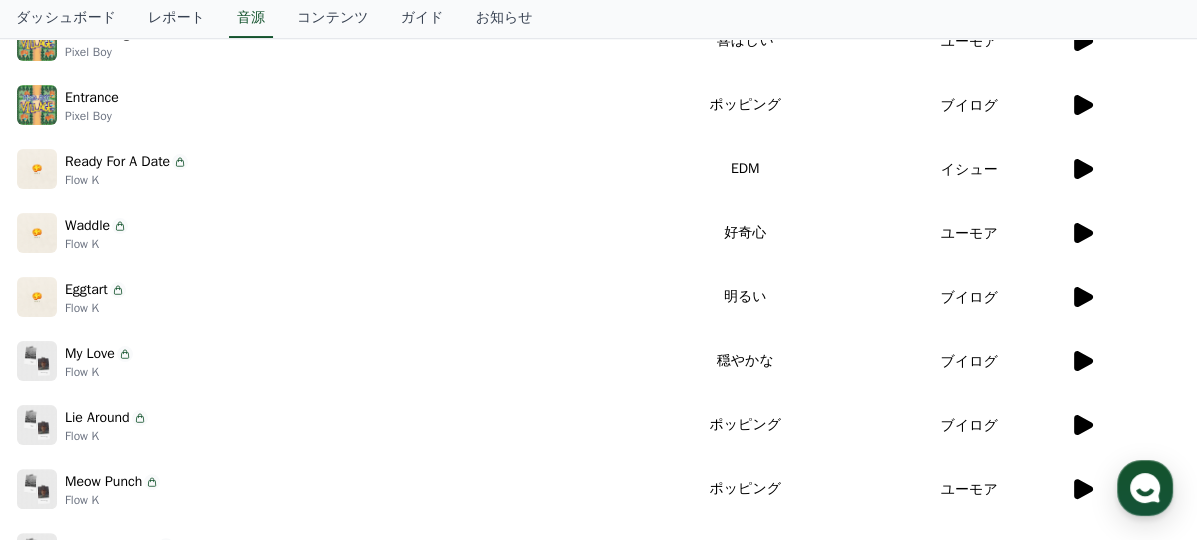 click 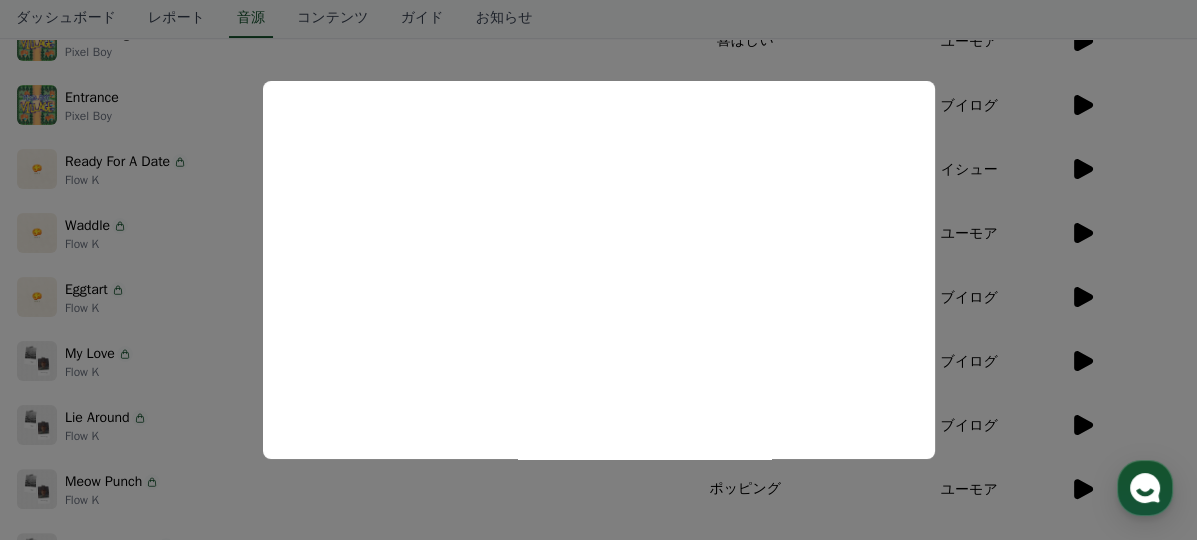 click at bounding box center [598, 270] 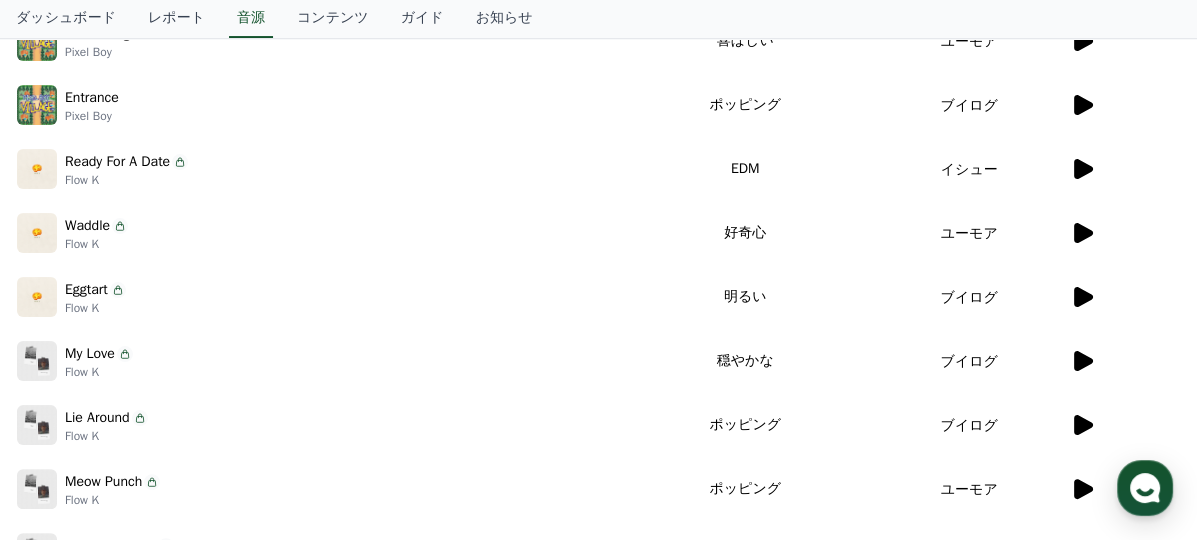 click 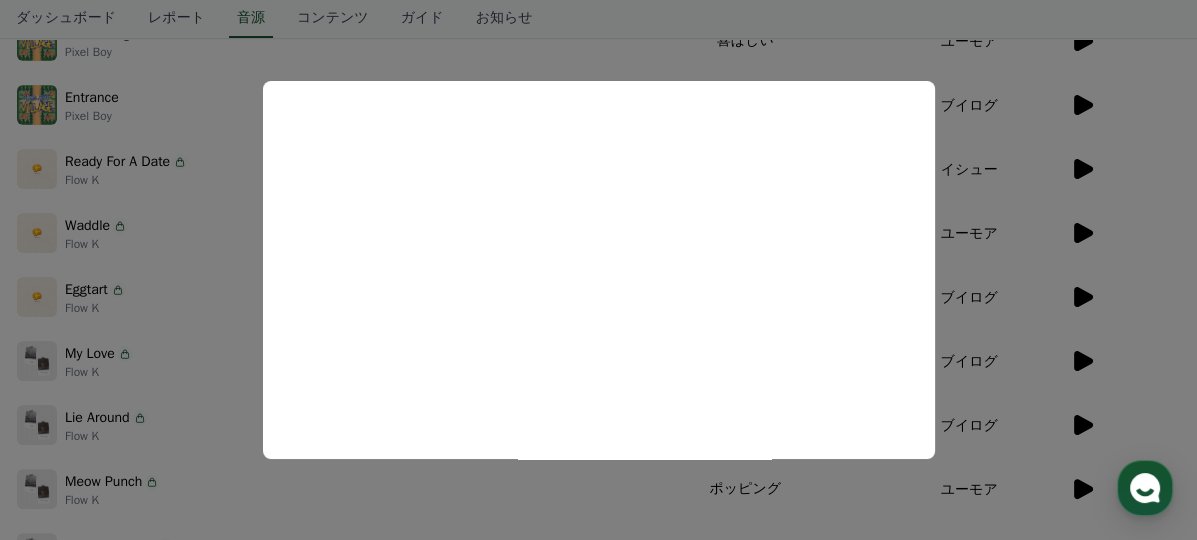 click at bounding box center (598, 270) 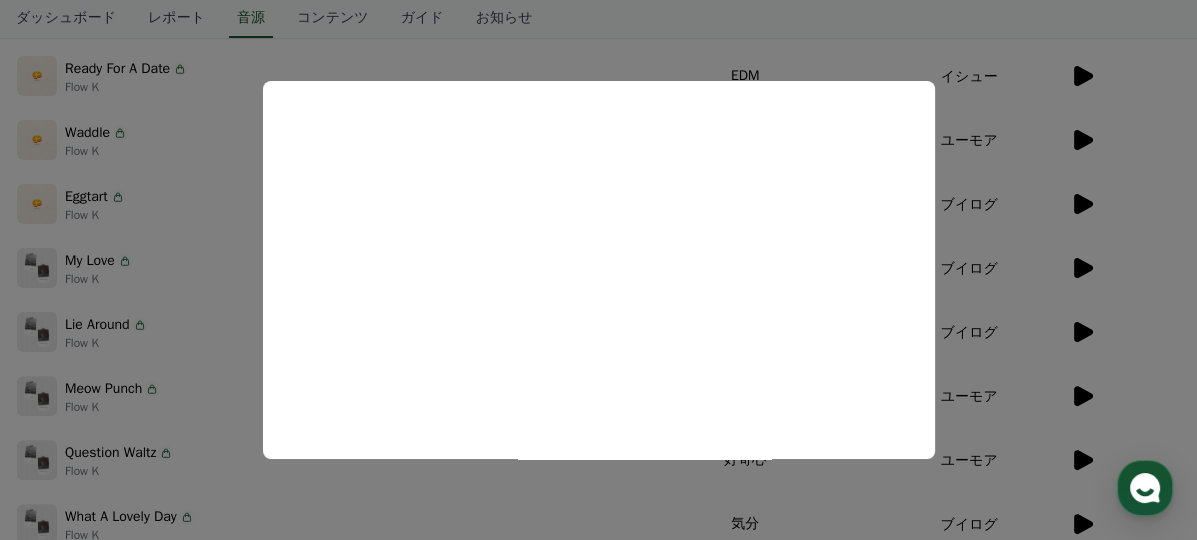 scroll, scrollTop: 600, scrollLeft: 0, axis: vertical 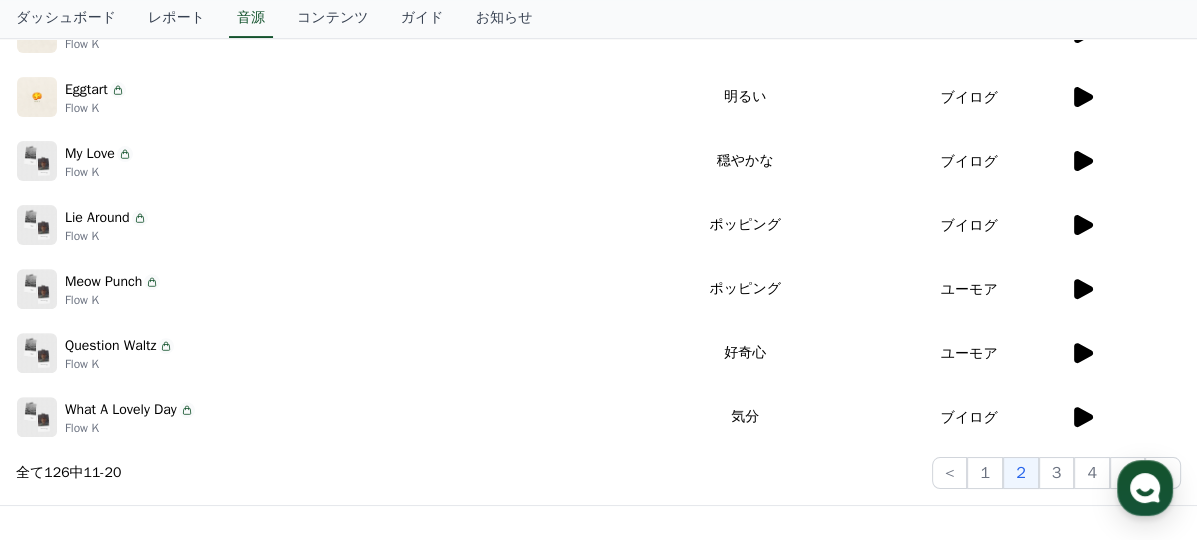 click 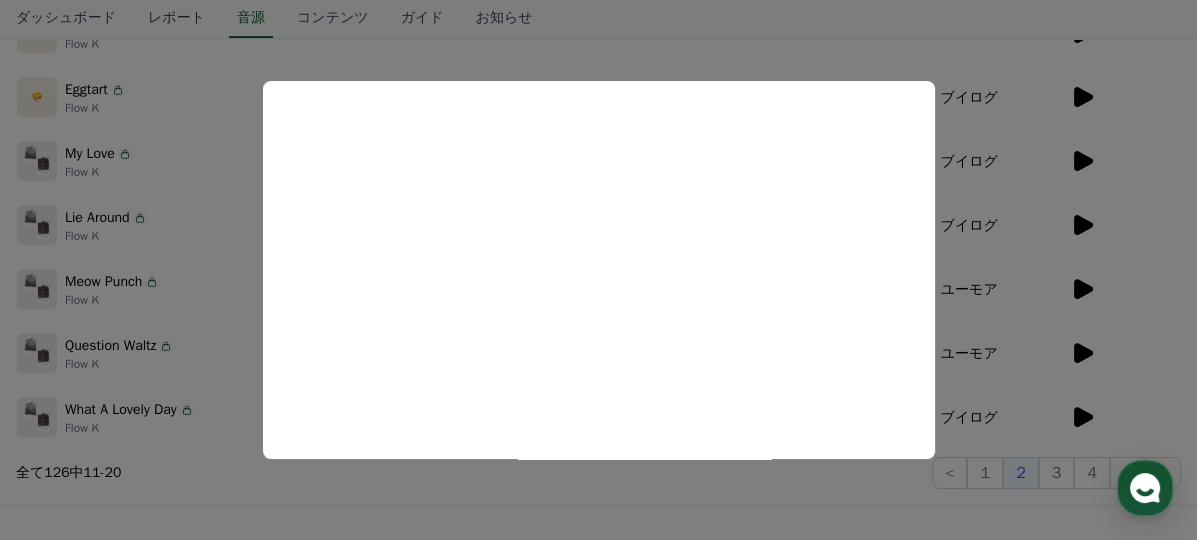 click at bounding box center [598, 270] 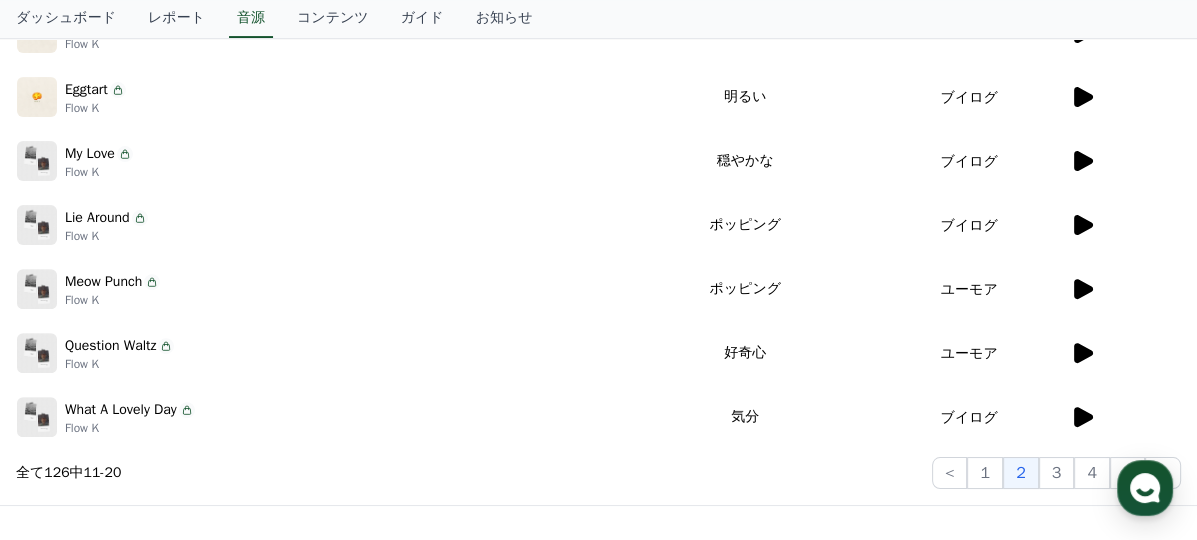 click 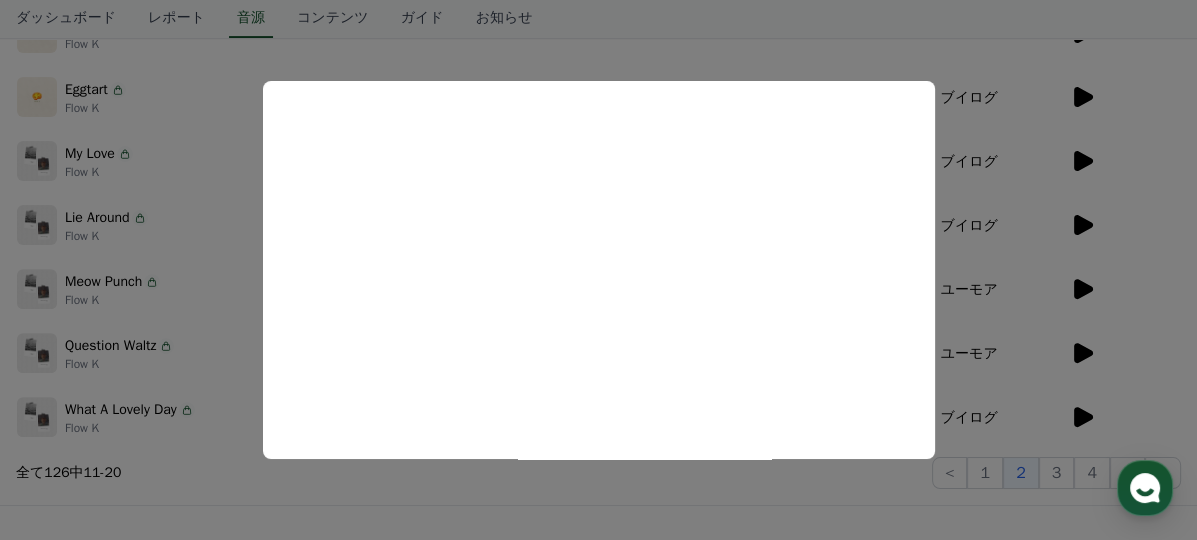 click at bounding box center (598, 270) 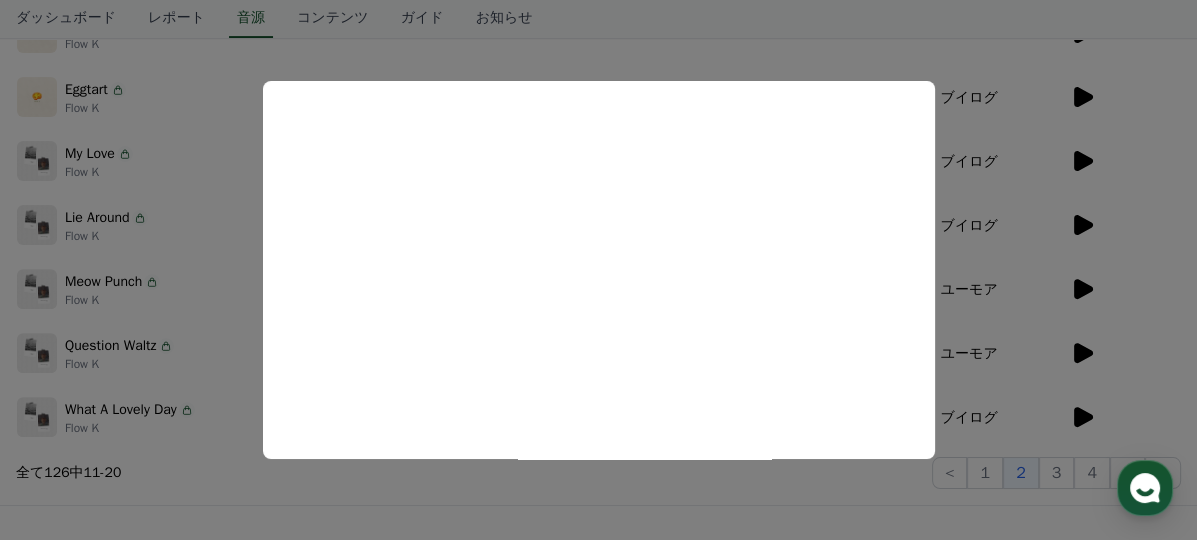 click at bounding box center [598, 270] 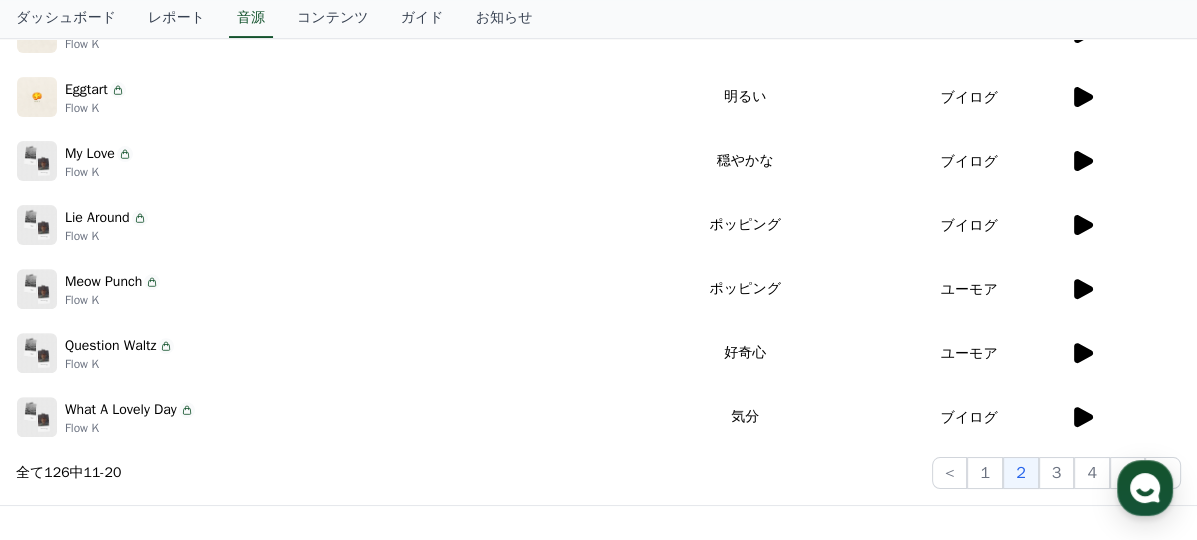 click 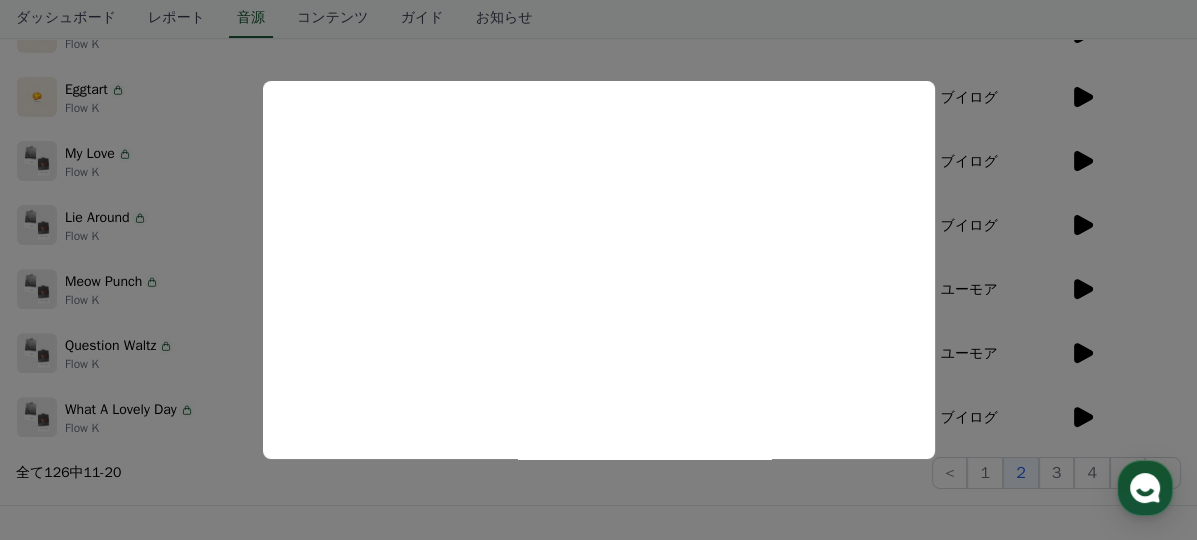click at bounding box center (598, 270) 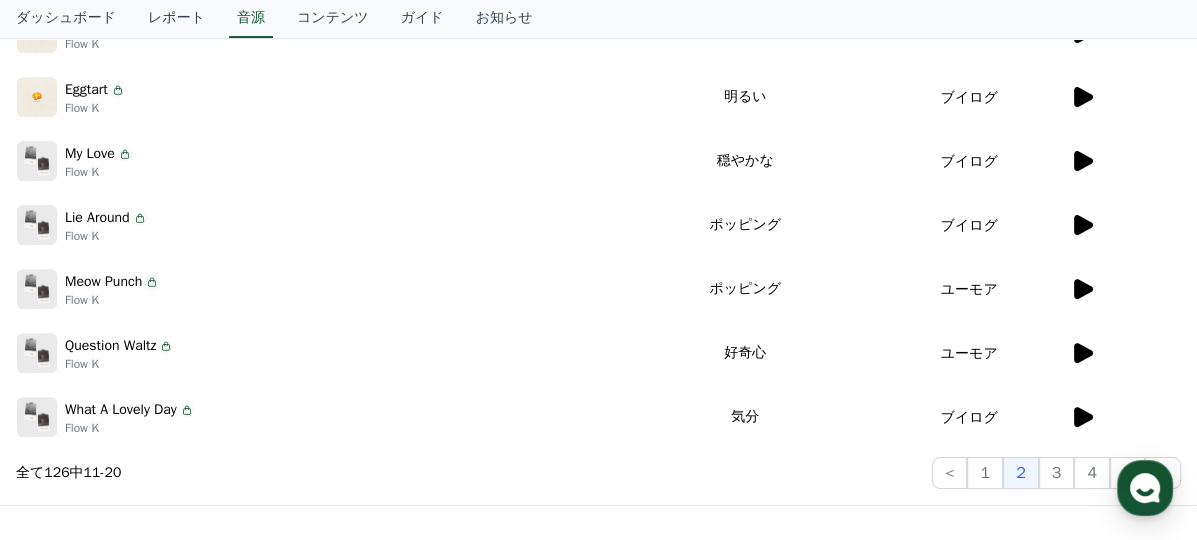 click 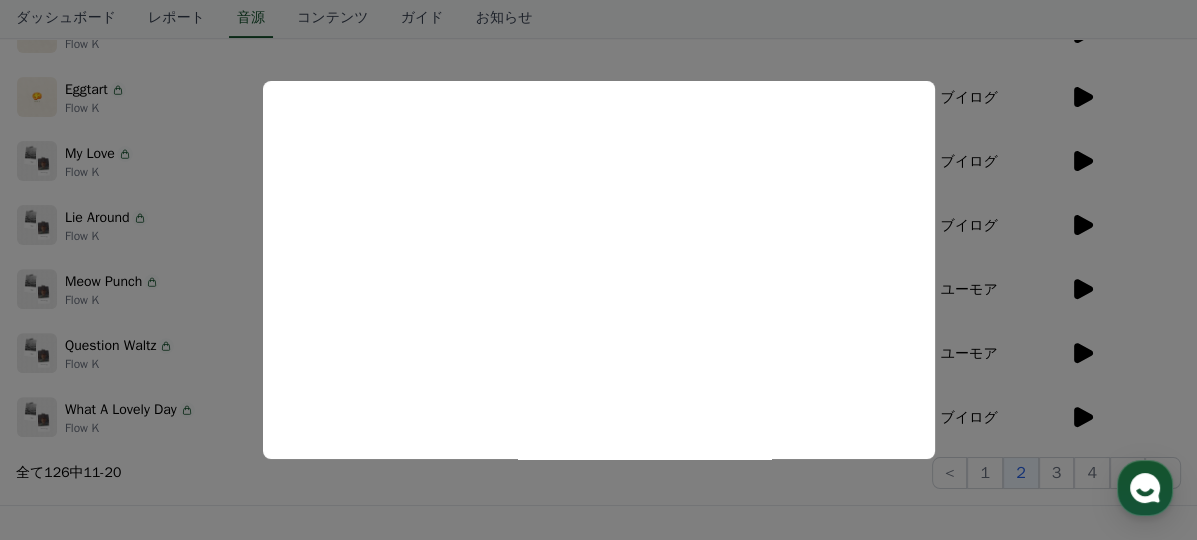 click at bounding box center (598, 270) 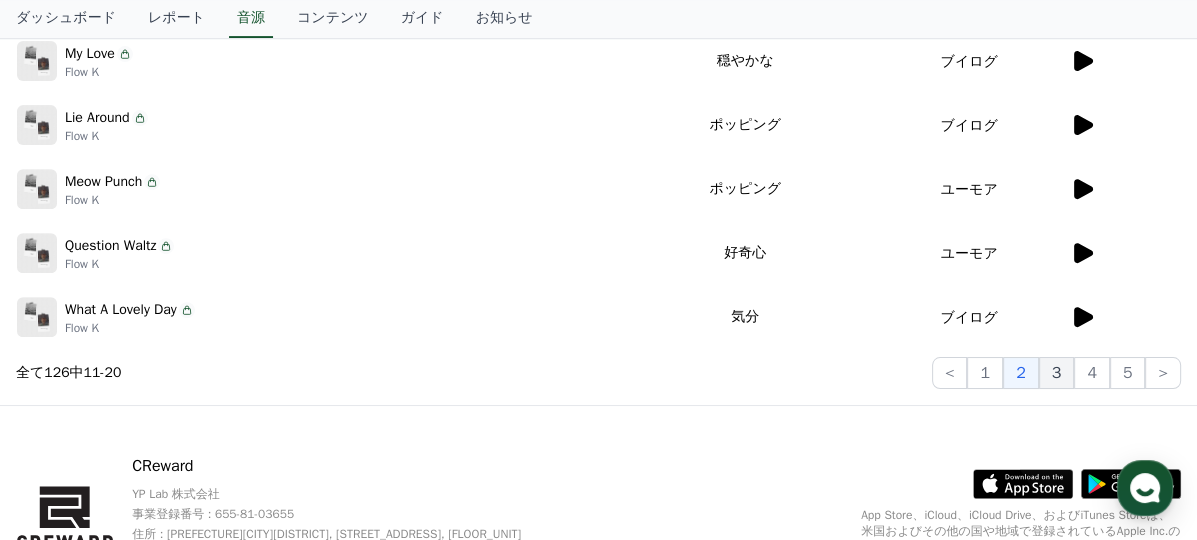 click on "3" 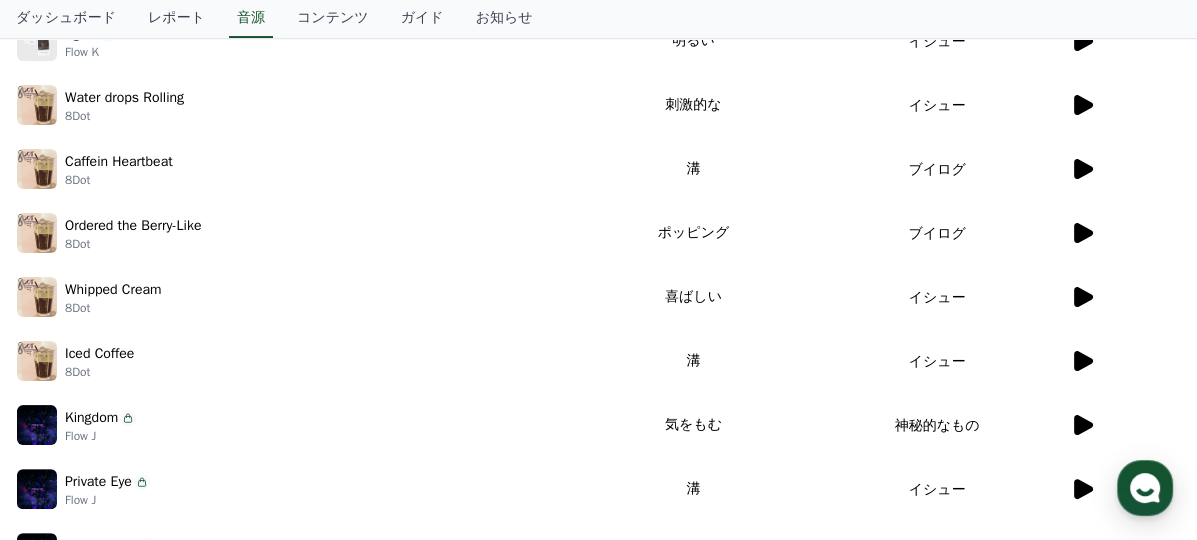 scroll, scrollTop: 200, scrollLeft: 0, axis: vertical 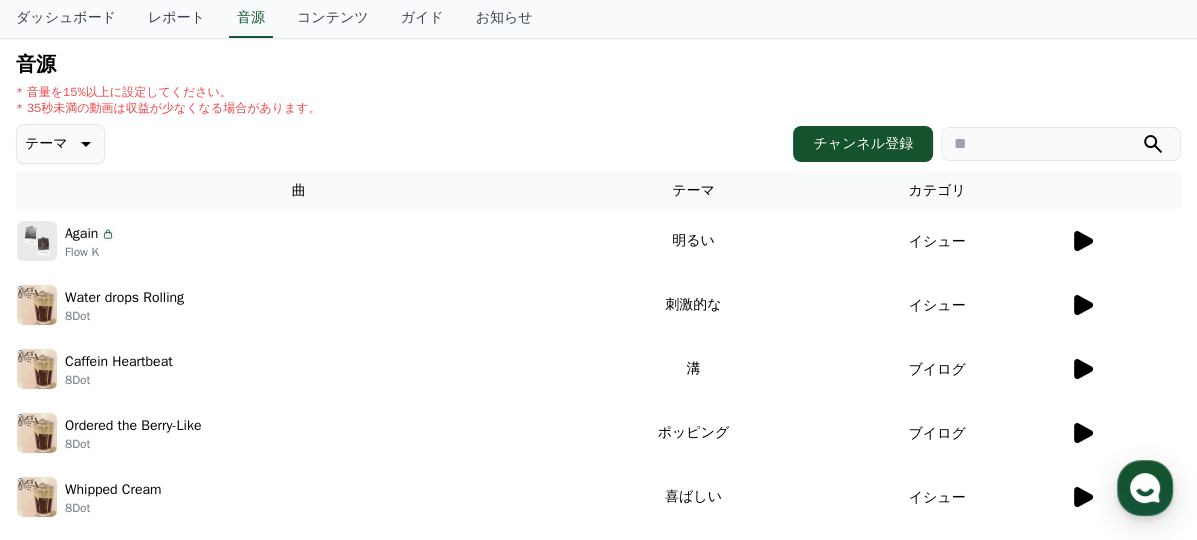 click 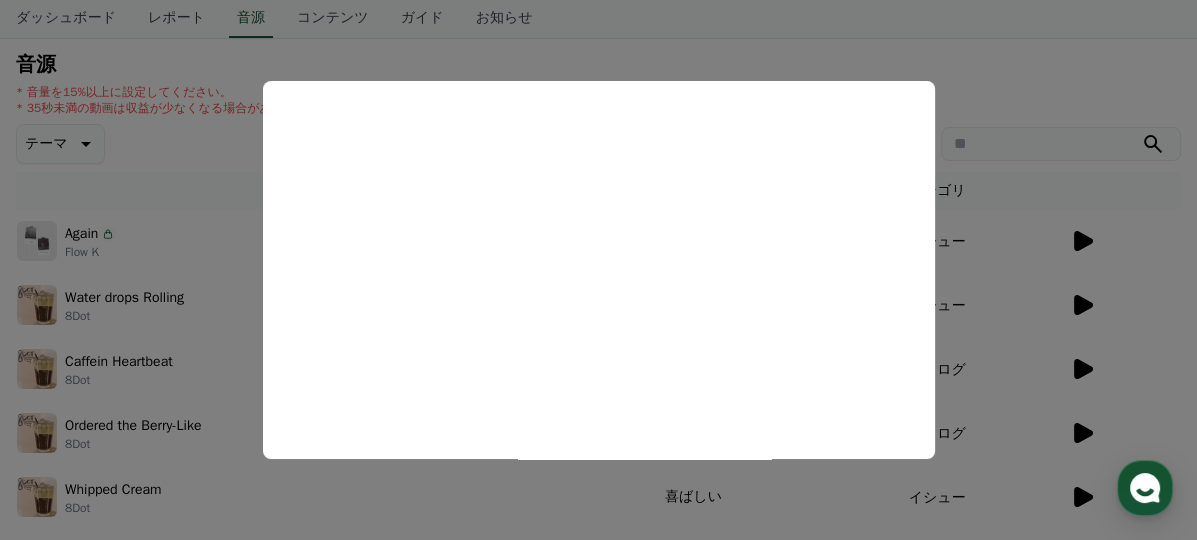 click at bounding box center (598, 270) 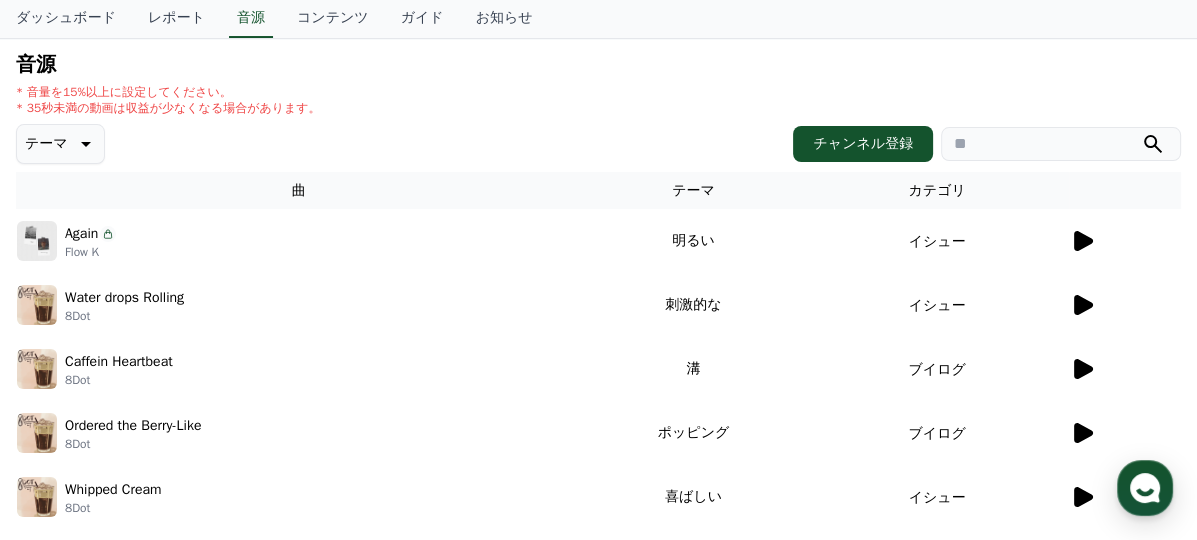 click 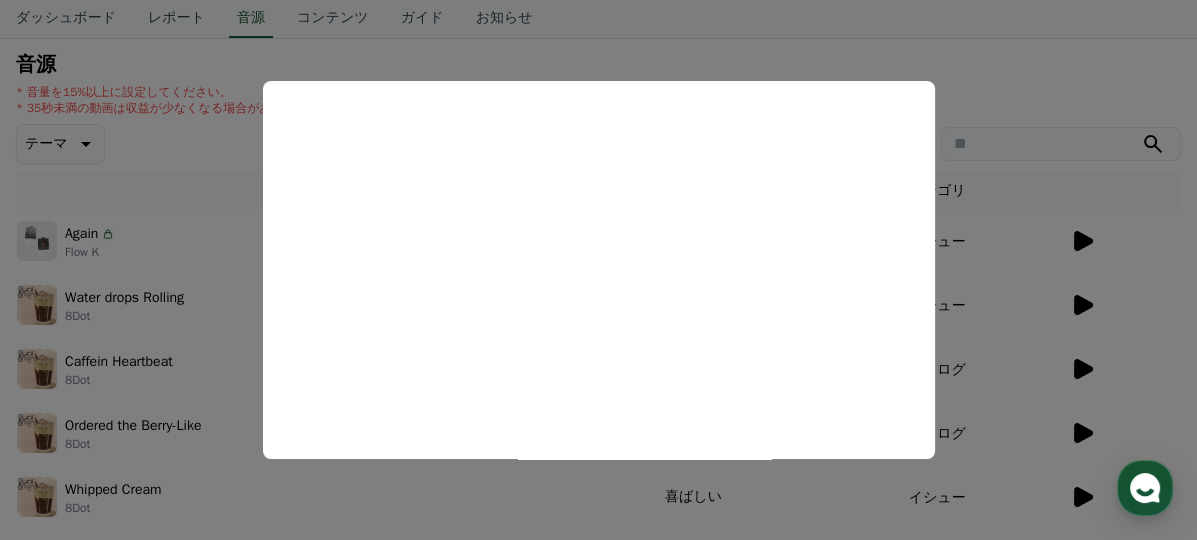 click at bounding box center [598, 270] 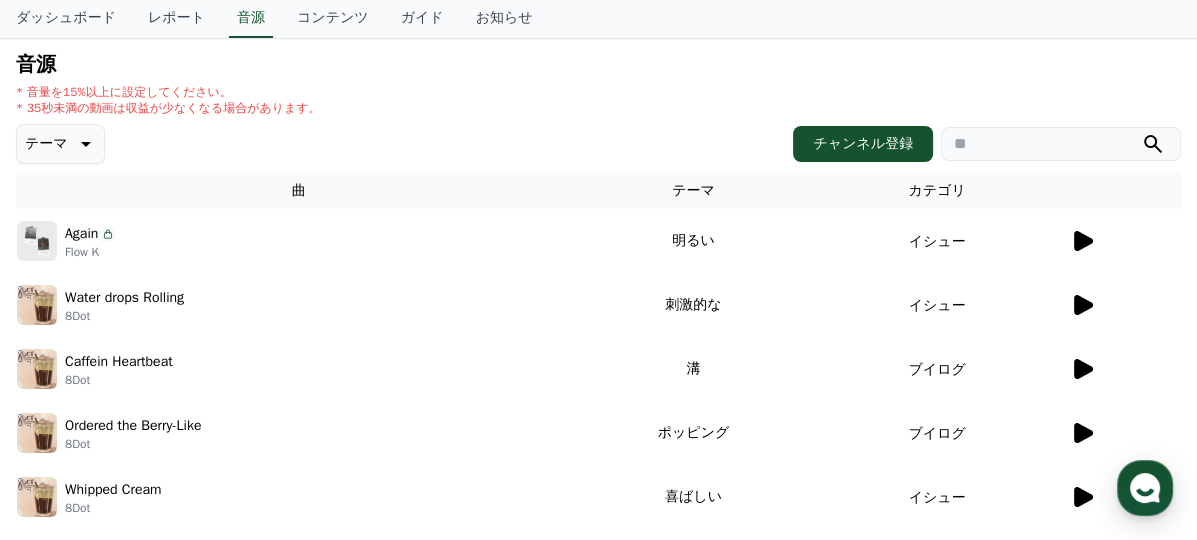 click 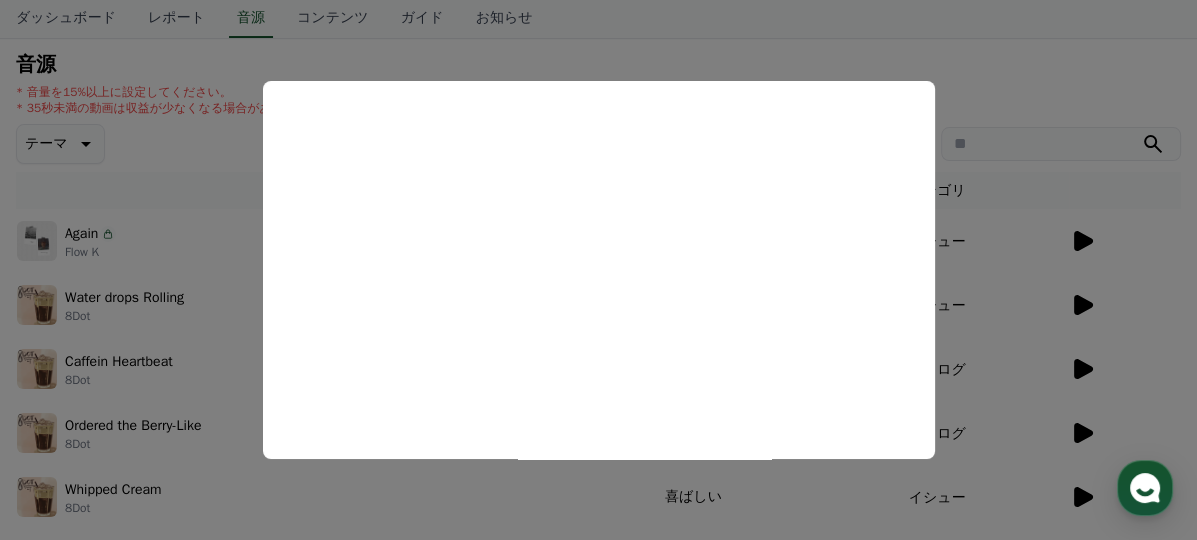 click at bounding box center [598, 270] 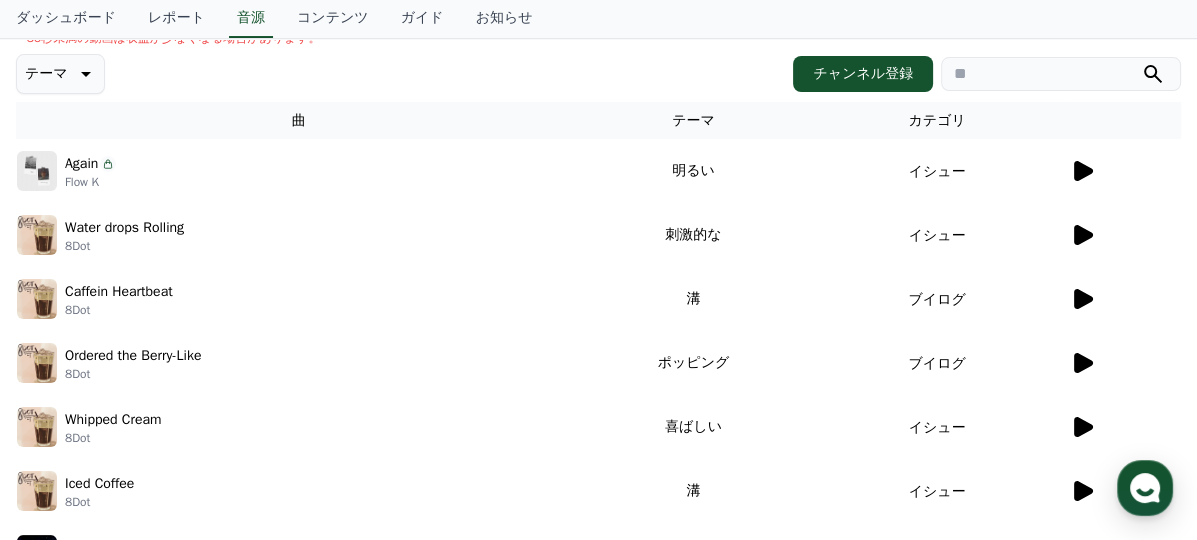 scroll, scrollTop: 300, scrollLeft: 0, axis: vertical 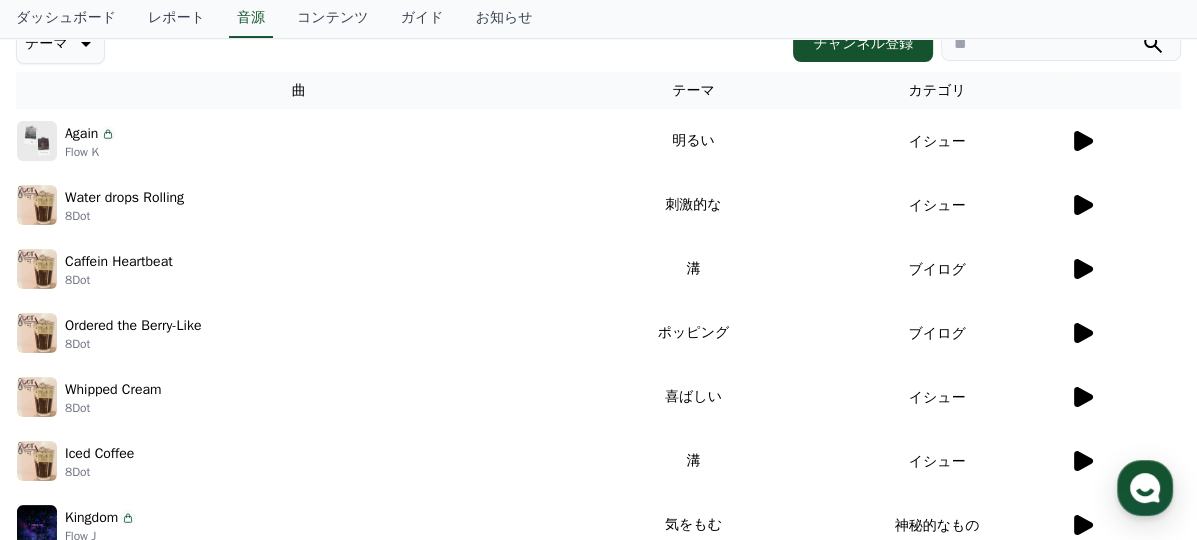 click at bounding box center [1125, 333] 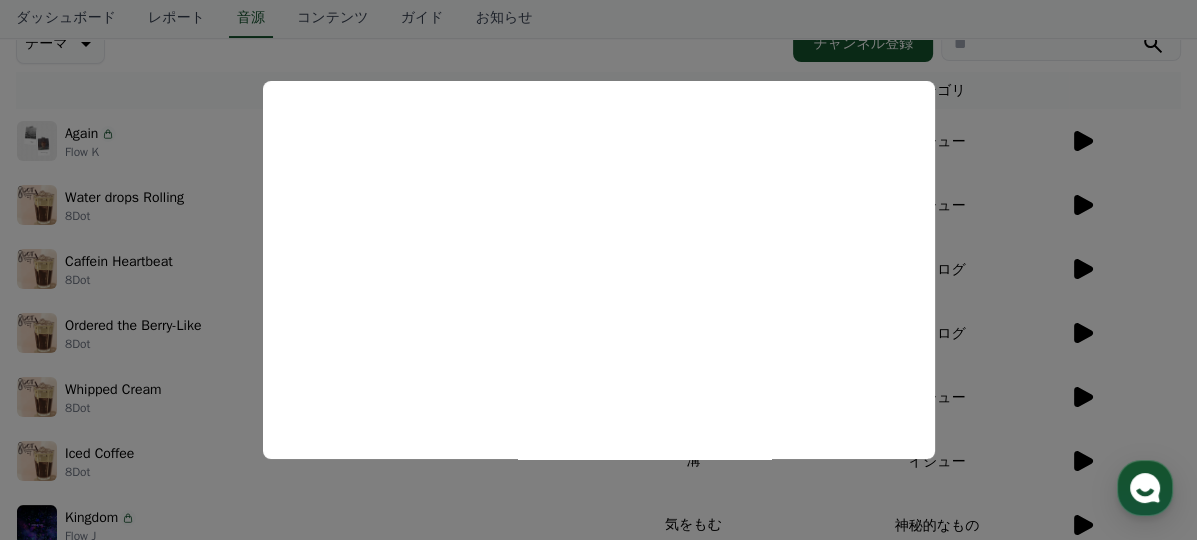 click at bounding box center [598, 270] 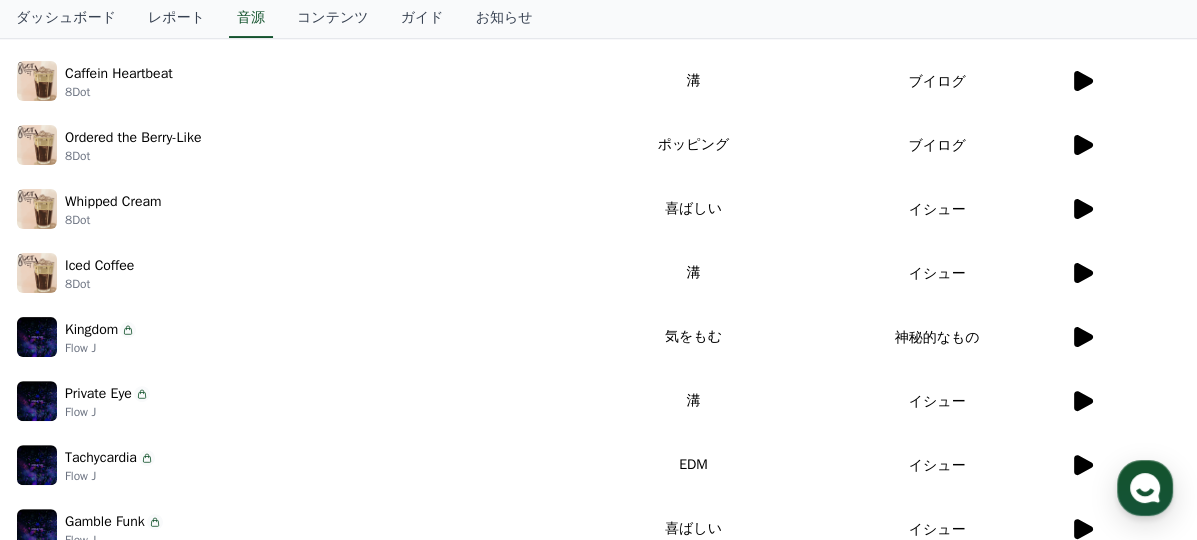 scroll, scrollTop: 500, scrollLeft: 0, axis: vertical 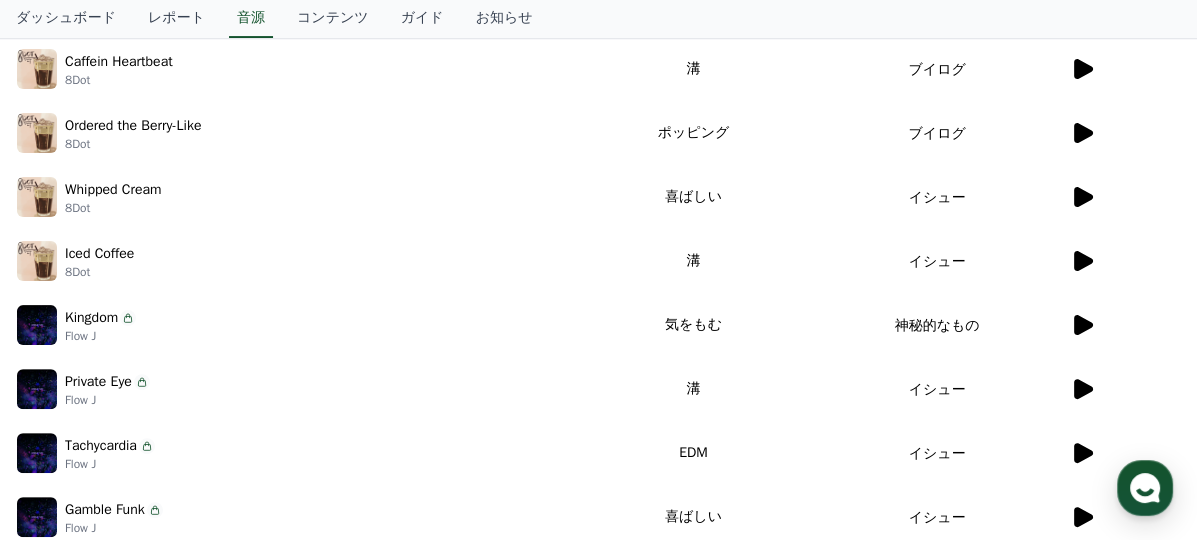click 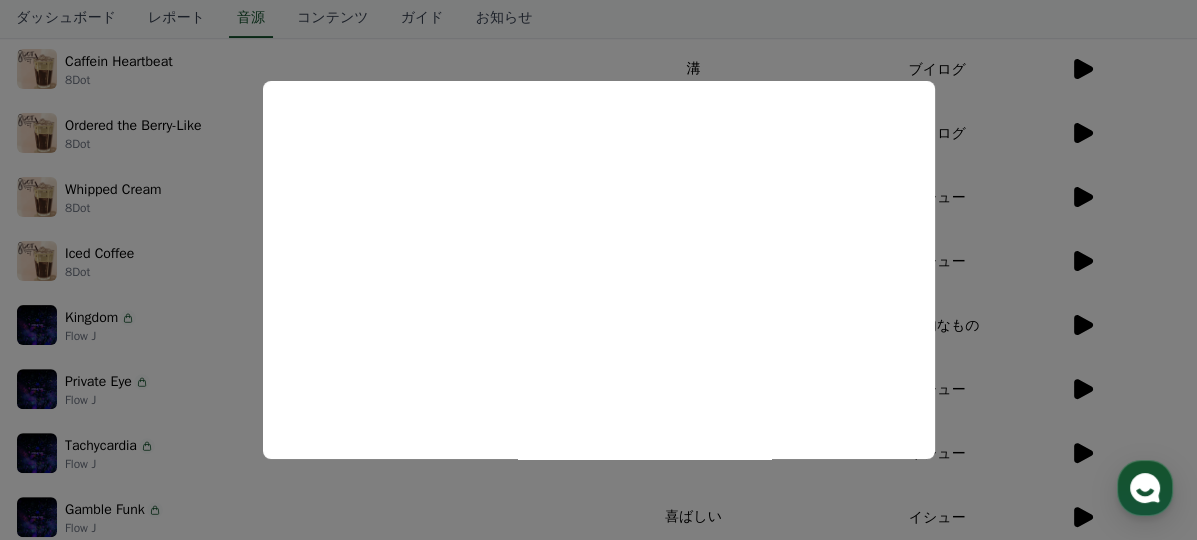 click at bounding box center (598, 270) 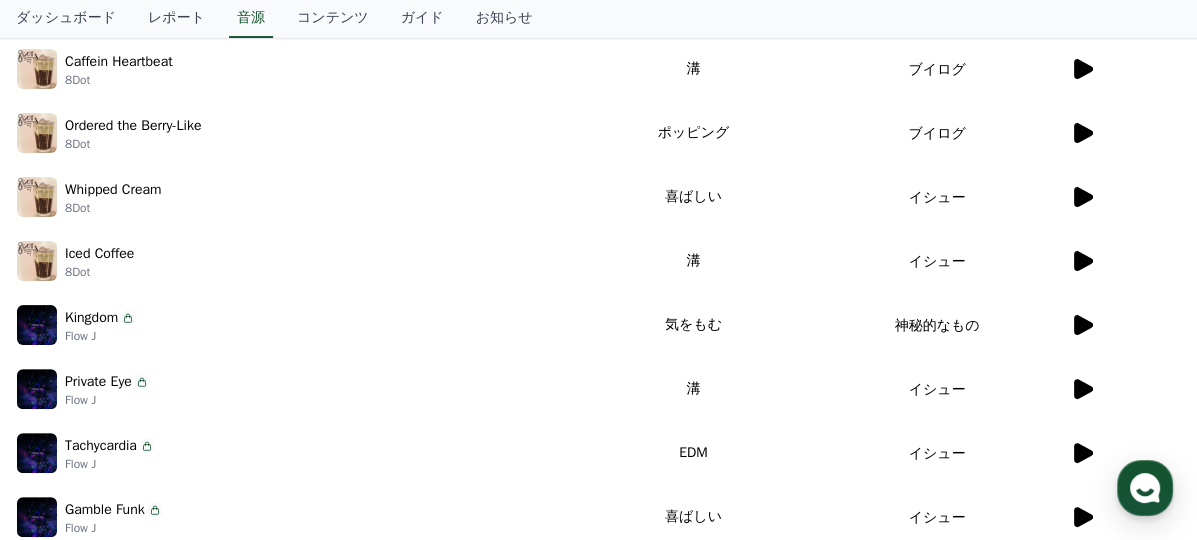 click at bounding box center [1125, 325] 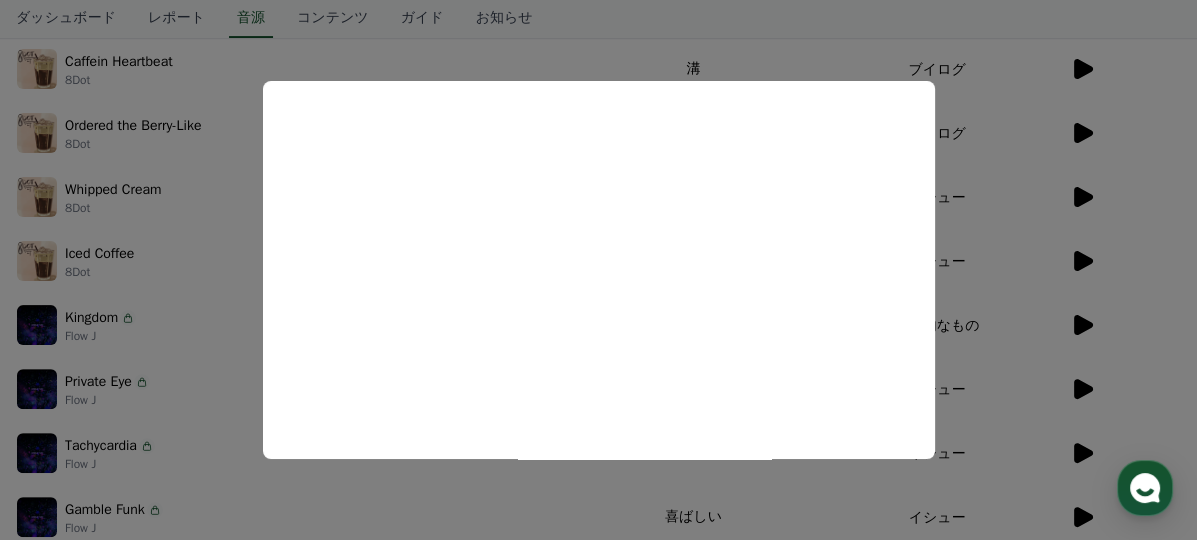 click at bounding box center (598, 270) 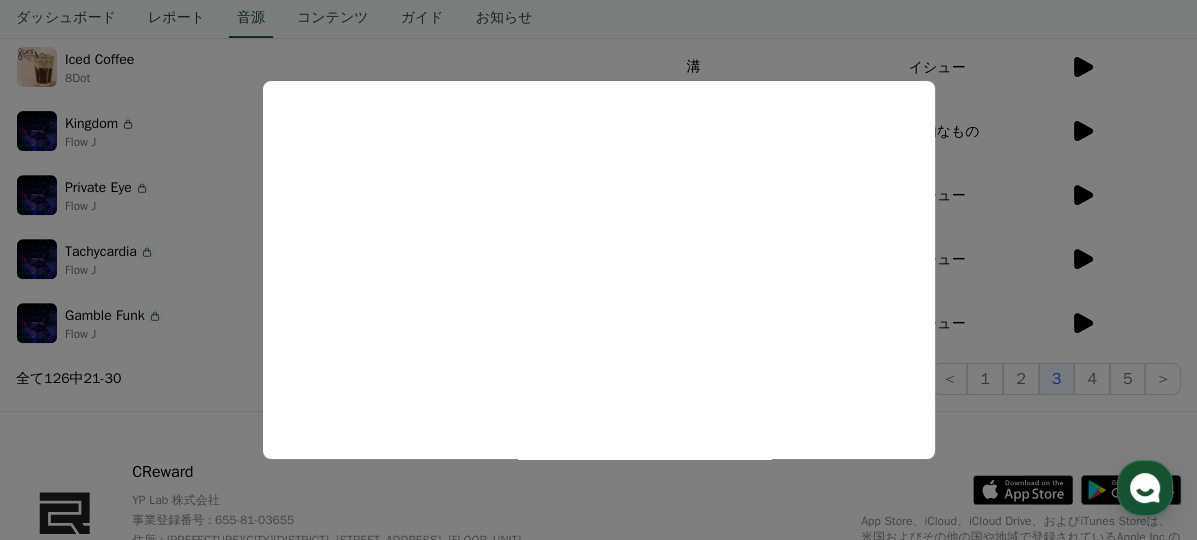 scroll, scrollTop: 700, scrollLeft: 0, axis: vertical 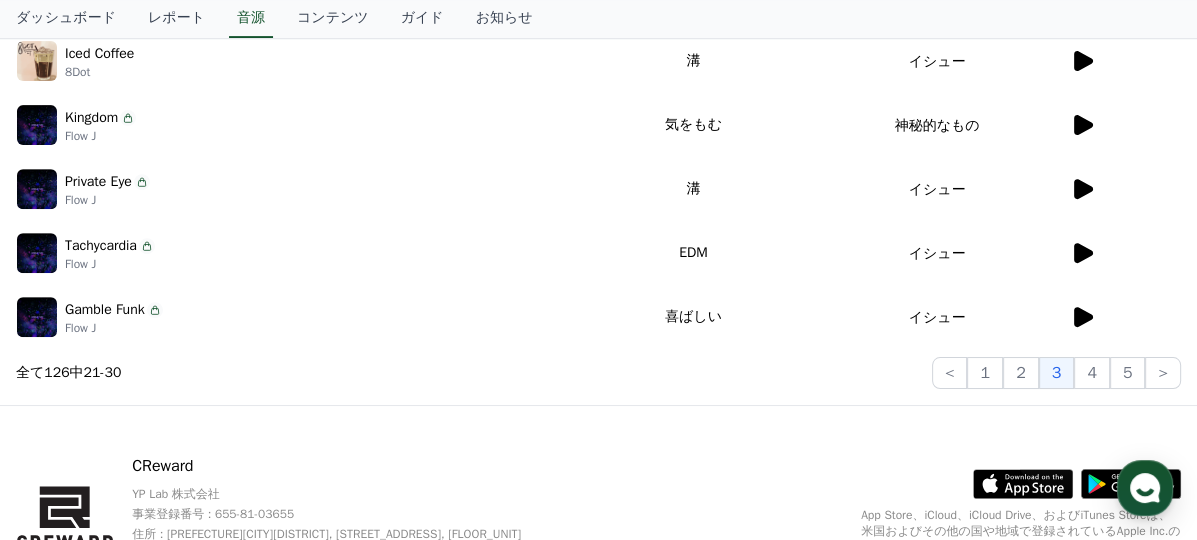 click 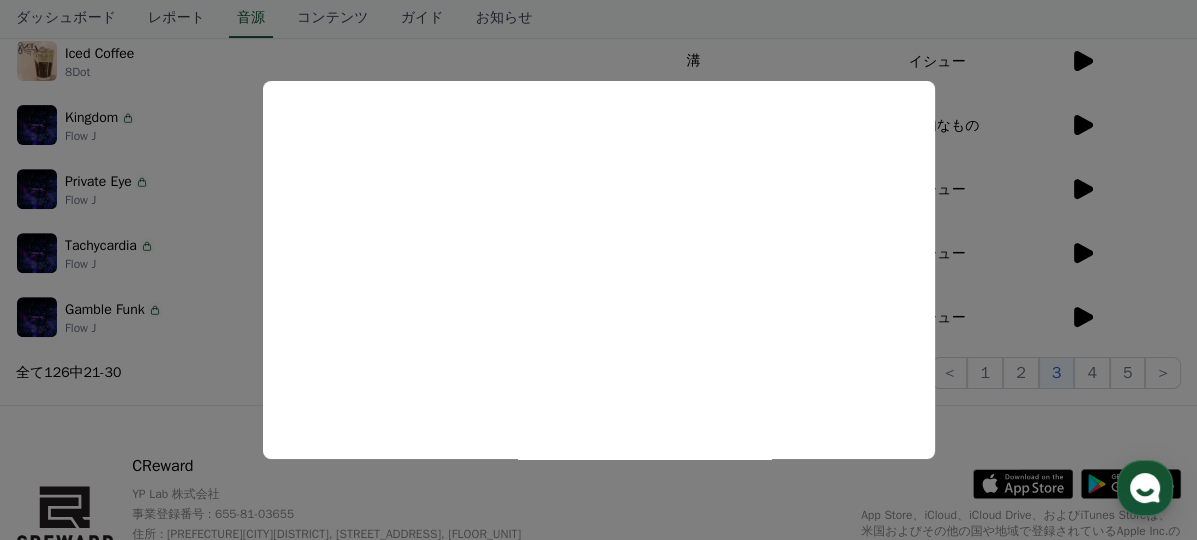click at bounding box center [598, 270] 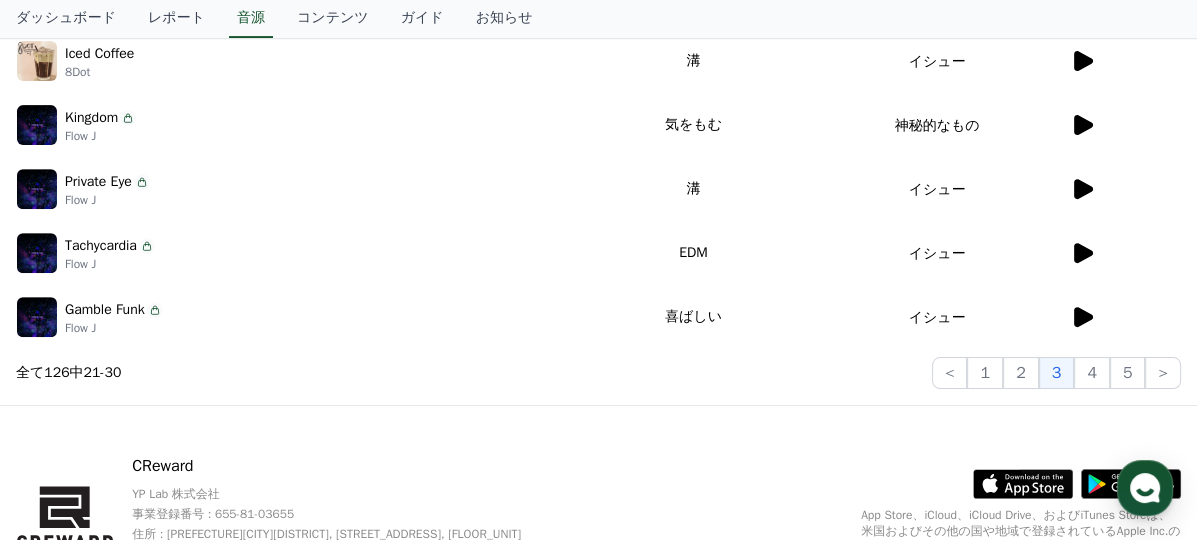 click 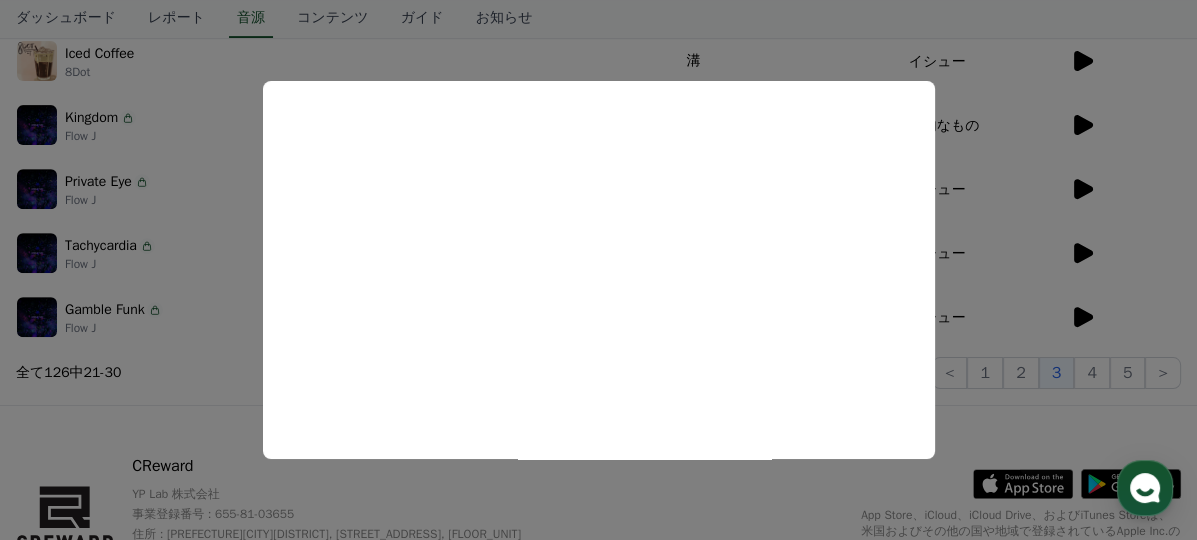 click at bounding box center (598, 270) 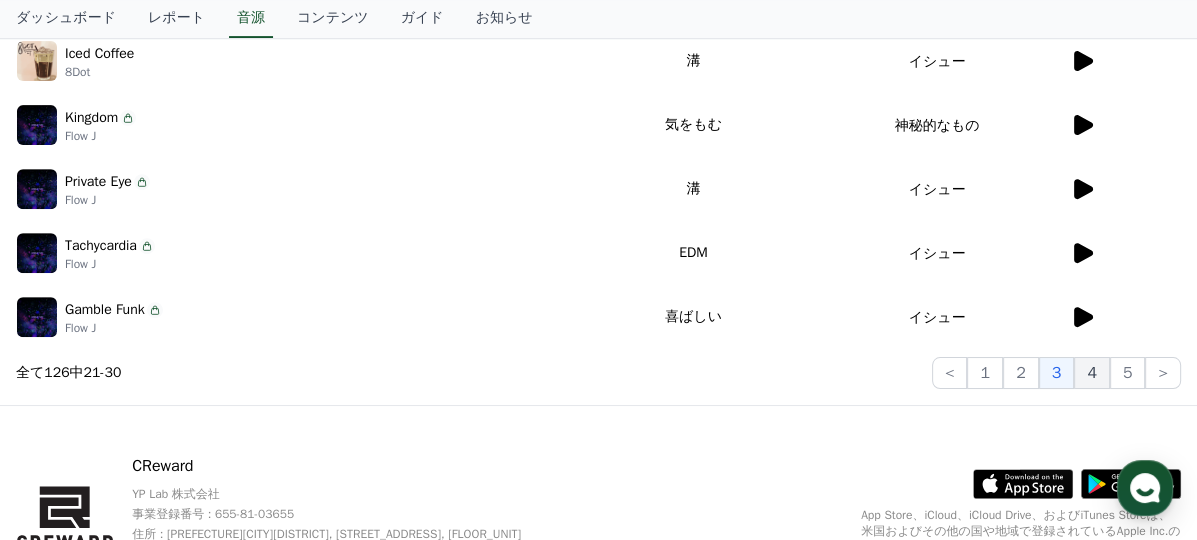 click on "4" 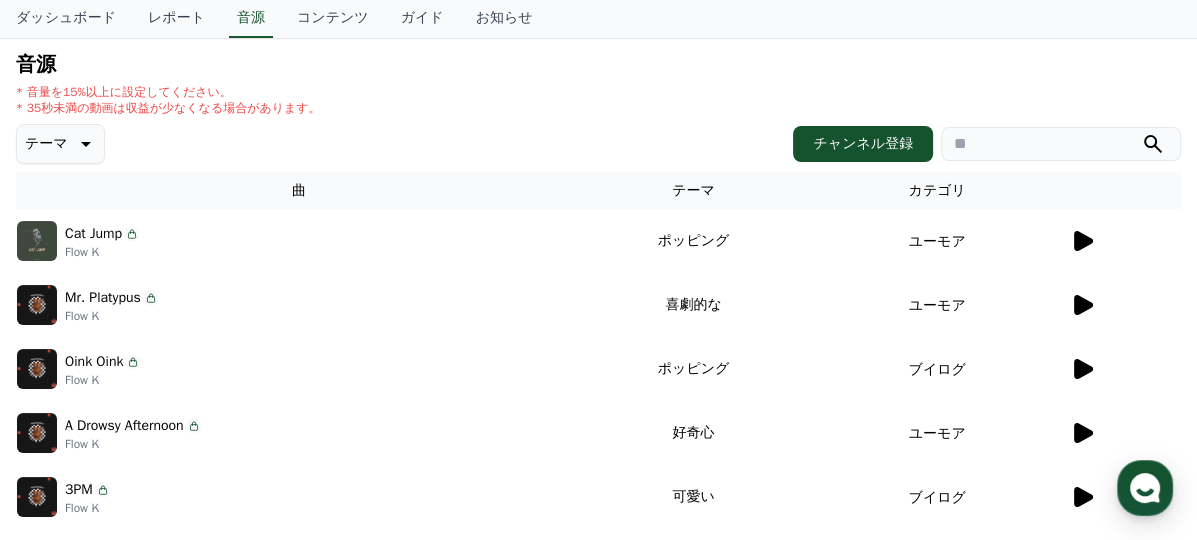 scroll, scrollTop: 300, scrollLeft: 0, axis: vertical 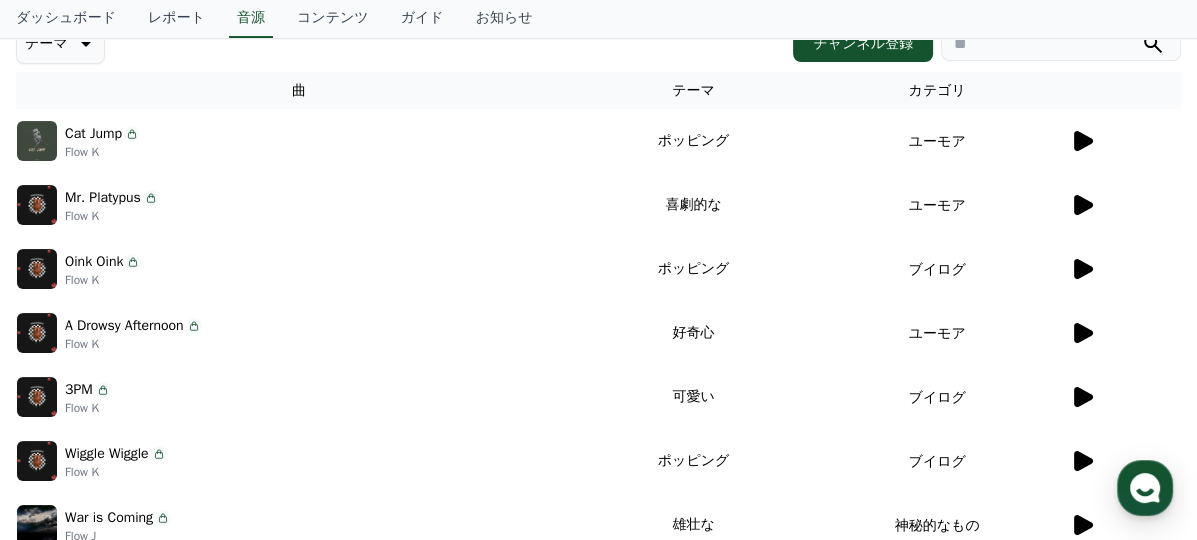 click 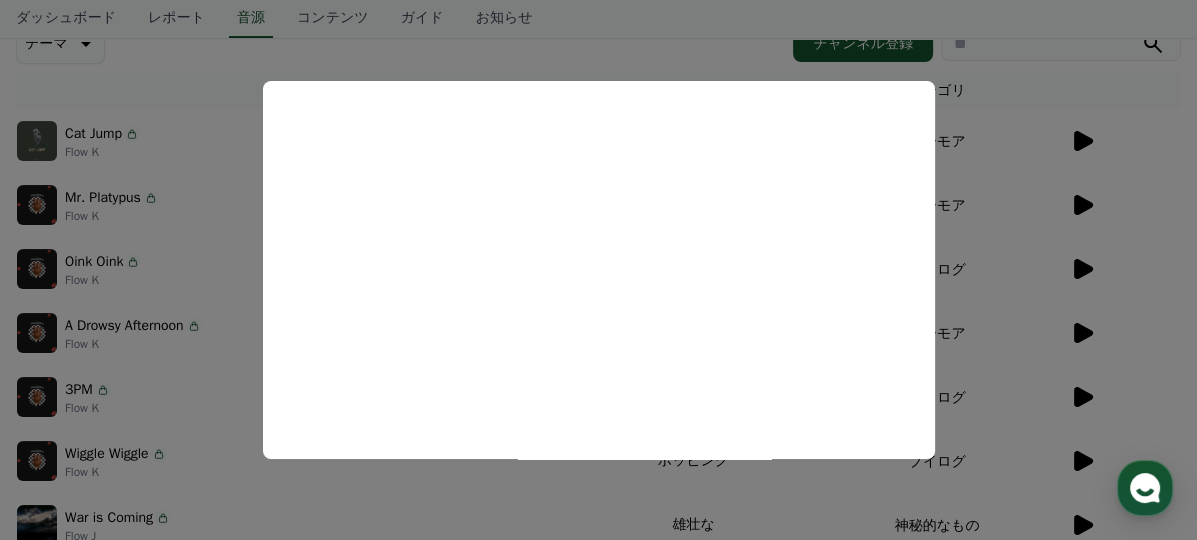 click at bounding box center (598, 270) 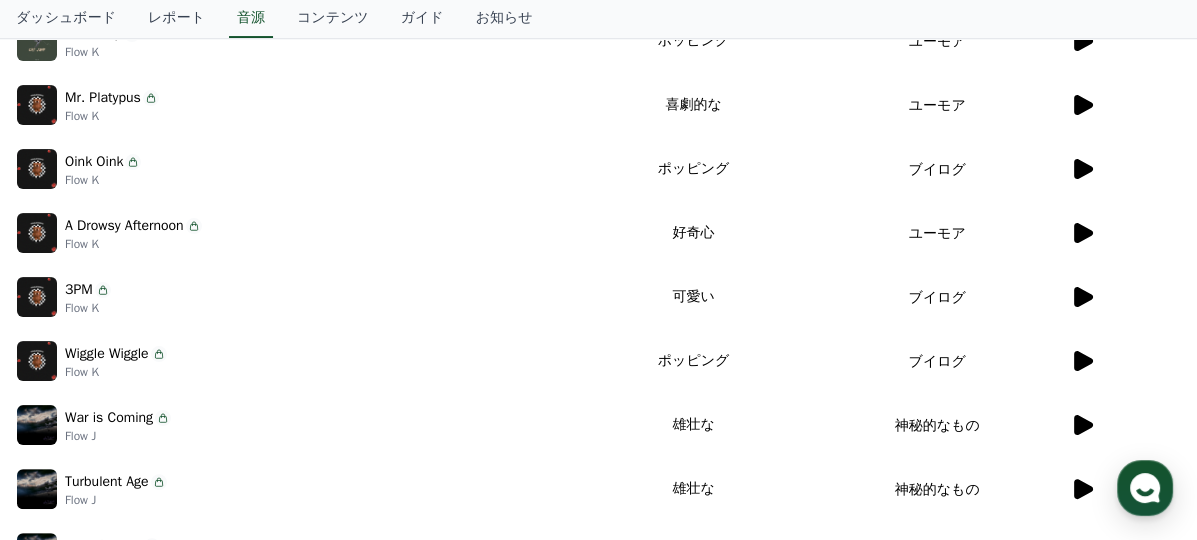 scroll, scrollTop: 500, scrollLeft: 0, axis: vertical 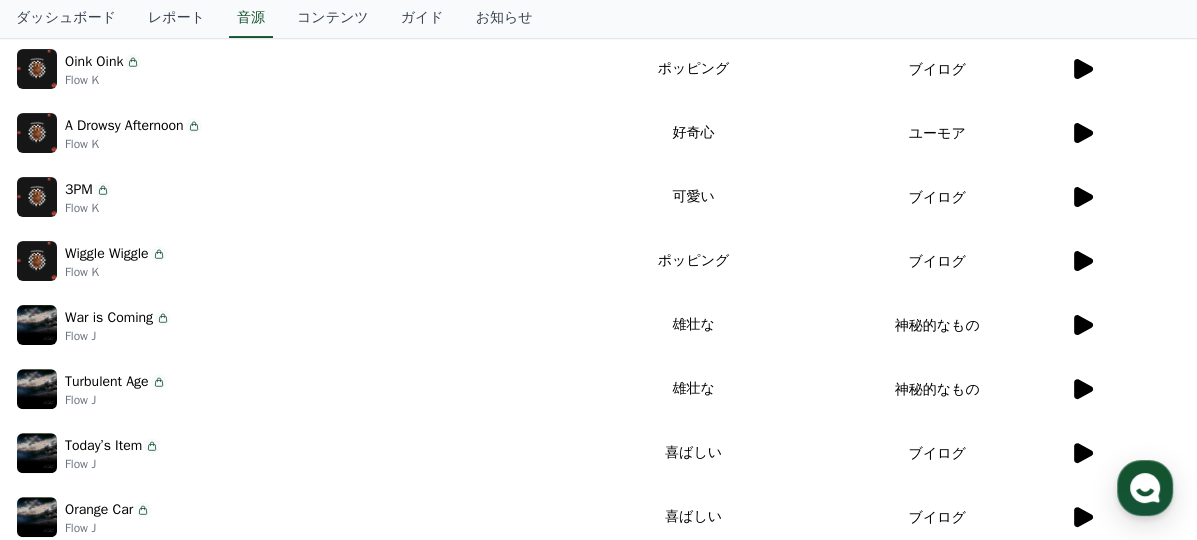 click 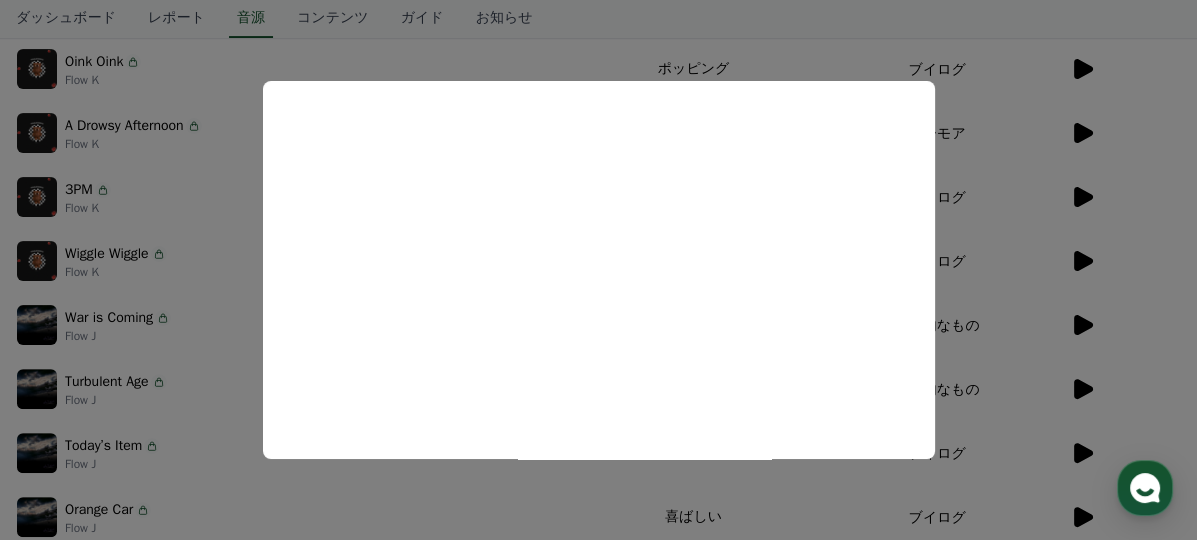 click at bounding box center (598, 270) 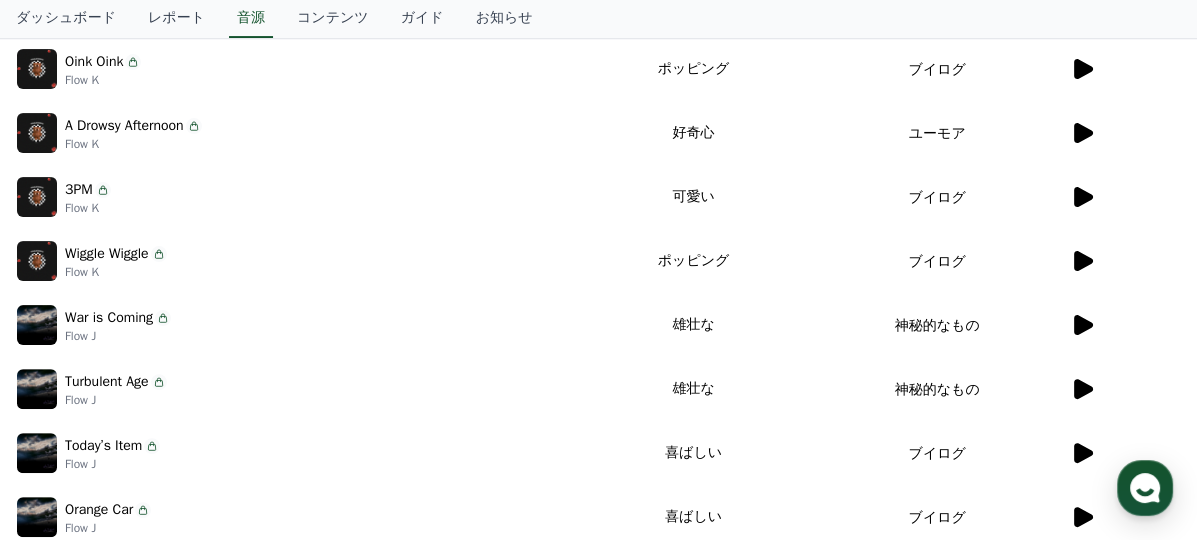 click 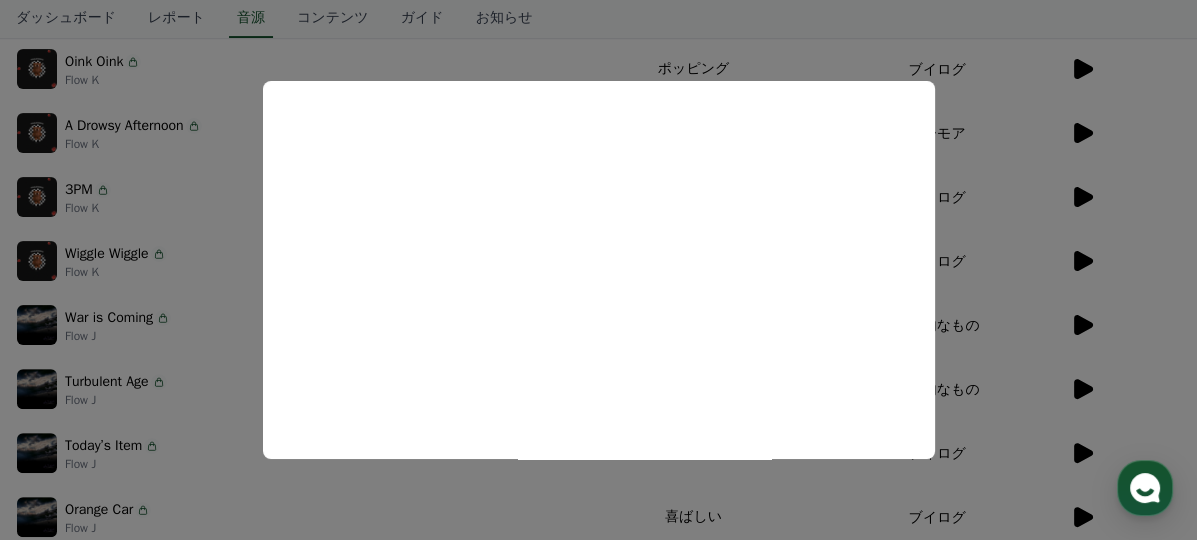 click at bounding box center [598, 270] 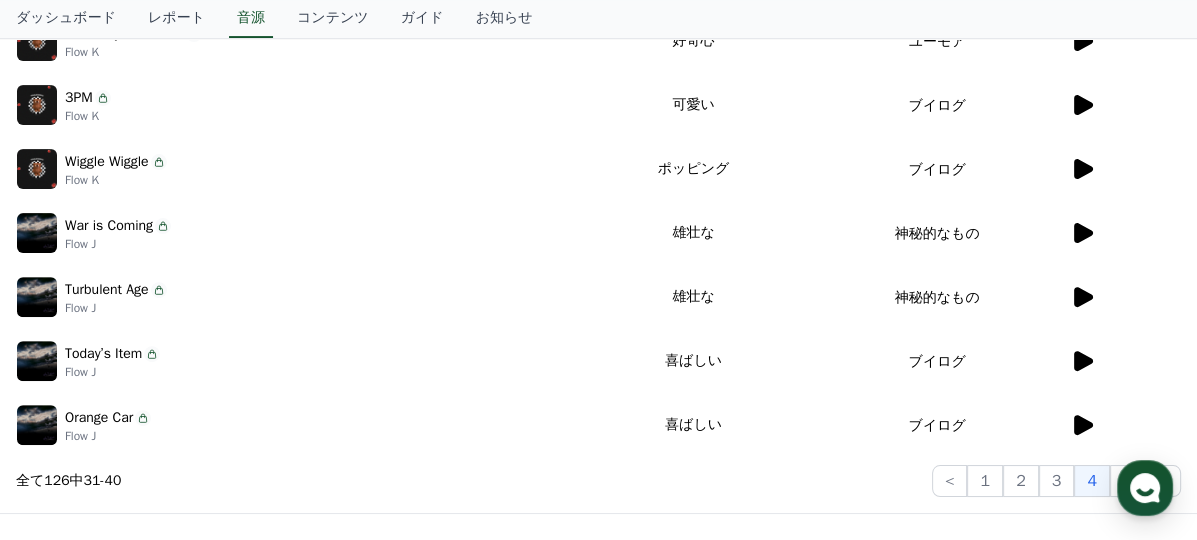 scroll, scrollTop: 700, scrollLeft: 0, axis: vertical 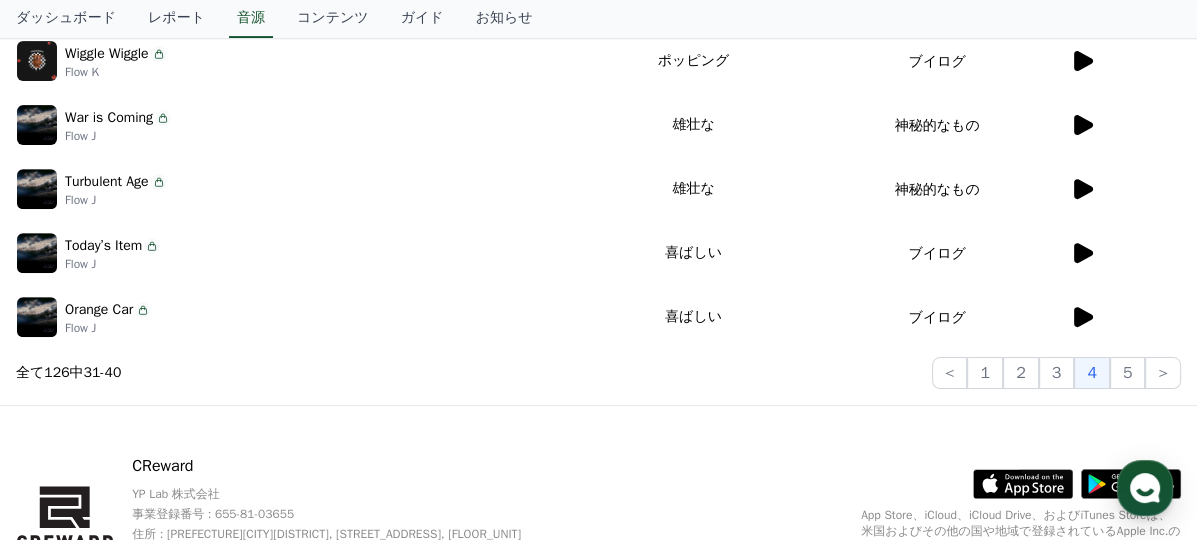 click 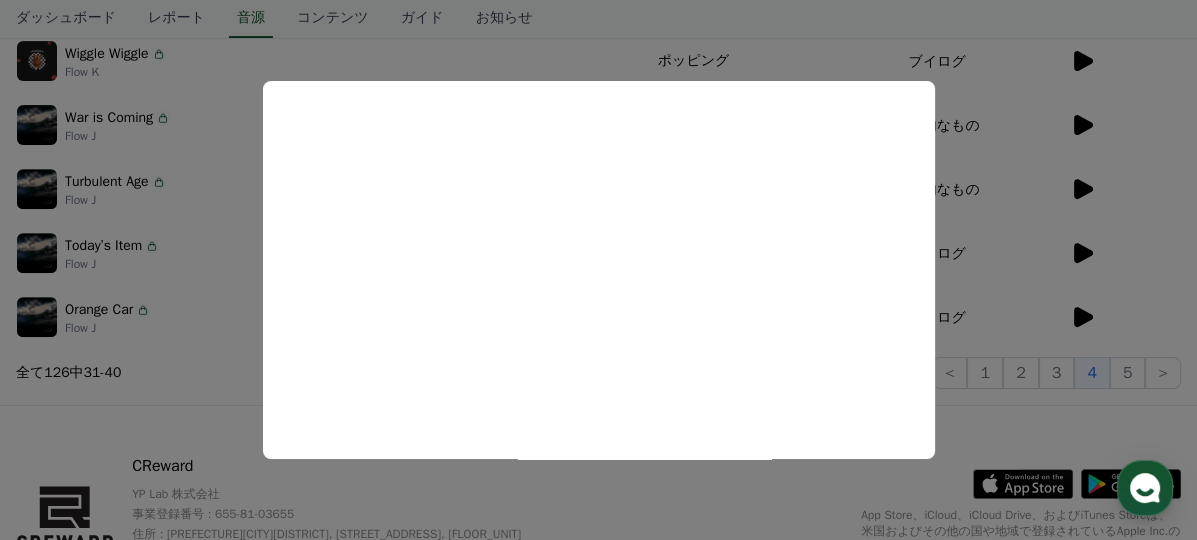 click at bounding box center (598, 270) 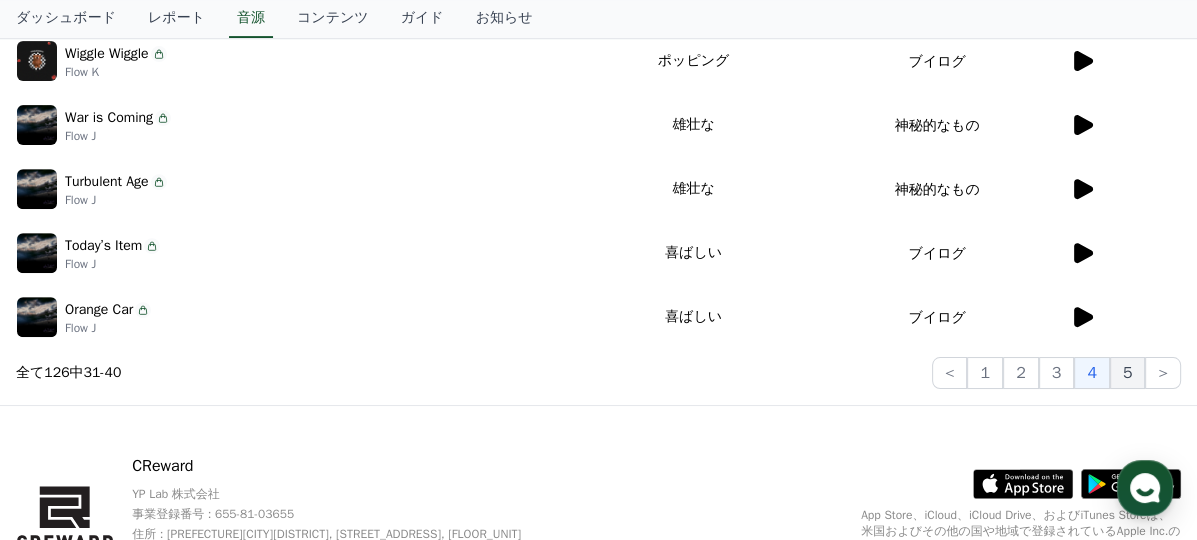 click on "5" 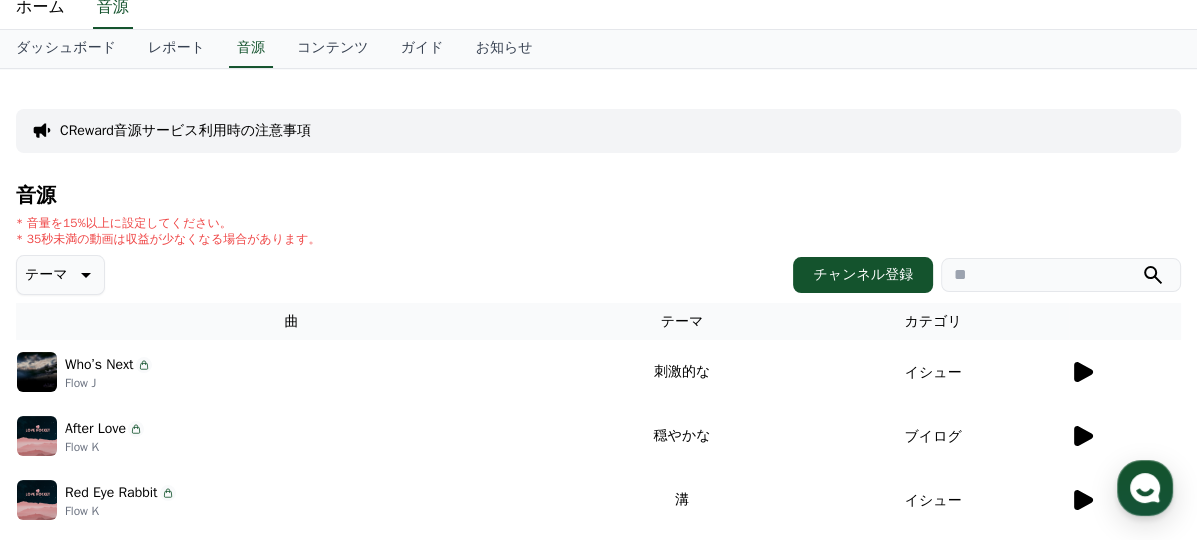 scroll, scrollTop: 100, scrollLeft: 0, axis: vertical 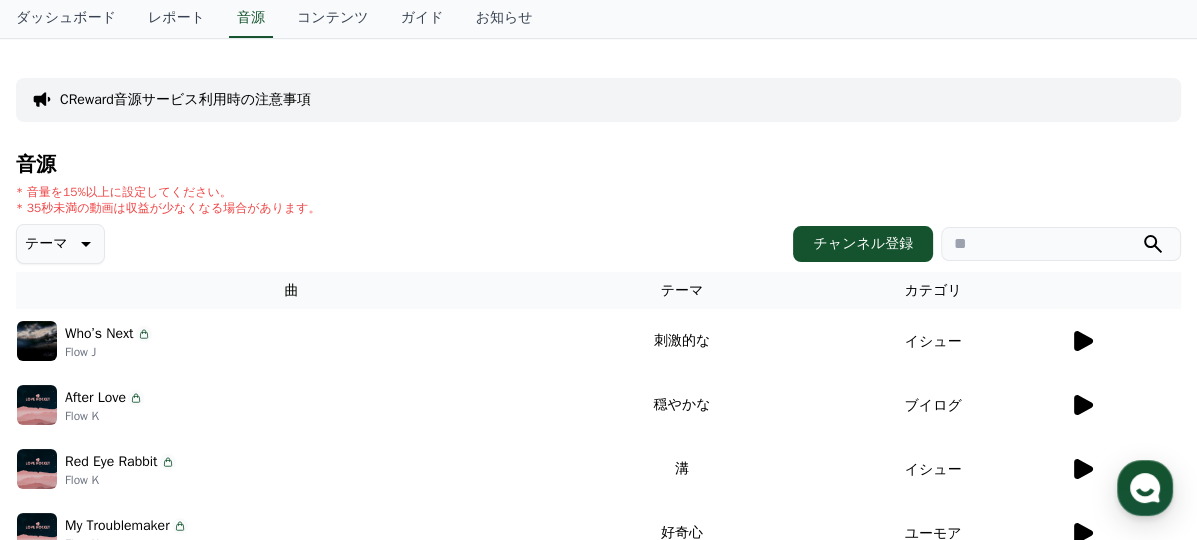 click 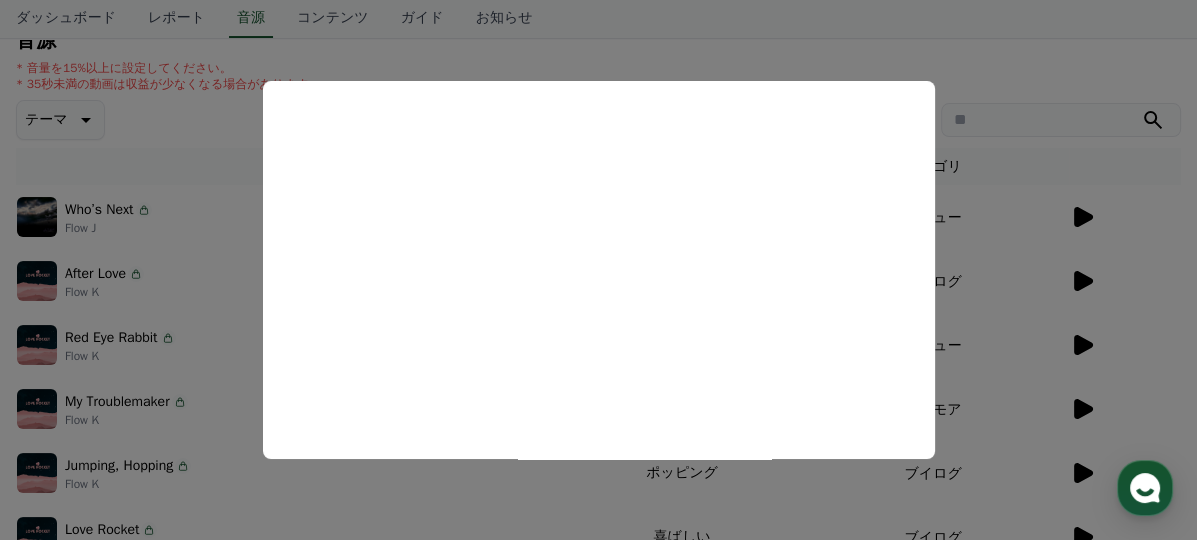 scroll, scrollTop: 200, scrollLeft: 0, axis: vertical 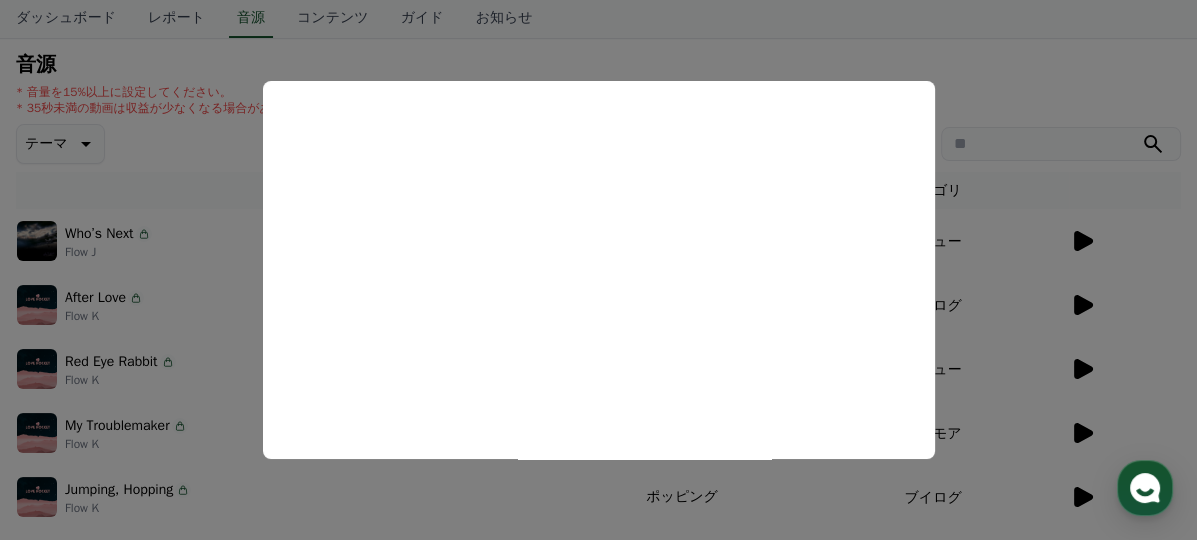click at bounding box center [598, 270] 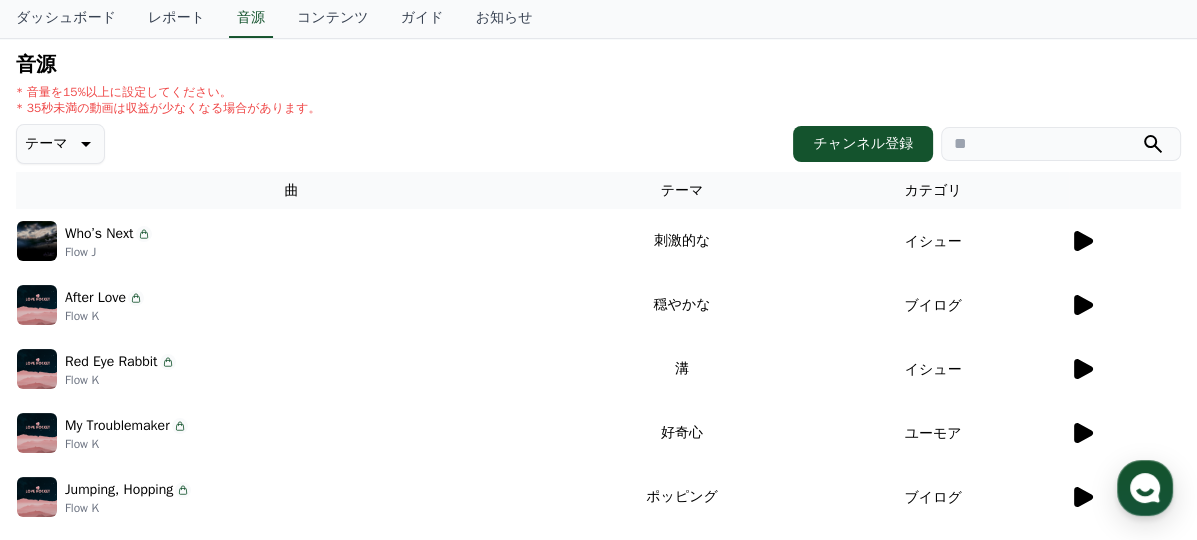 click 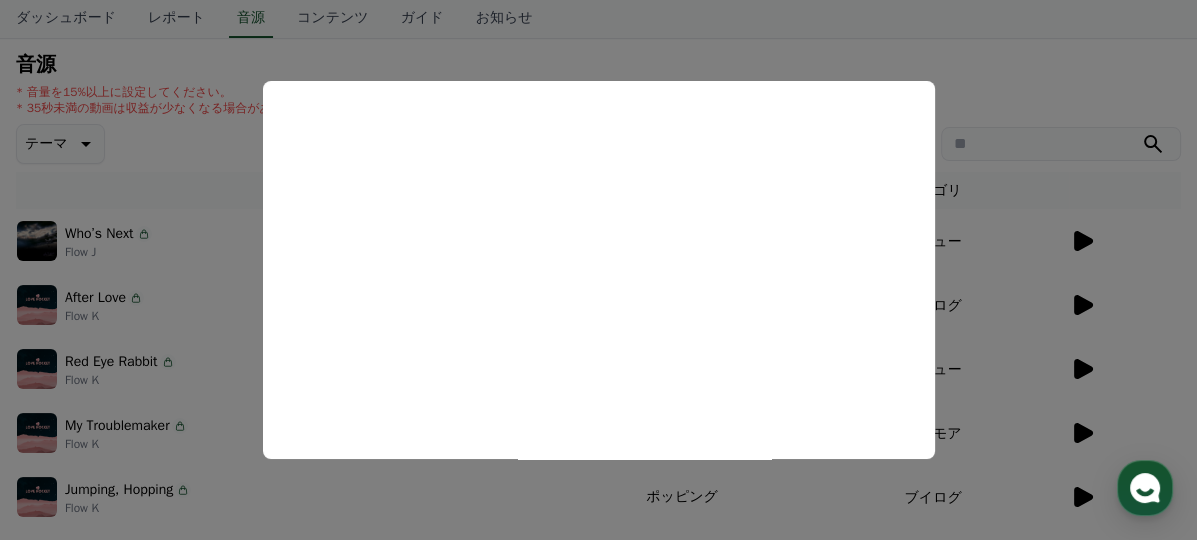 click at bounding box center (598, 270) 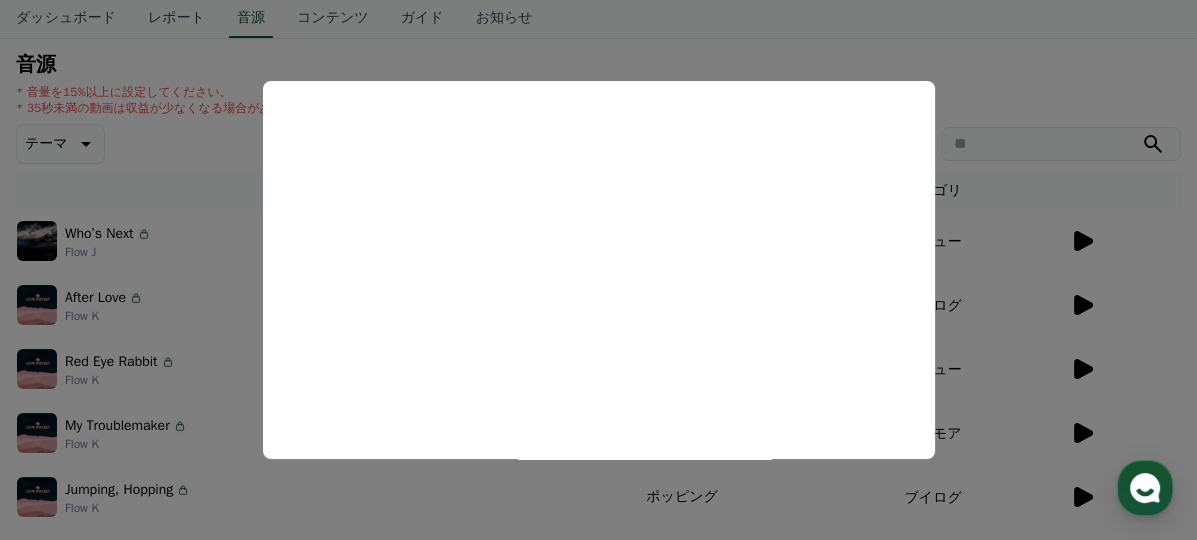 click at bounding box center [598, 270] 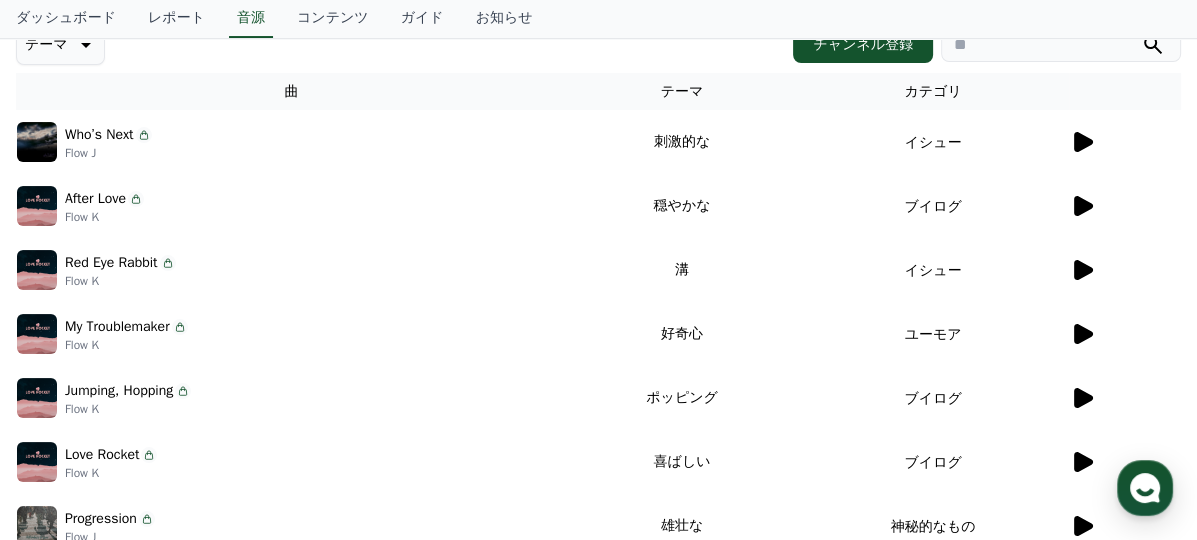 scroll, scrollTop: 300, scrollLeft: 0, axis: vertical 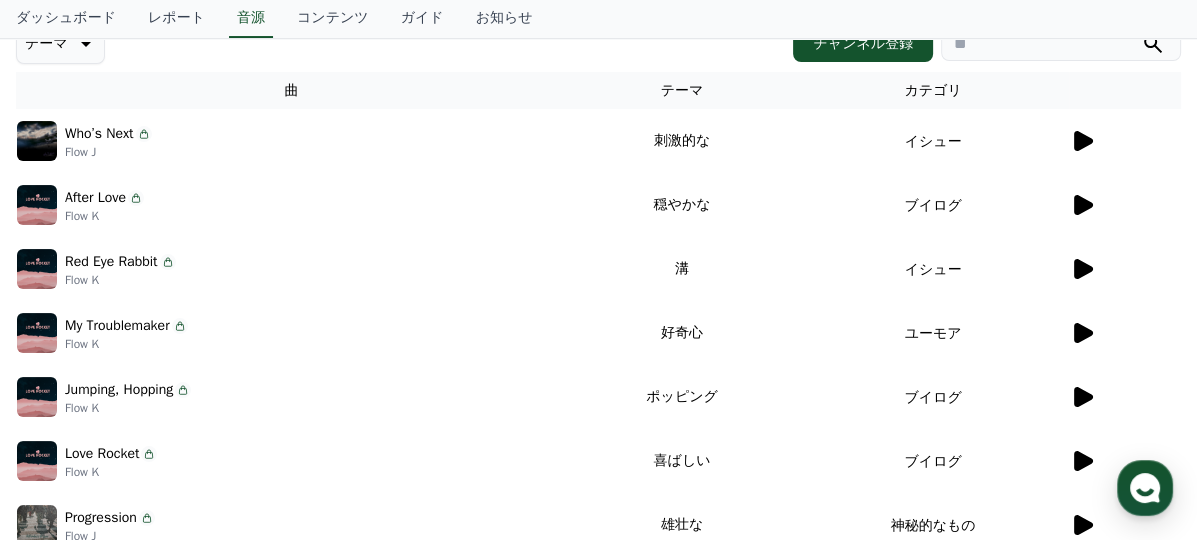 click 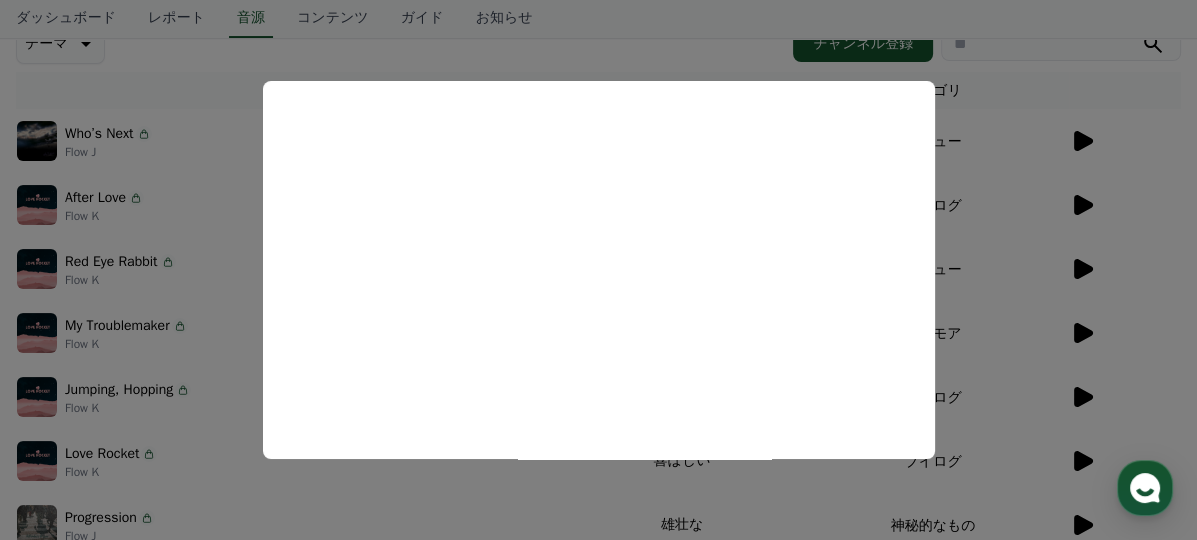 click at bounding box center [598, 270] 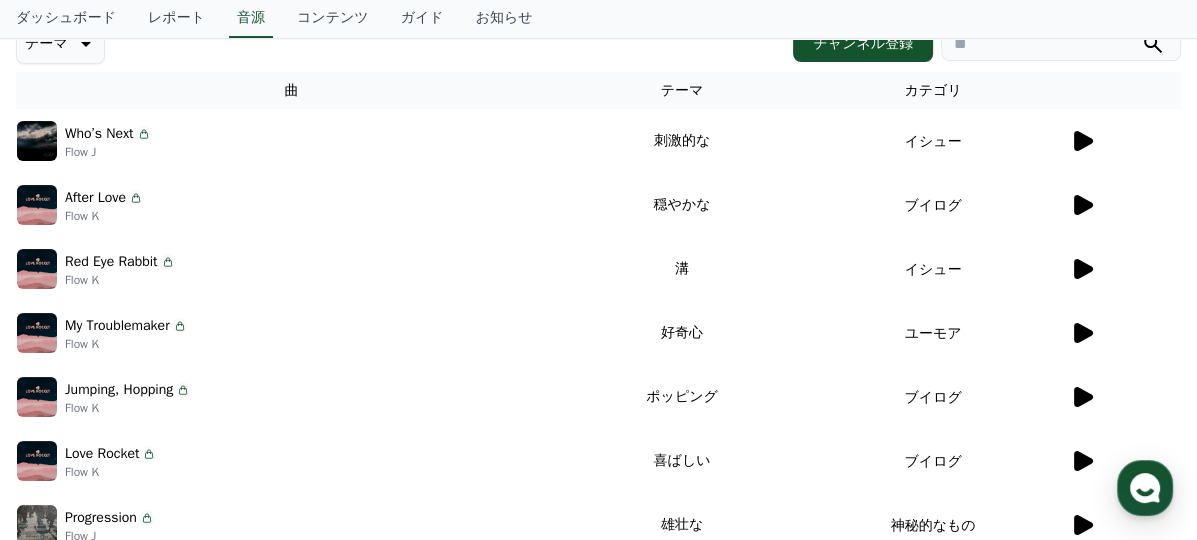 click 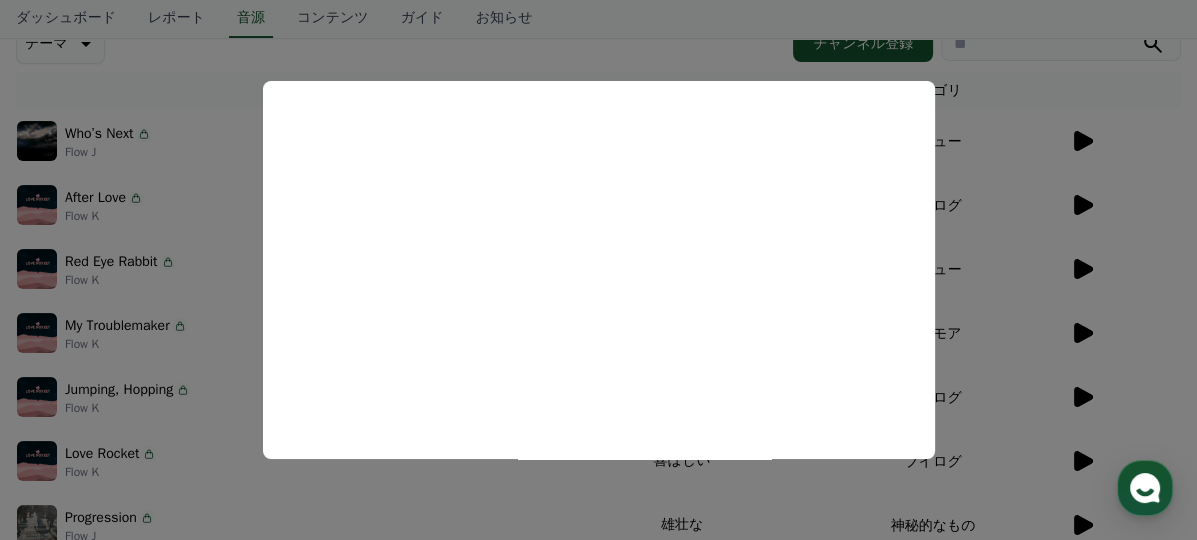 click at bounding box center [598, 270] 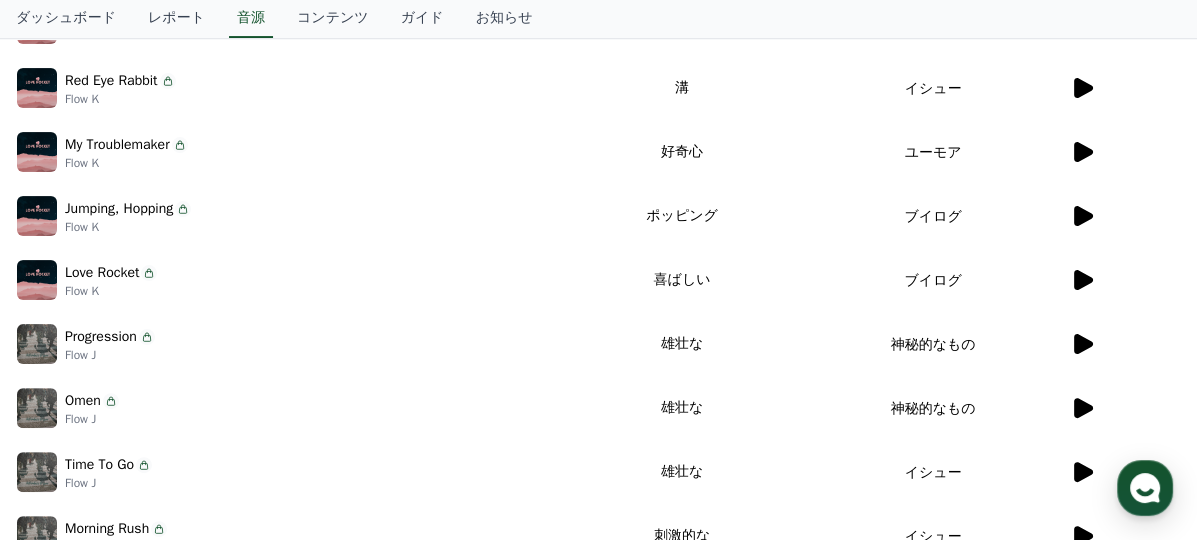 scroll, scrollTop: 500, scrollLeft: 0, axis: vertical 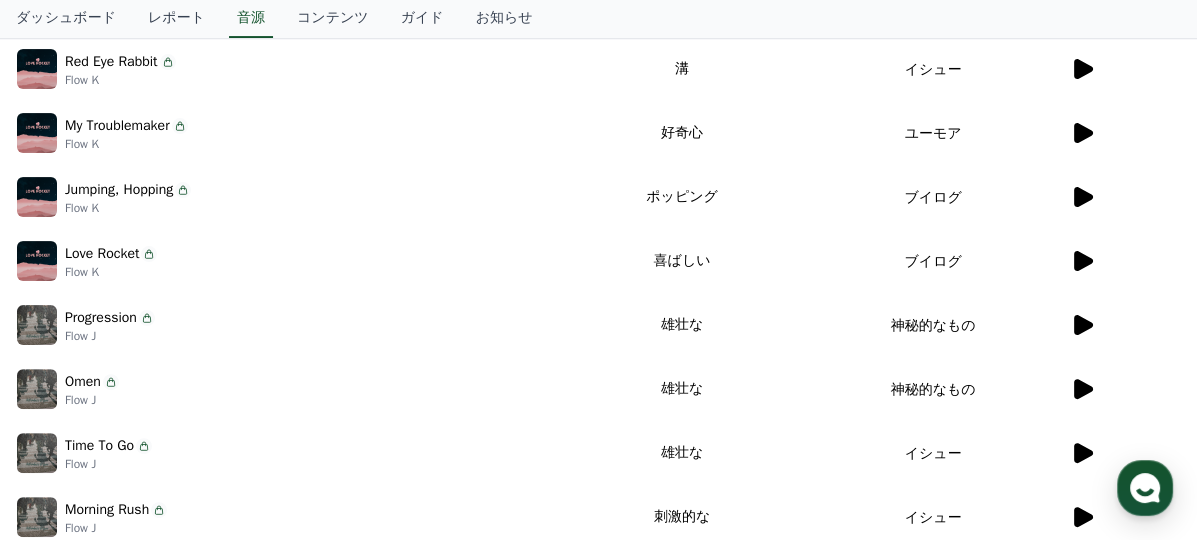click 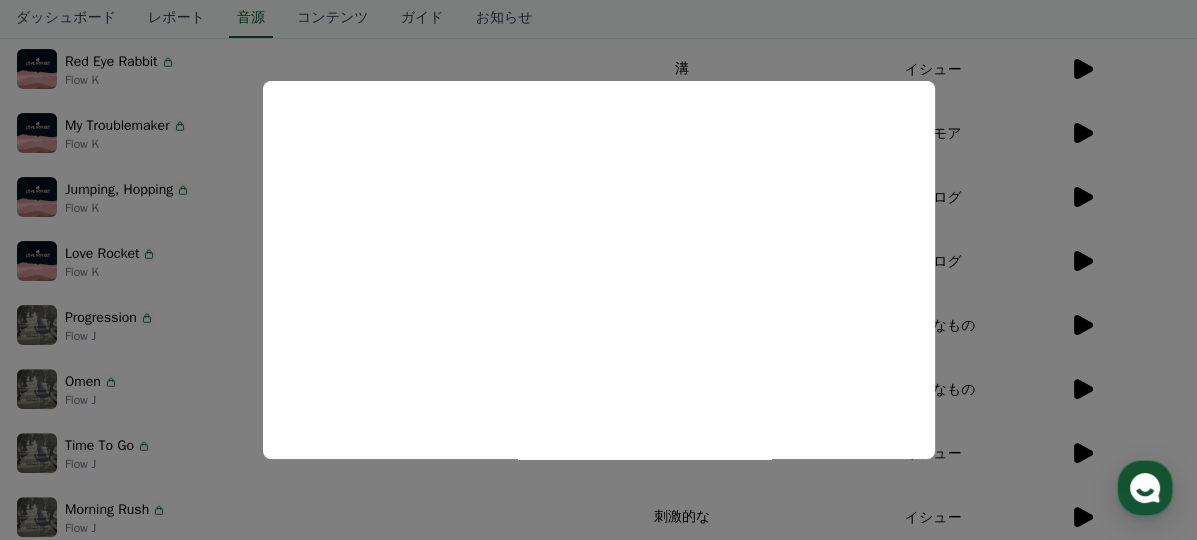 click at bounding box center [598, 270] 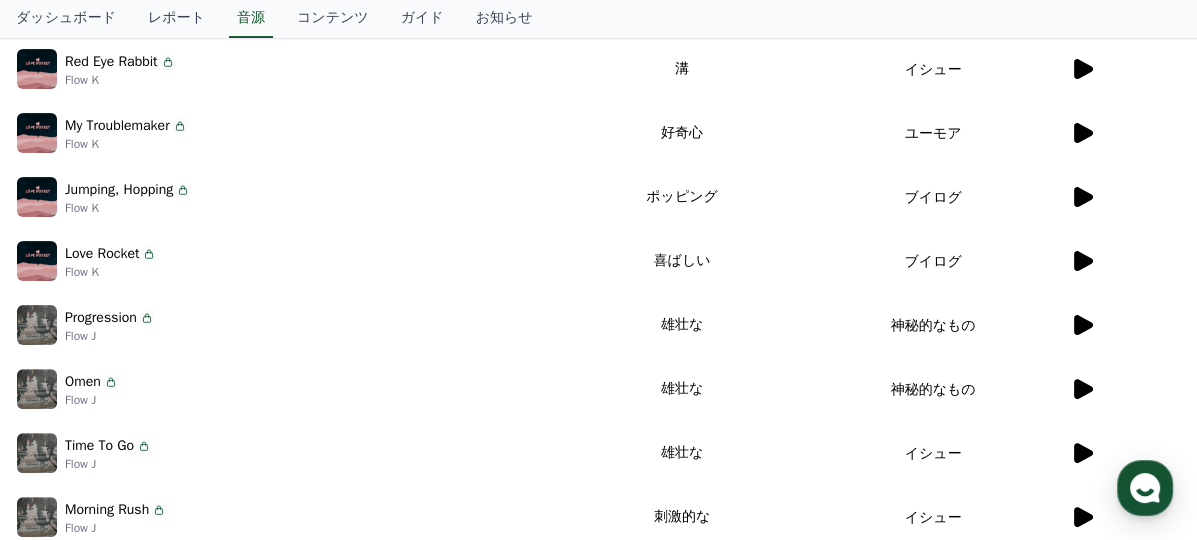 click at bounding box center [1125, 325] 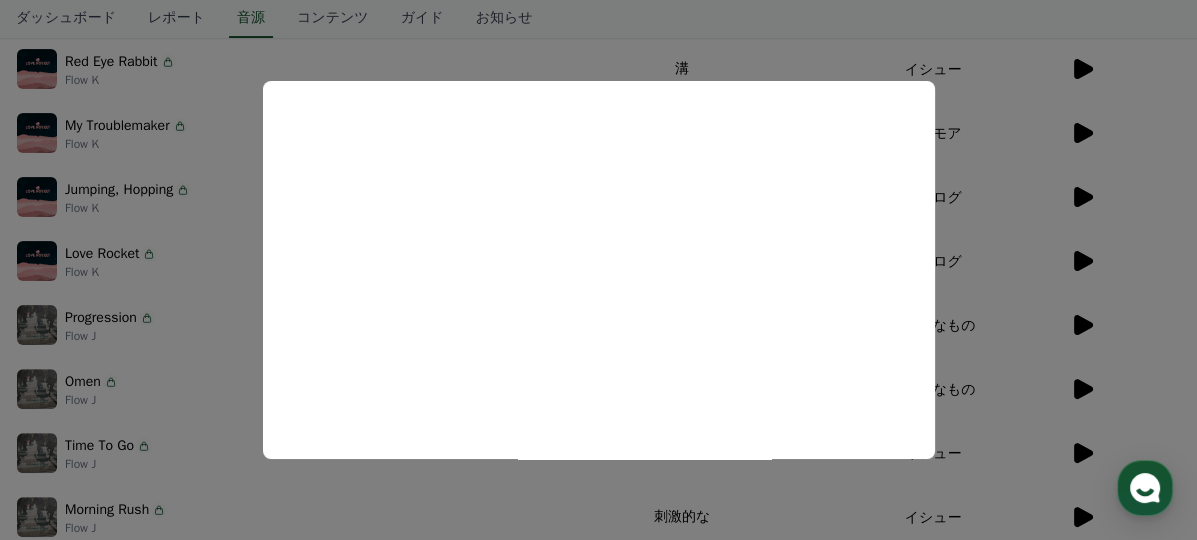 click at bounding box center (598, 270) 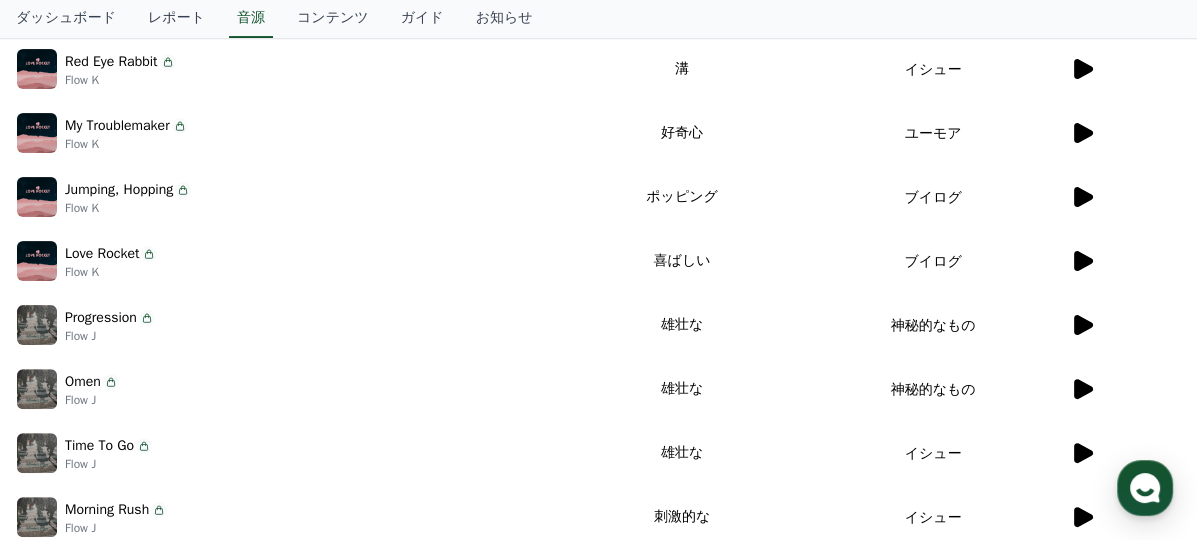 click 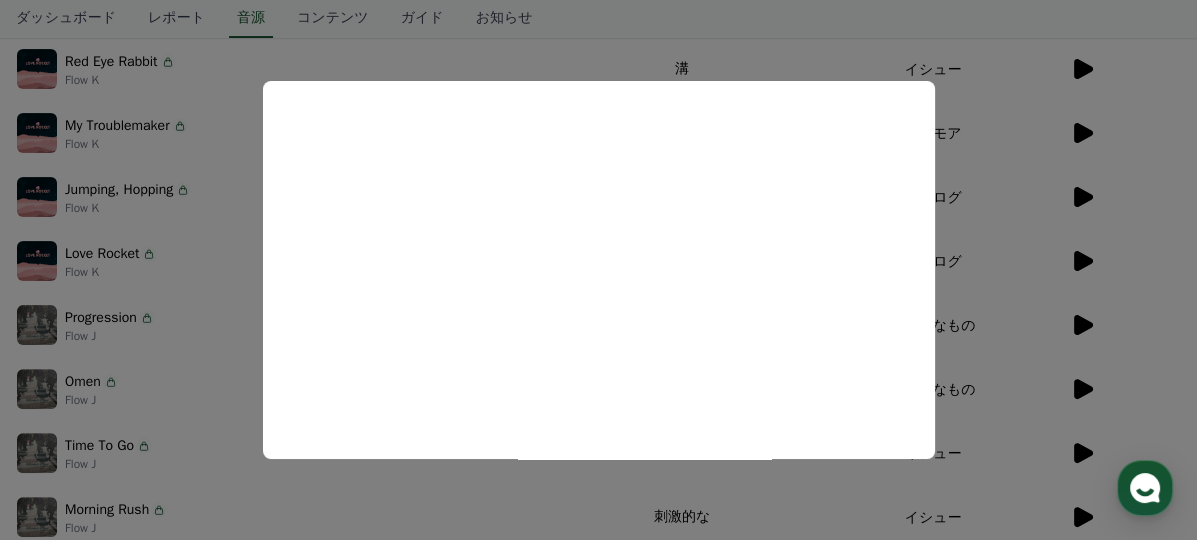 click at bounding box center (598, 270) 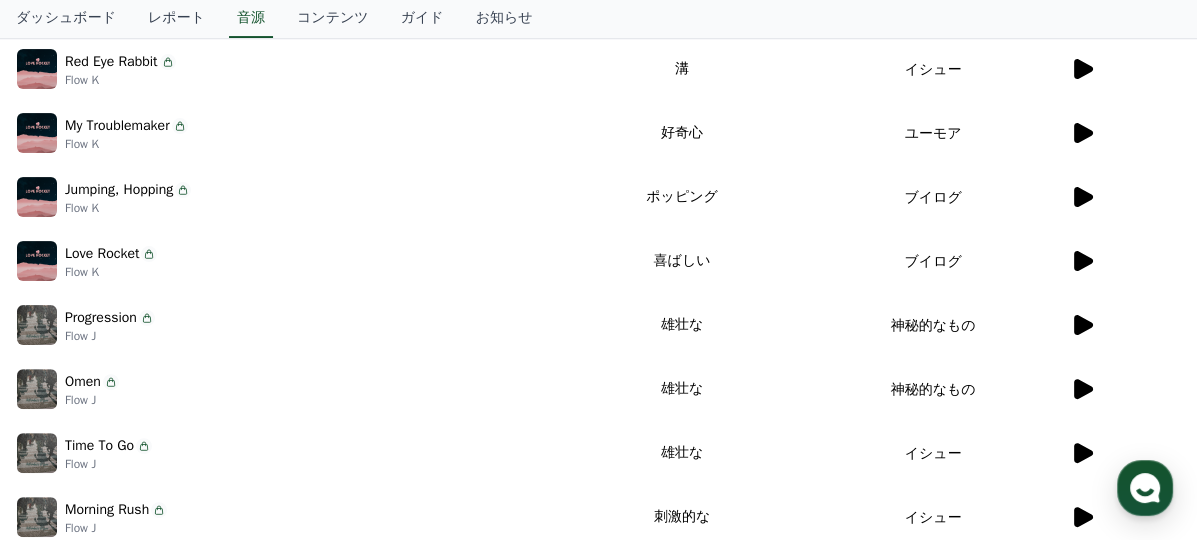 scroll, scrollTop: 600, scrollLeft: 0, axis: vertical 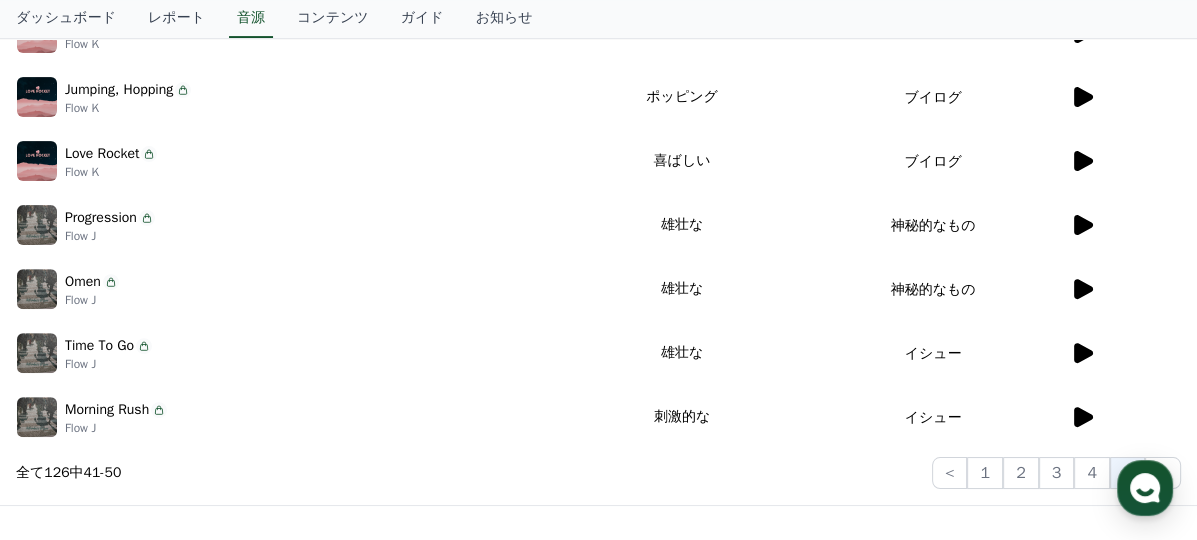 click 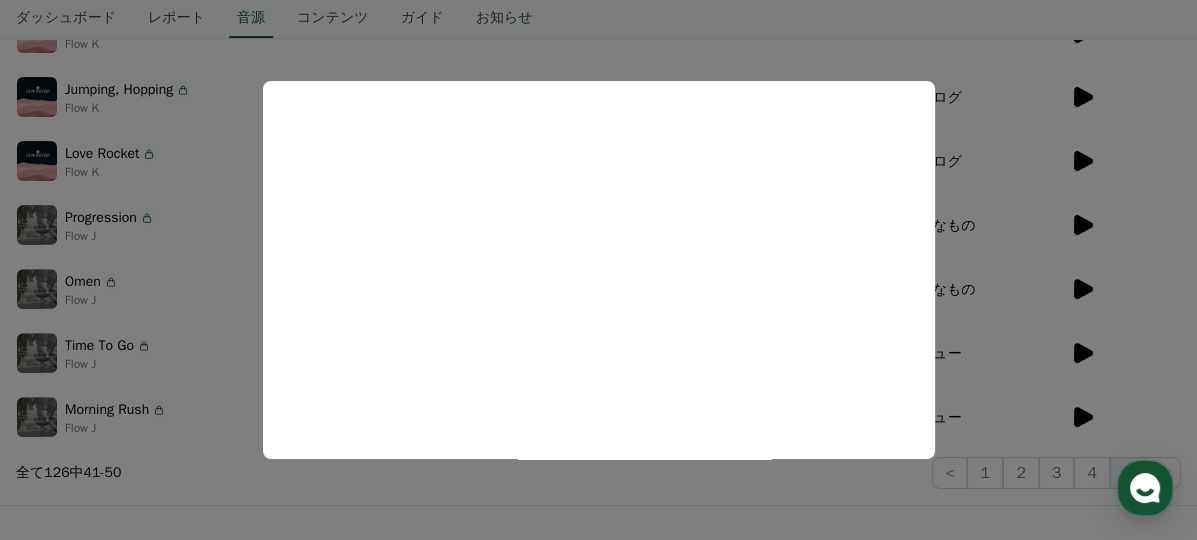 click at bounding box center [598, 270] 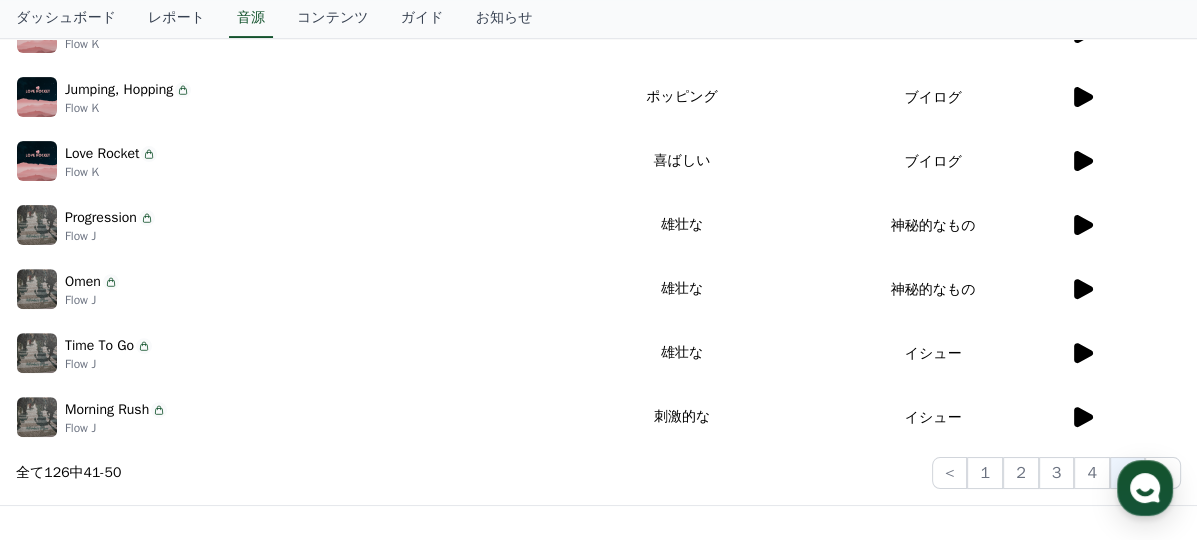click 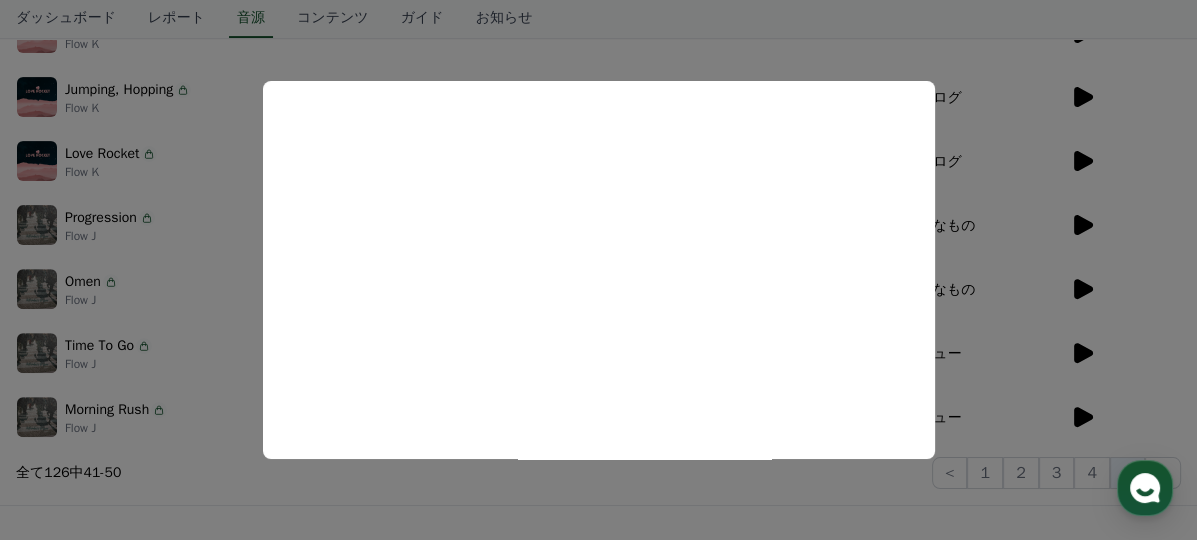 click at bounding box center (598, 270) 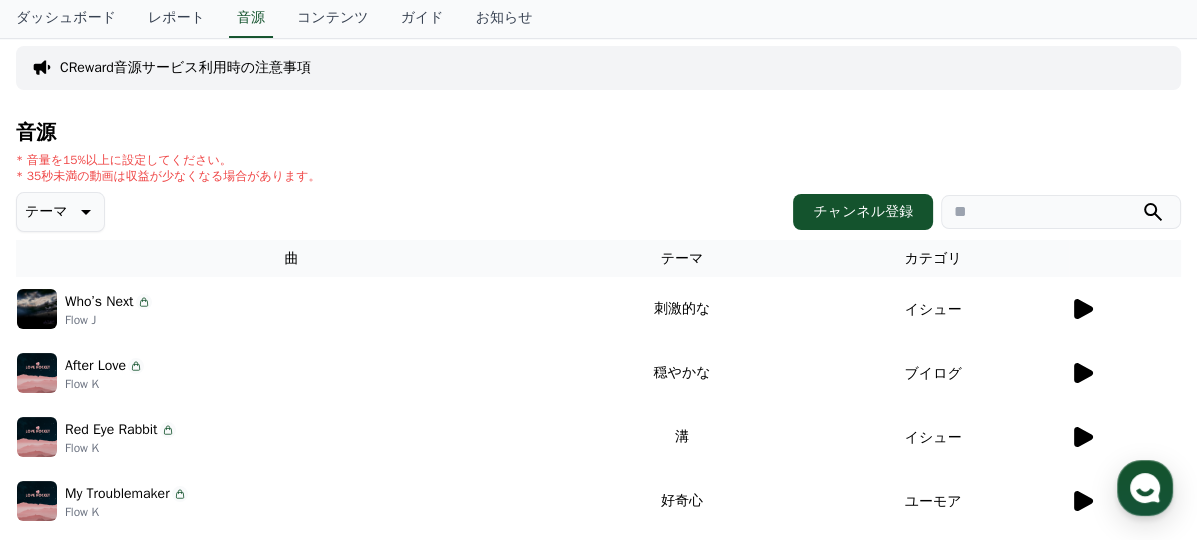 scroll, scrollTop: 12, scrollLeft: 0, axis: vertical 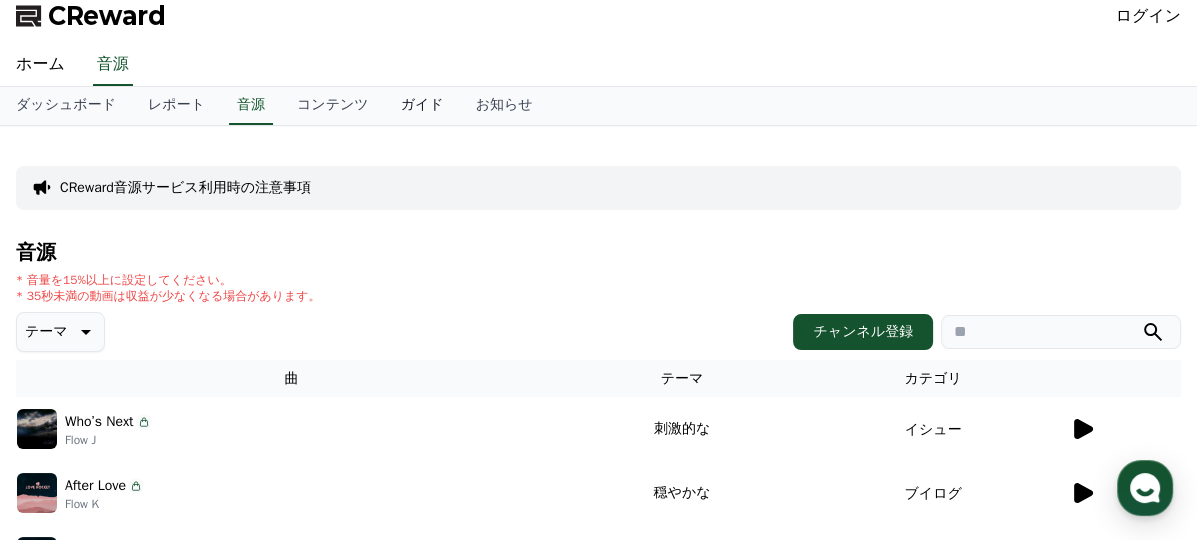 click on "ガイド" at bounding box center (422, 106) 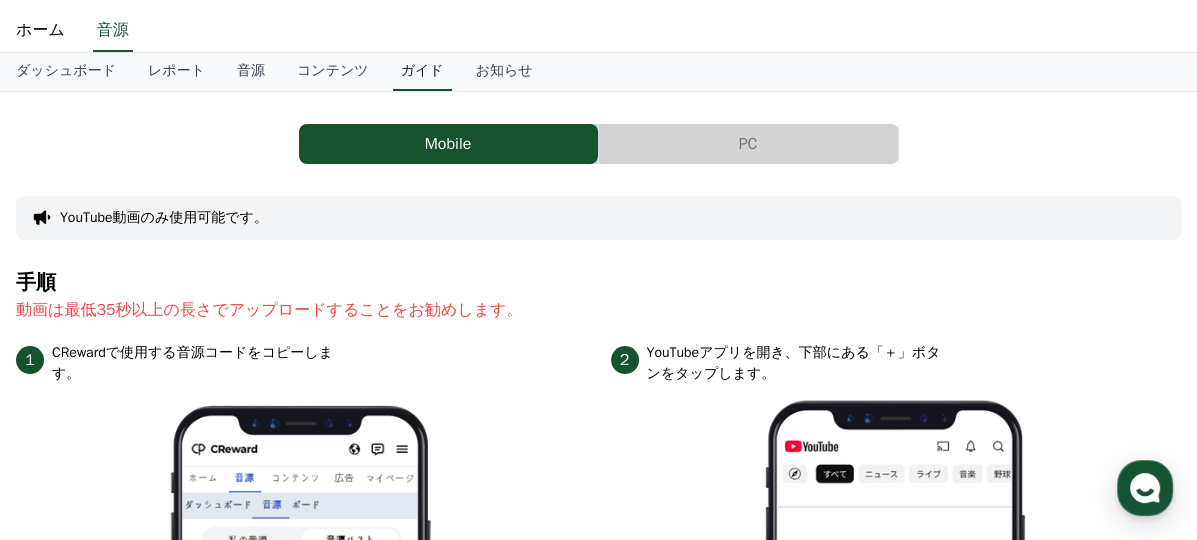 scroll, scrollTop: 45, scrollLeft: 0, axis: vertical 